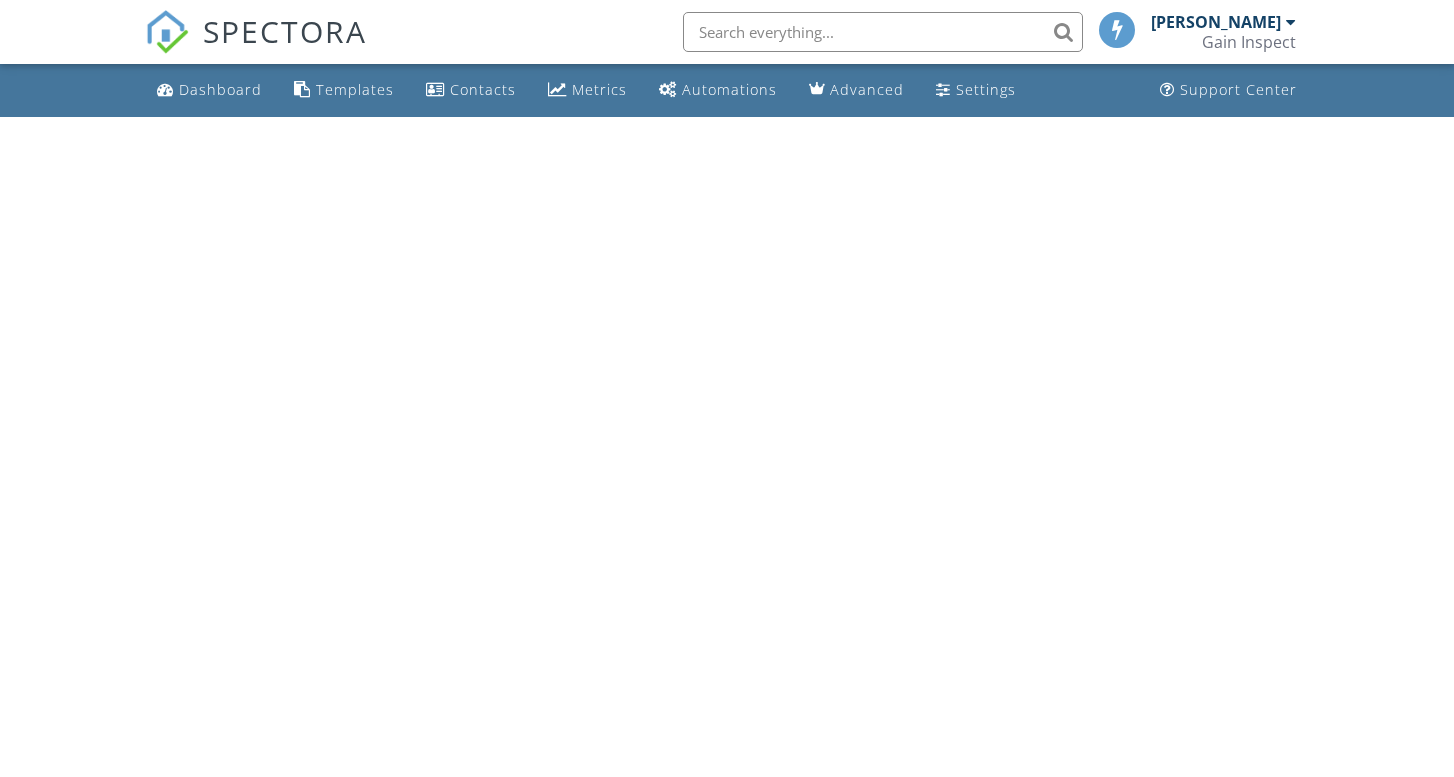 scroll, scrollTop: 0, scrollLeft: 0, axis: both 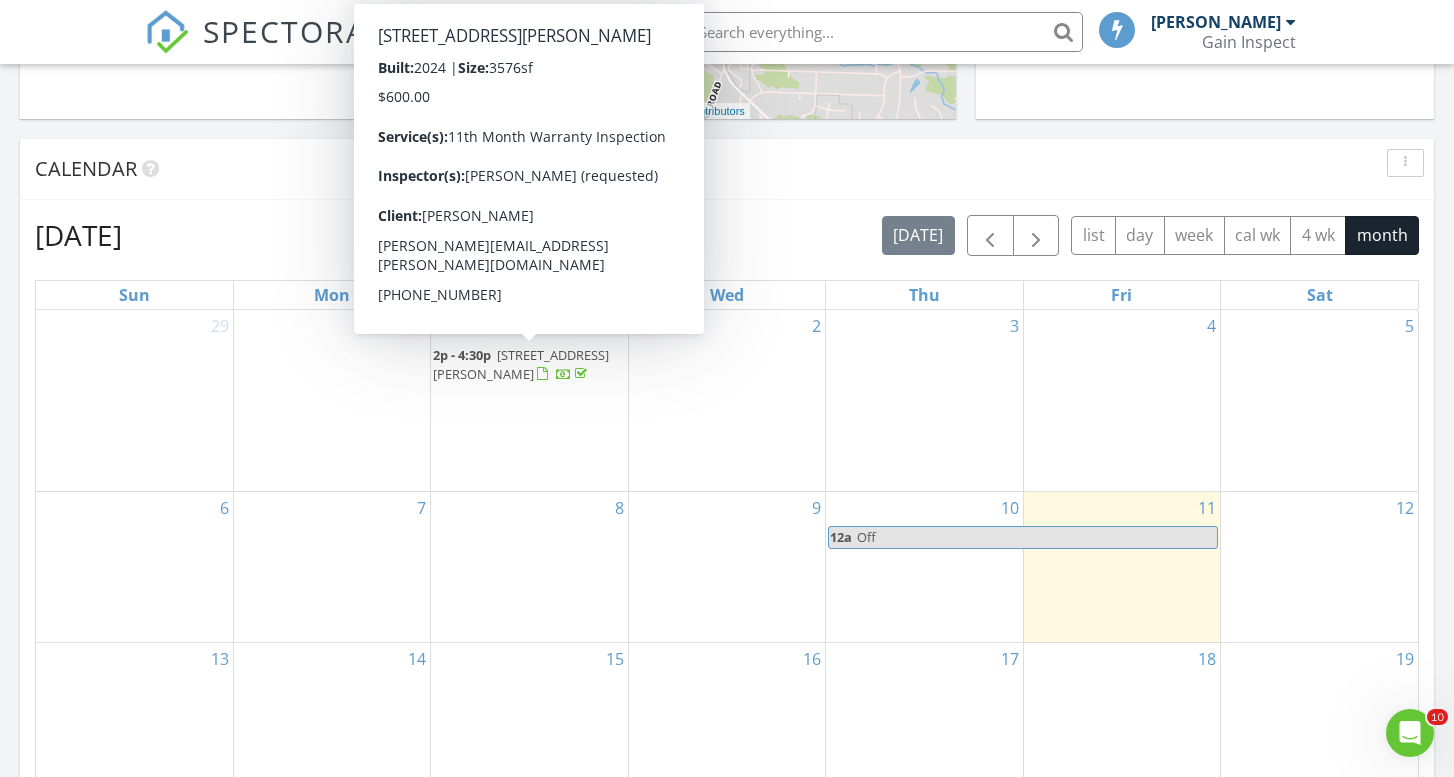 click on "6623 Rogers Farm Rd, Pleasant Garden 27313" at bounding box center [521, 364] 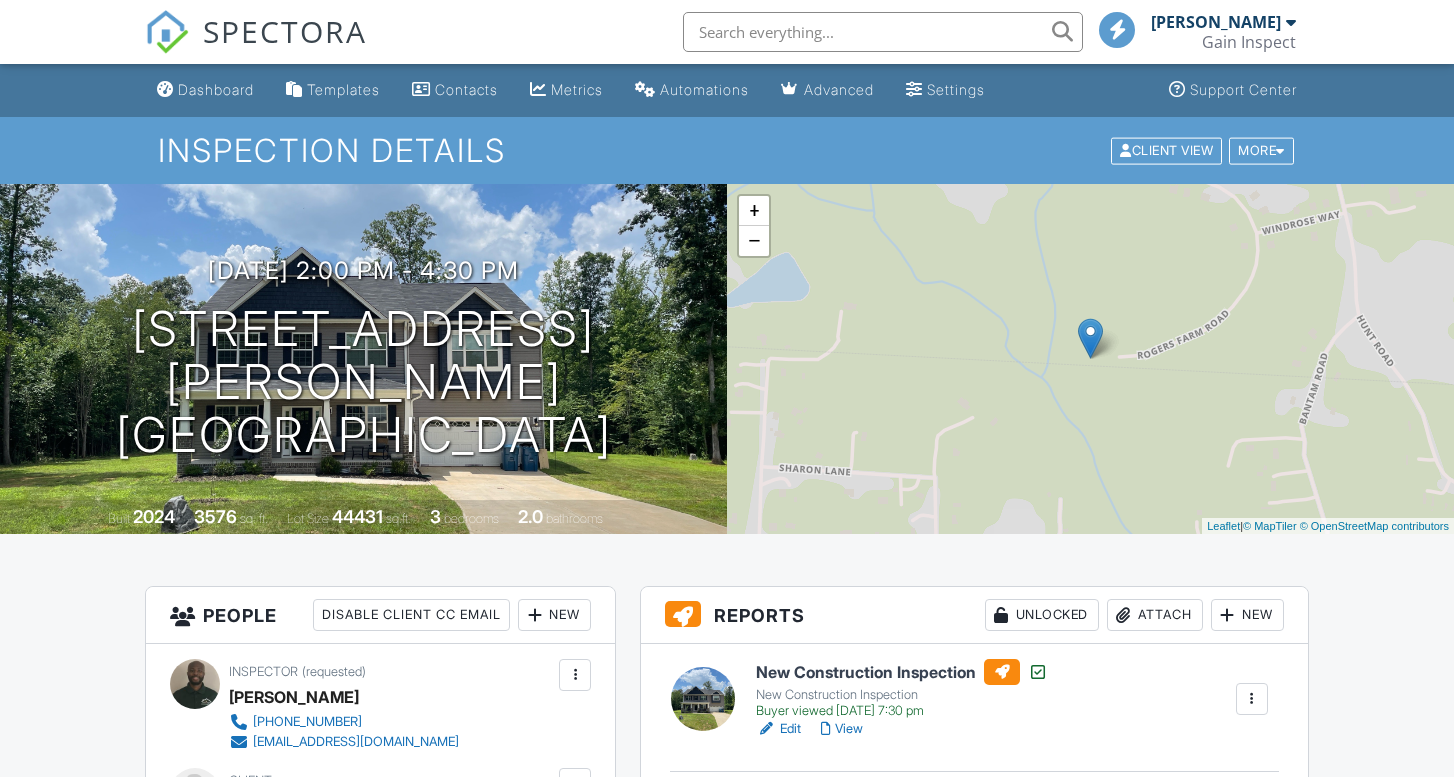 scroll, scrollTop: 0, scrollLeft: 0, axis: both 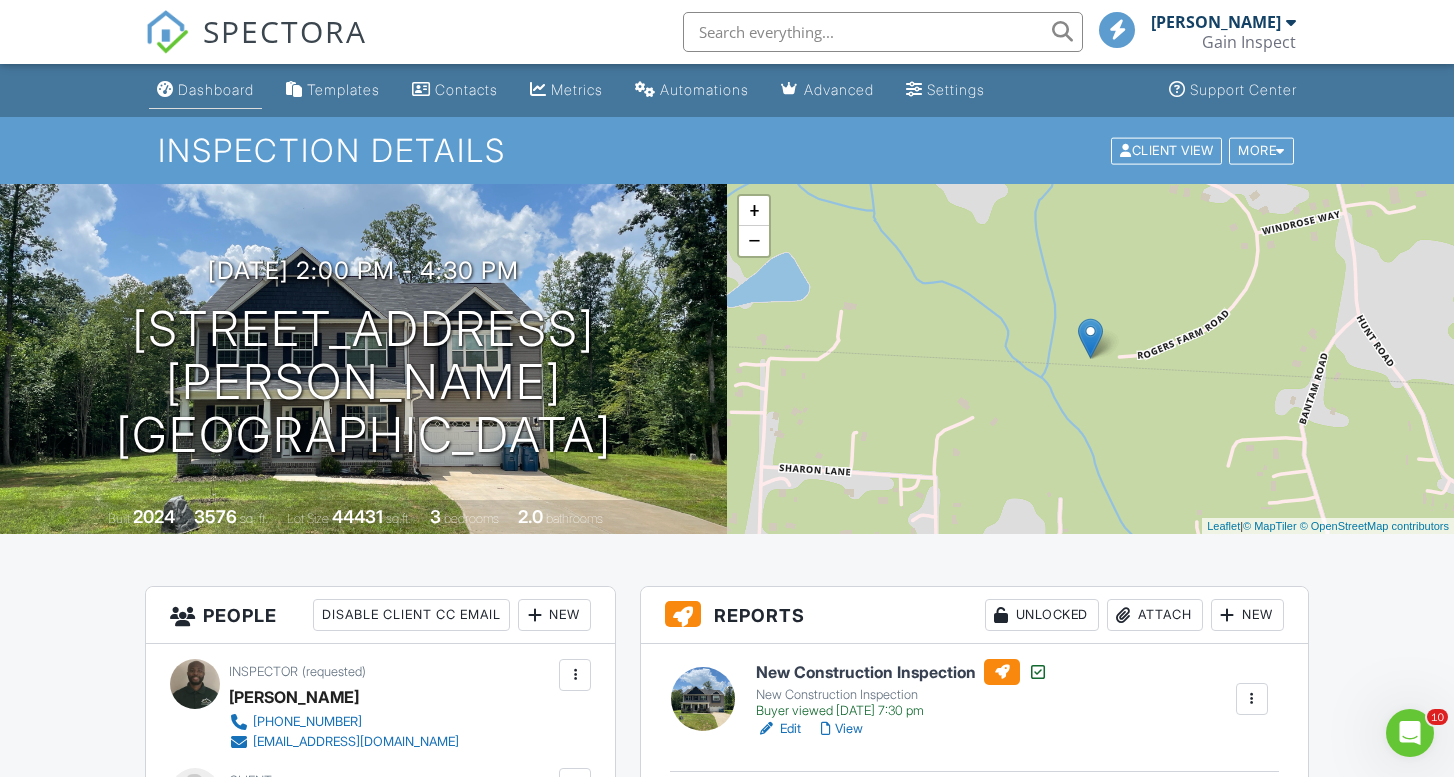 click on "Dashboard" at bounding box center [216, 89] 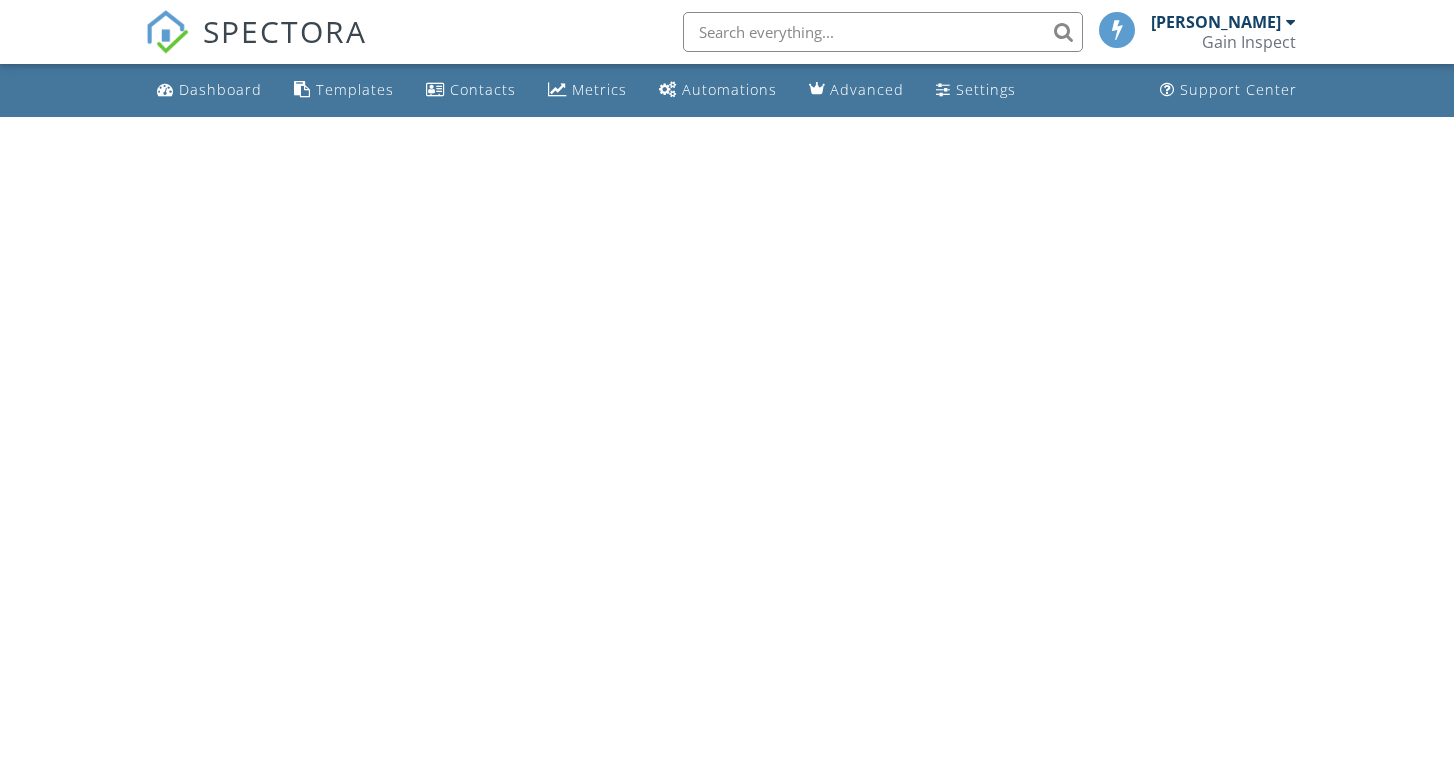 scroll, scrollTop: 0, scrollLeft: 0, axis: both 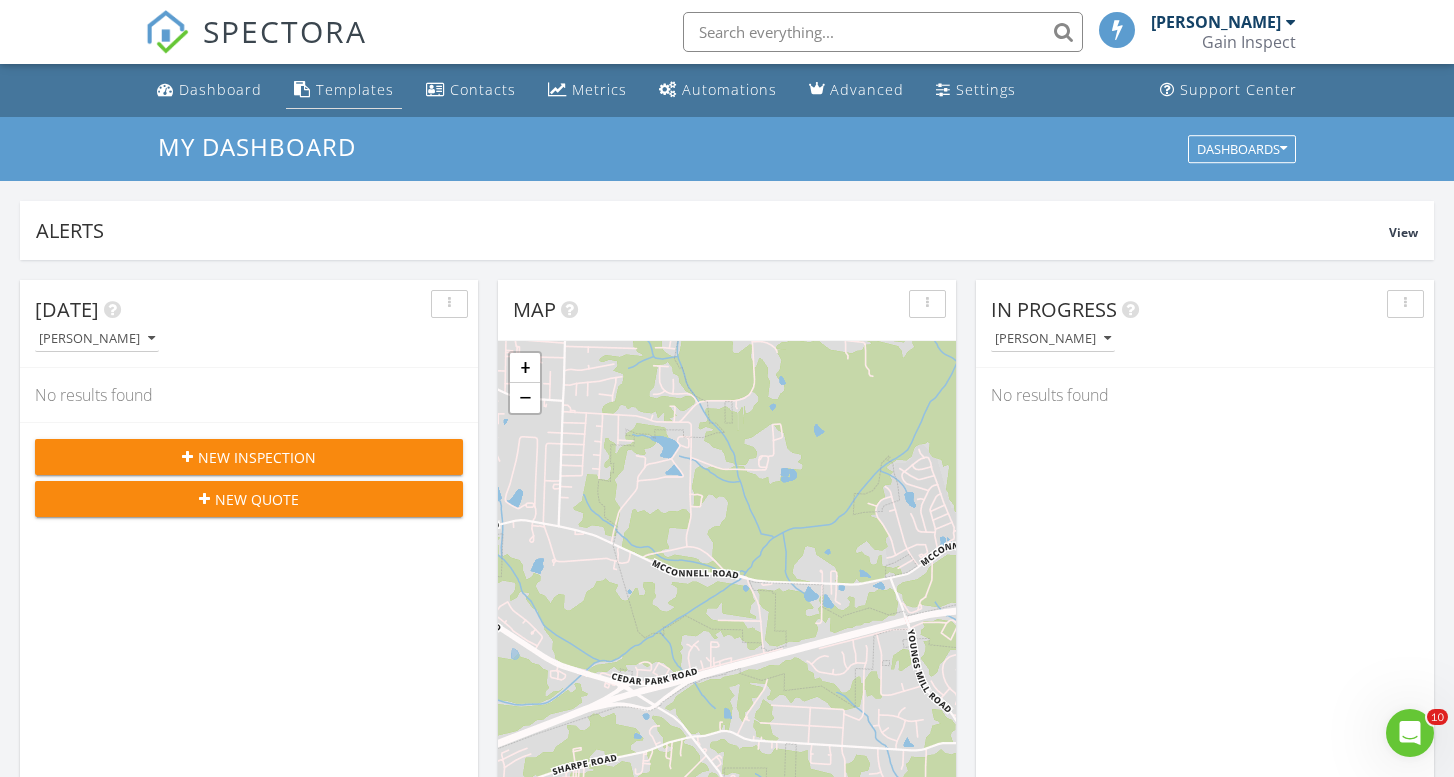 click on "Templates" at bounding box center [355, 89] 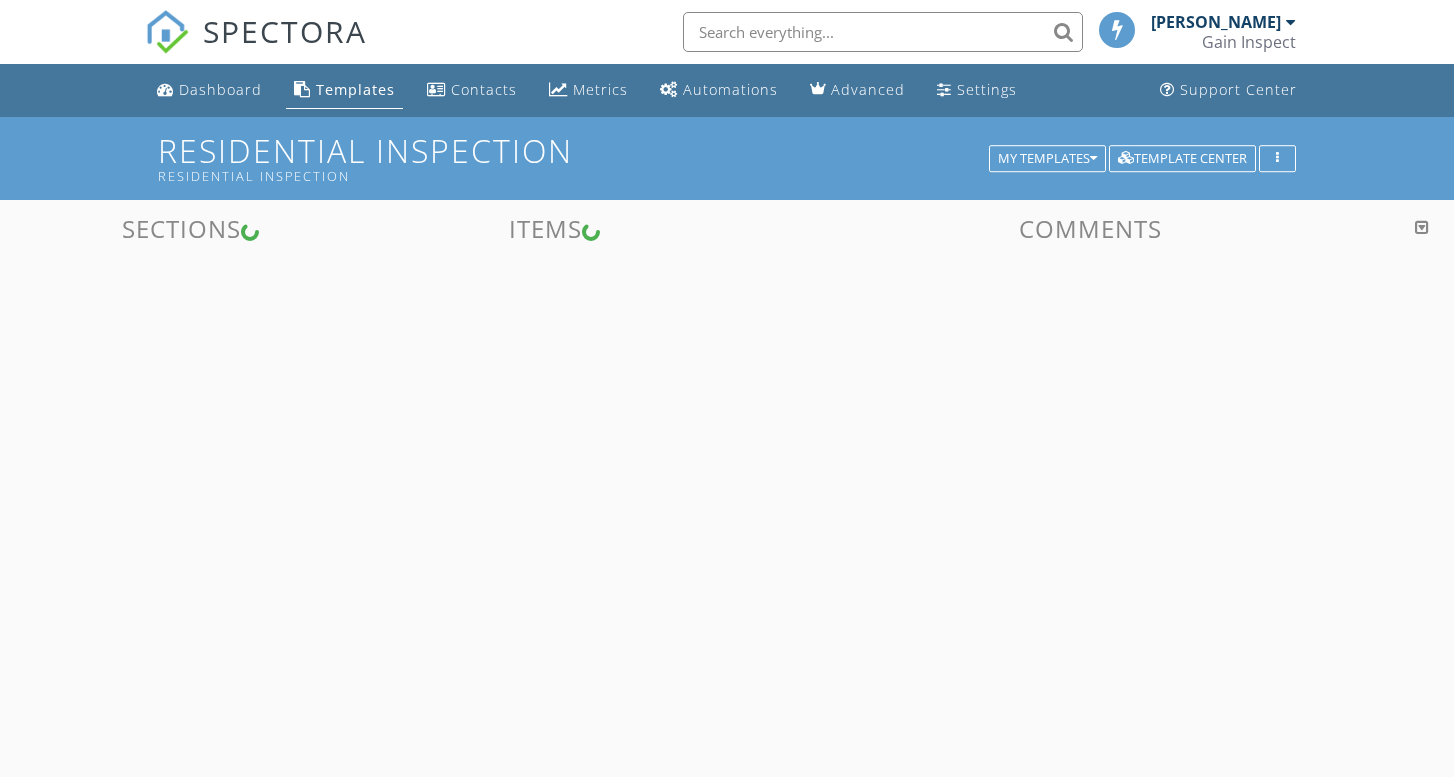 scroll, scrollTop: 0, scrollLeft: 0, axis: both 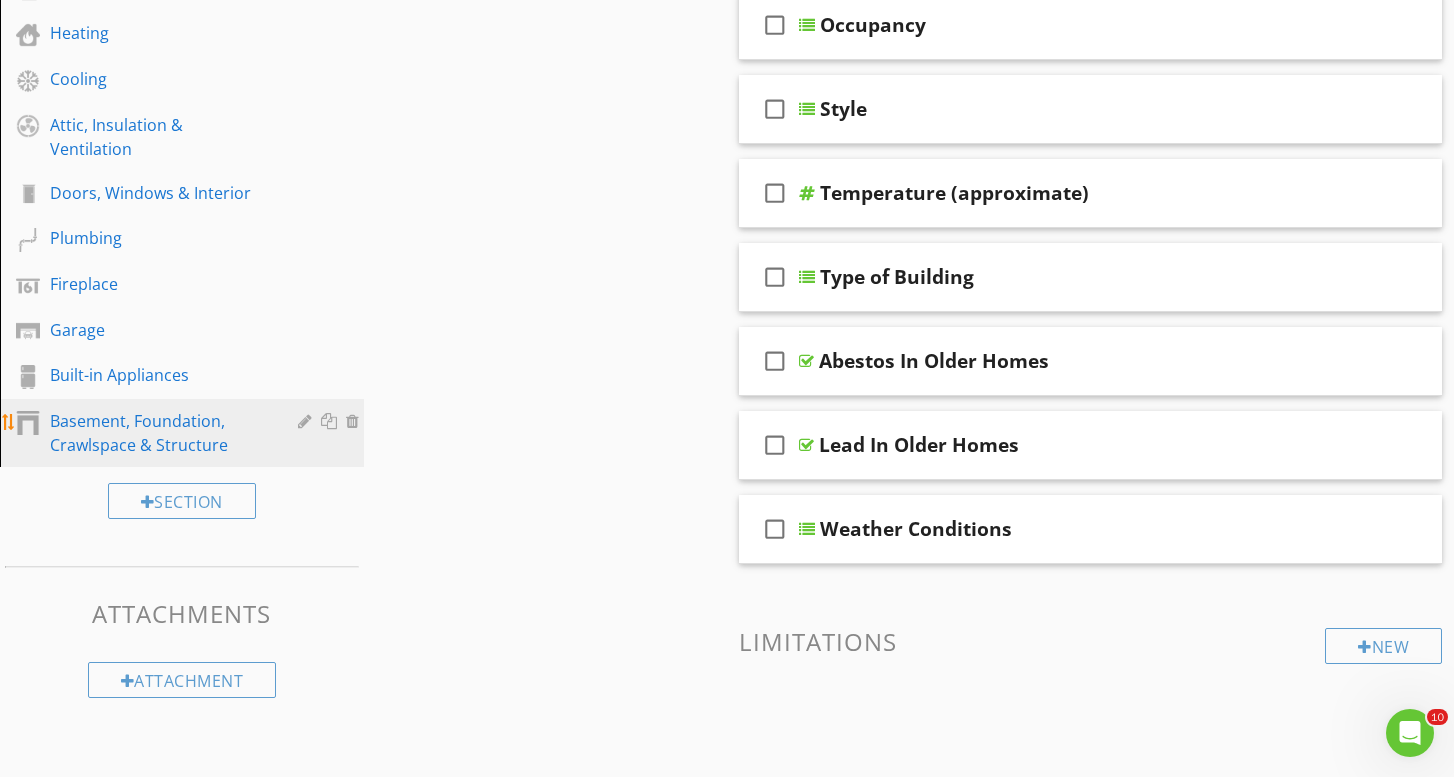 click on "Basement, Foundation, Crawlspace & Structure" at bounding box center (159, 433) 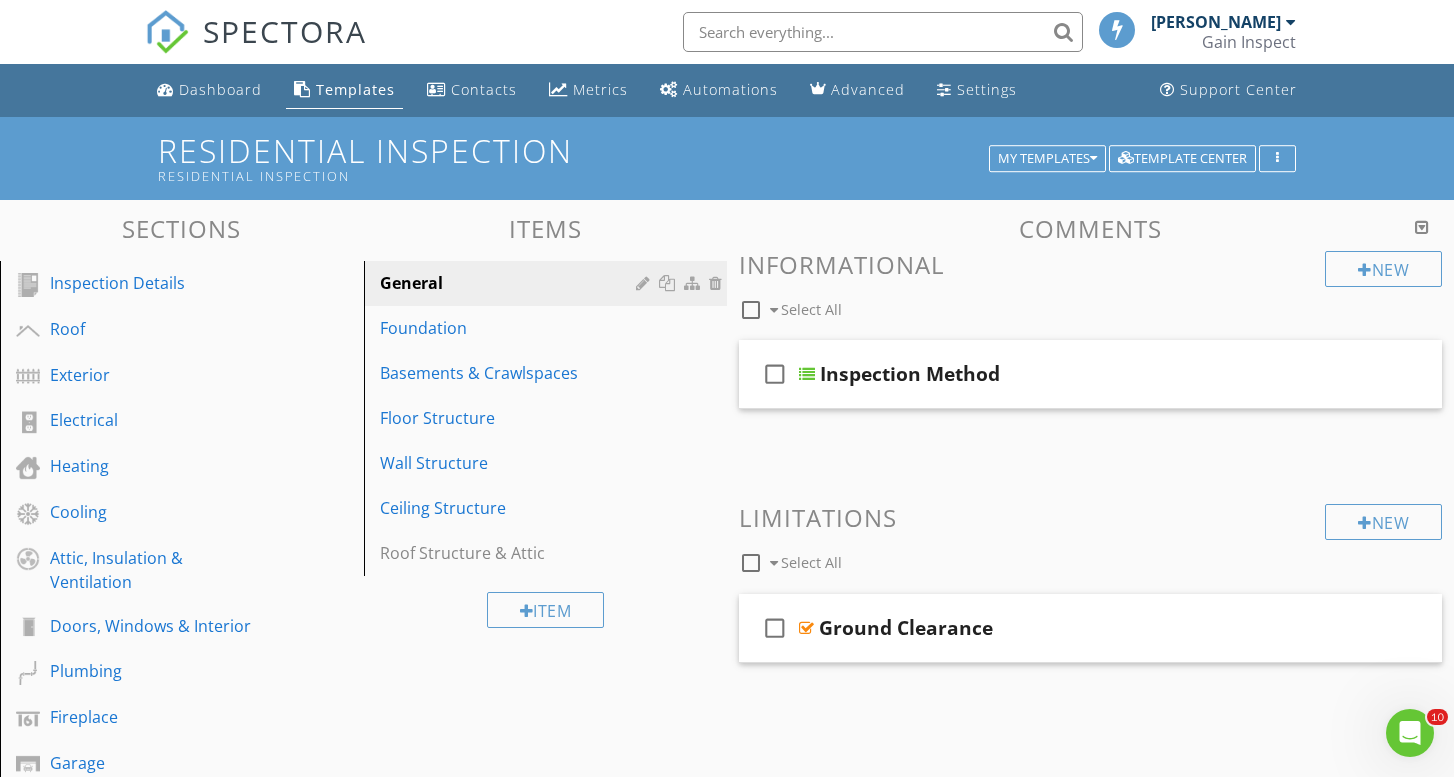 scroll, scrollTop: 0, scrollLeft: 0, axis: both 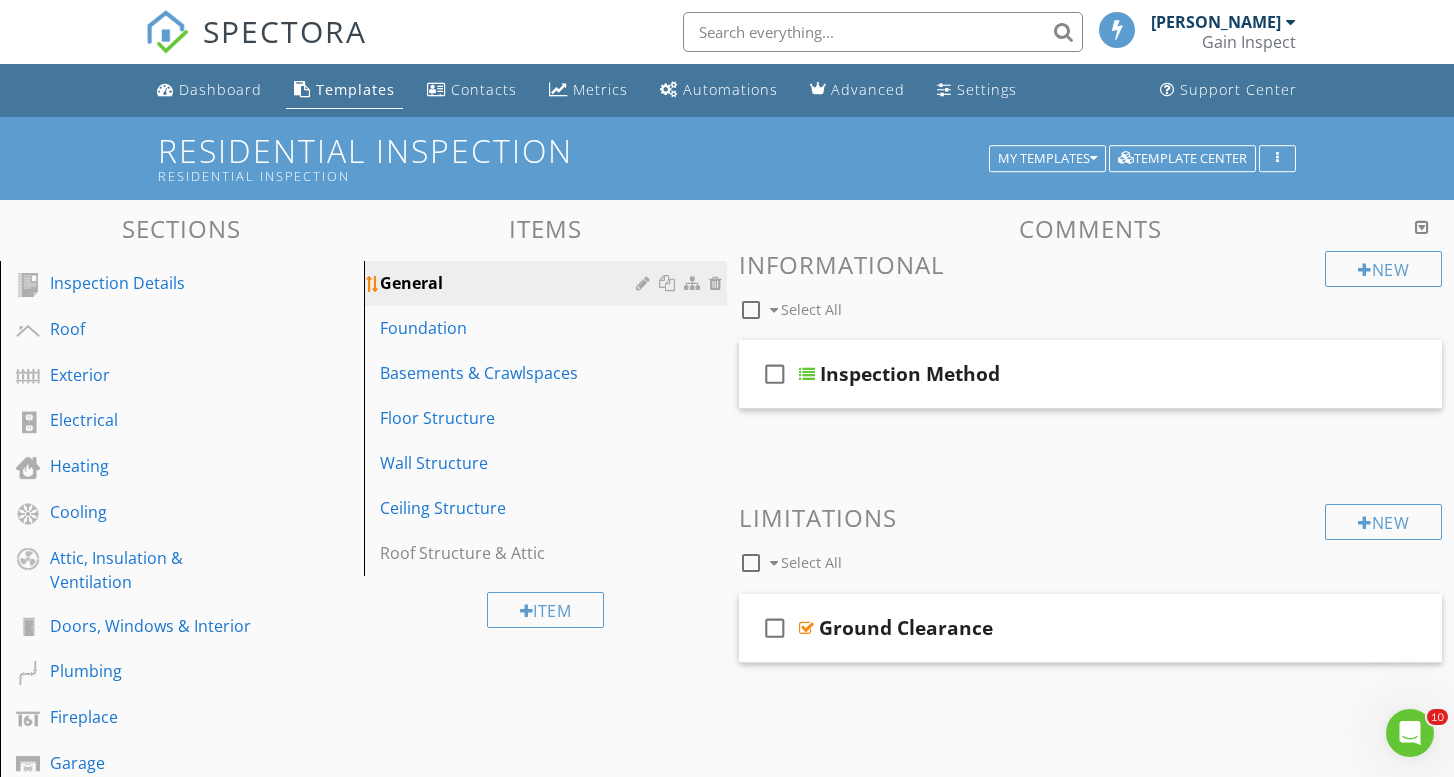 click on "General" at bounding box center [511, 283] 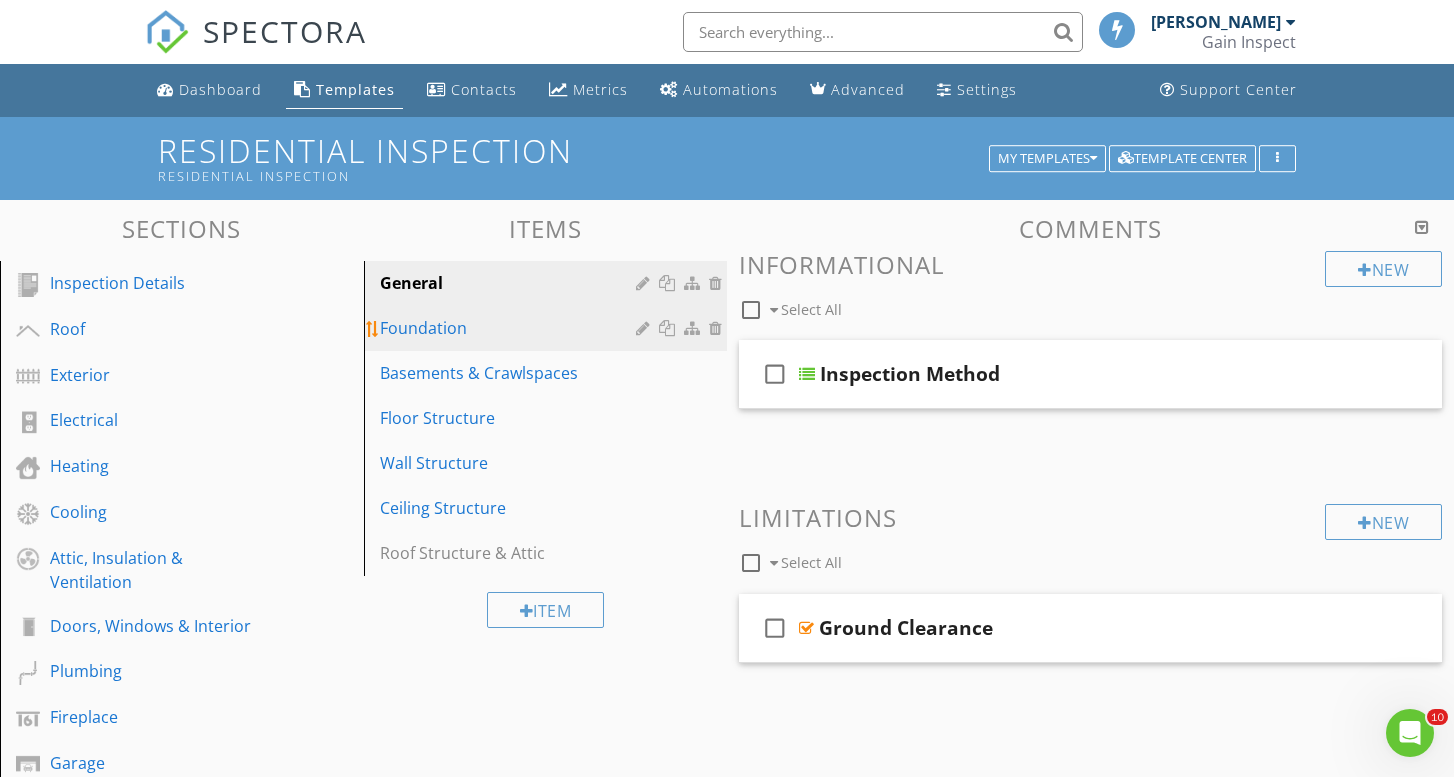 click on "Foundation" at bounding box center [511, 328] 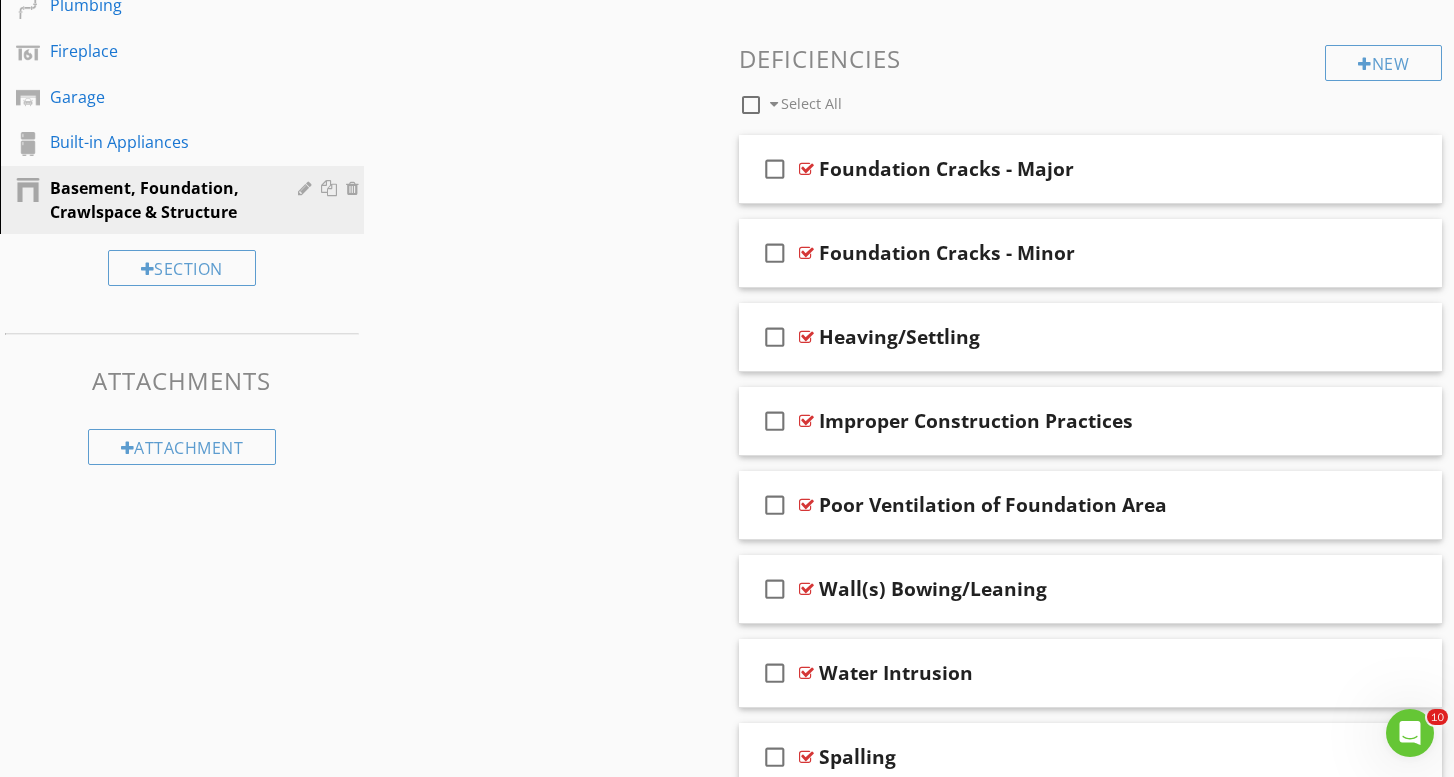 scroll, scrollTop: 679, scrollLeft: 0, axis: vertical 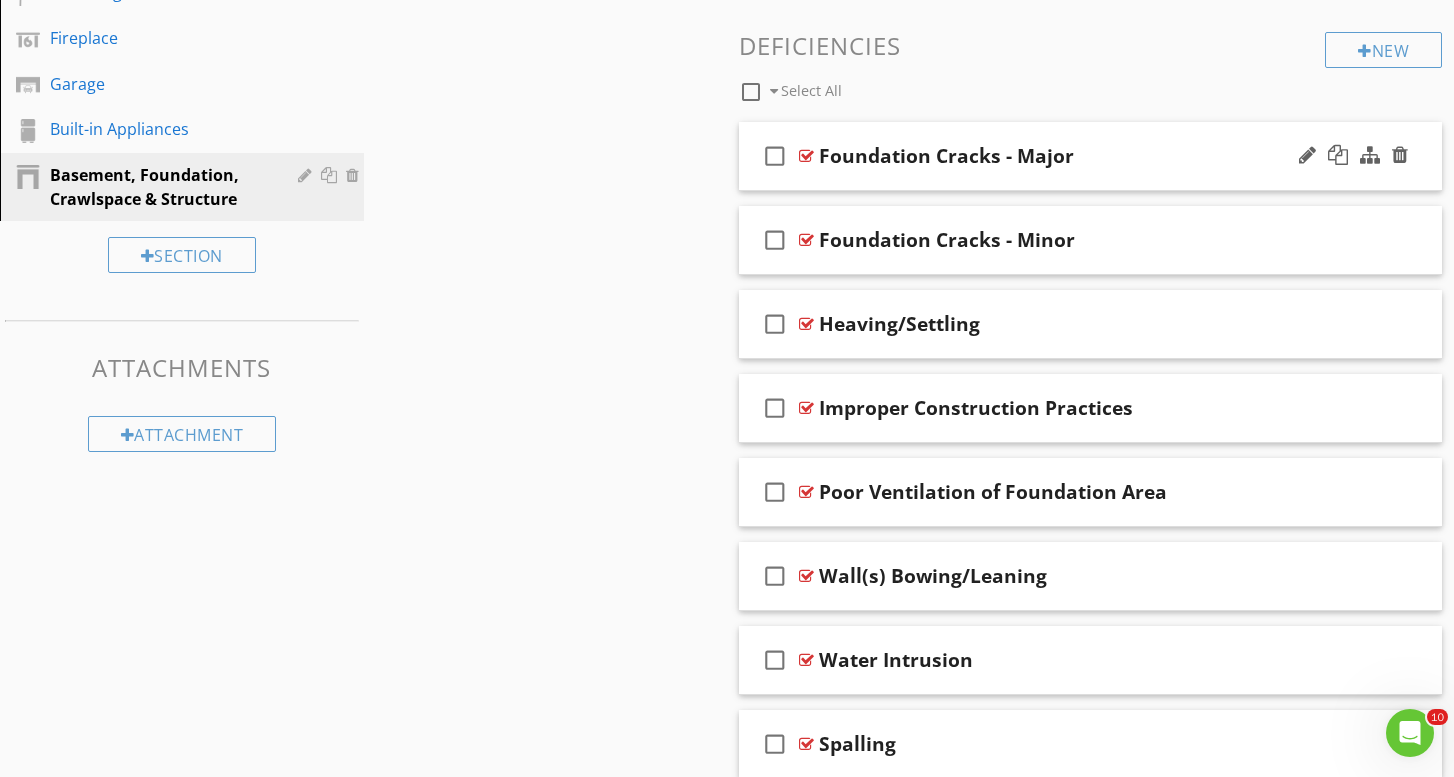 click on "check_box_outline_blank
Foundation Cracks - Major" at bounding box center (1090, 156) 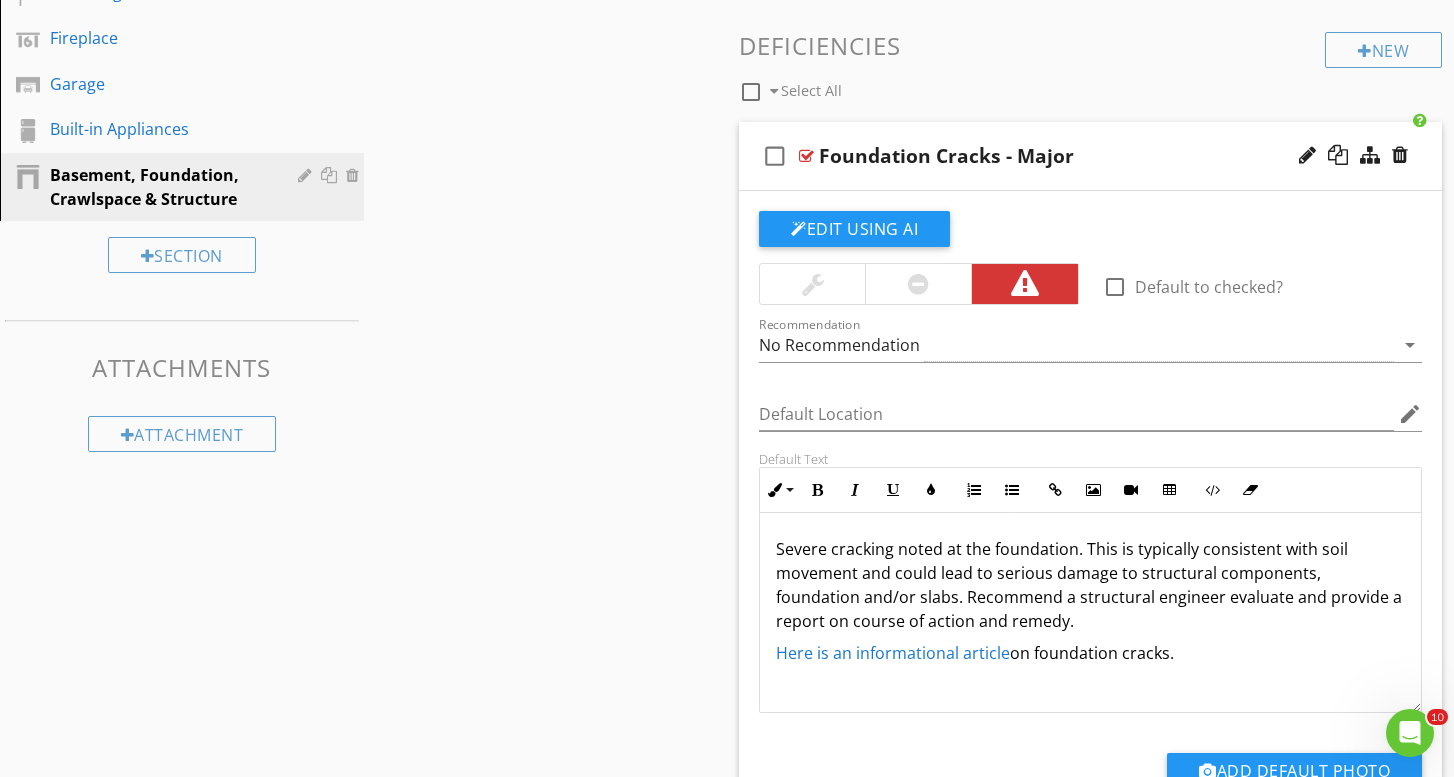 click at bounding box center (918, 284) 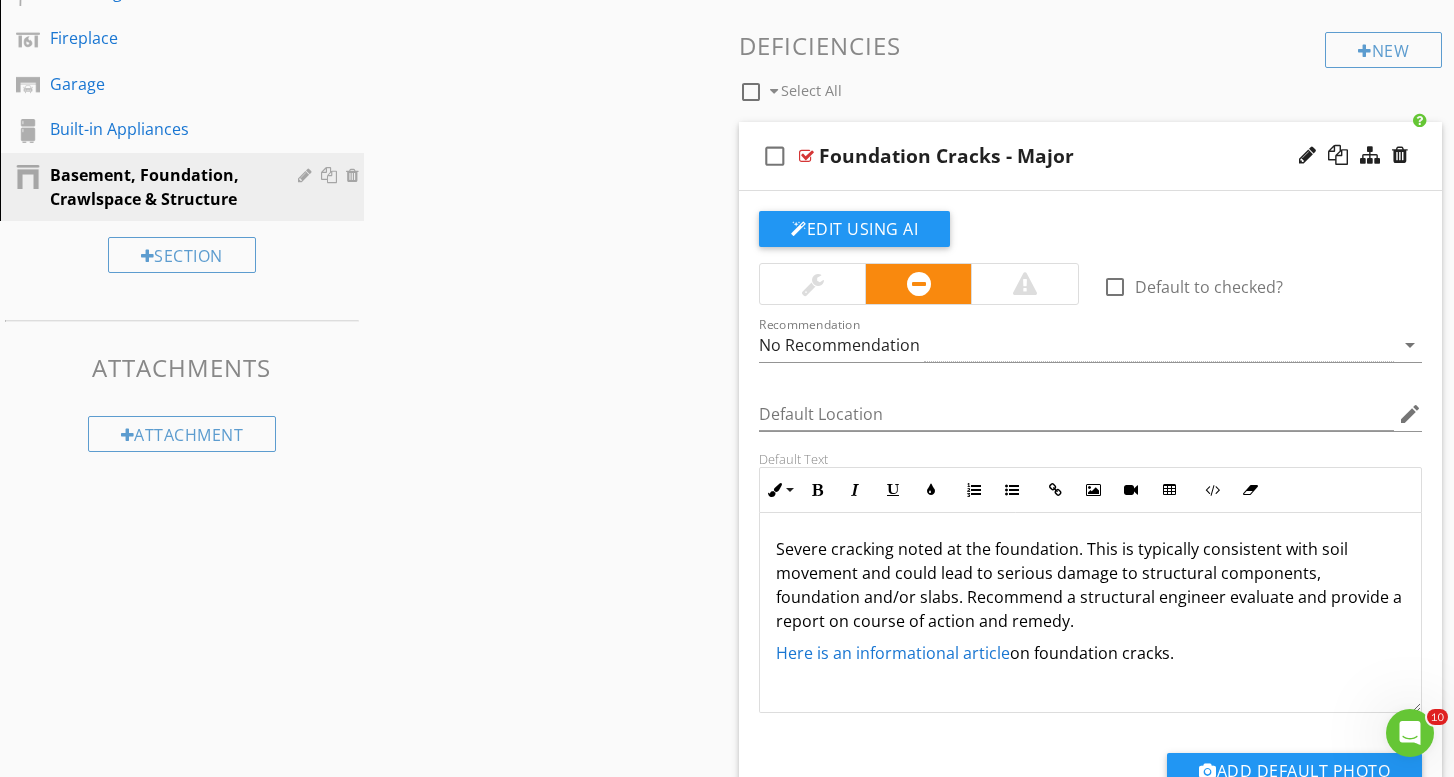 click on "Severe cracking noted at the foundation. This is typically consistent with soil movement and could lead to serious damage to structural components, foundation and/or slabs. Recommend a structural engineer evaluate and provide a report on course of action and remedy." at bounding box center (1090, 585) 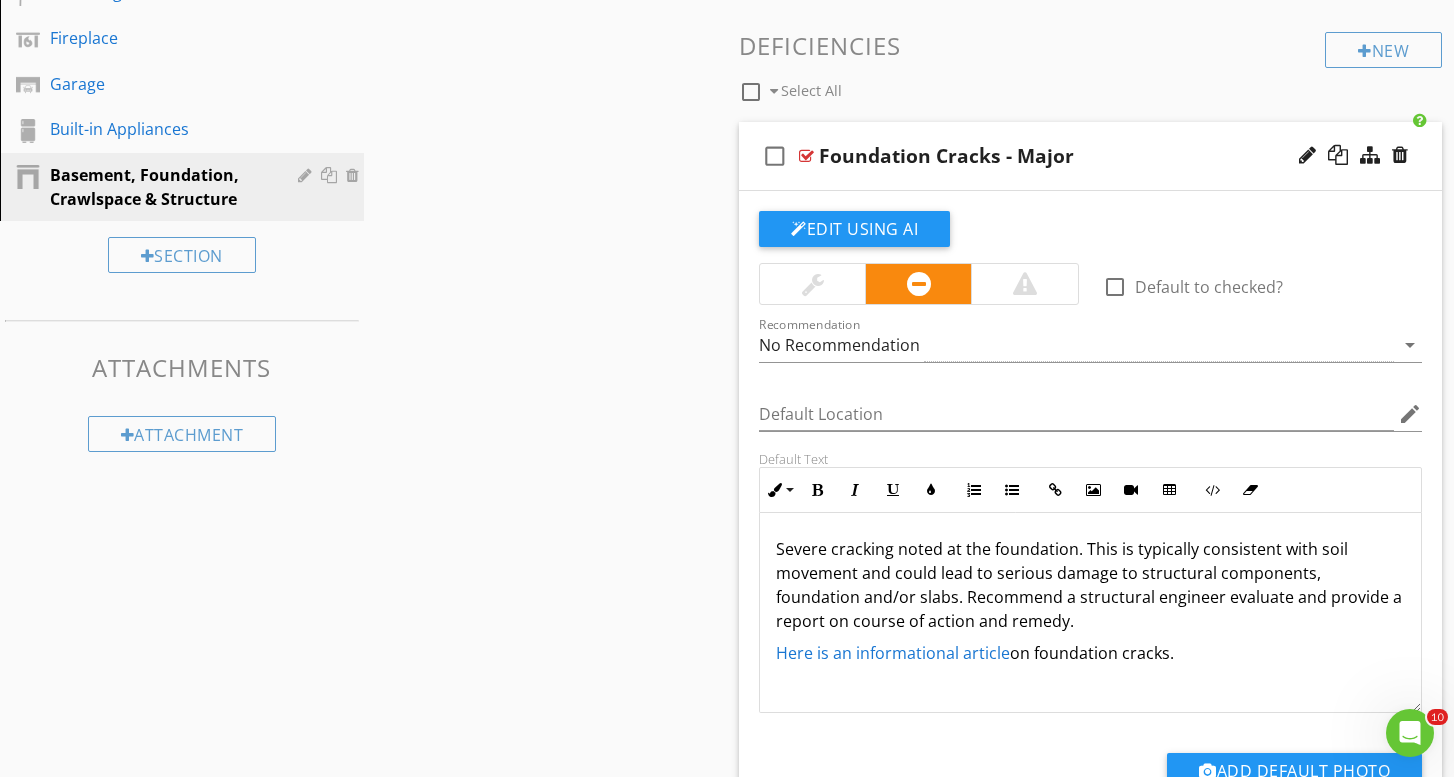 click on "Severe cracking noted at the foundation. This is typically consistent with soil movement and could lead to serious damage to structural components, foundation and/or slabs. Recommend a structural engineer evaluate and provide a report on course of action and remedy. Here is an informational article  on foundation cracks." at bounding box center [1090, 613] 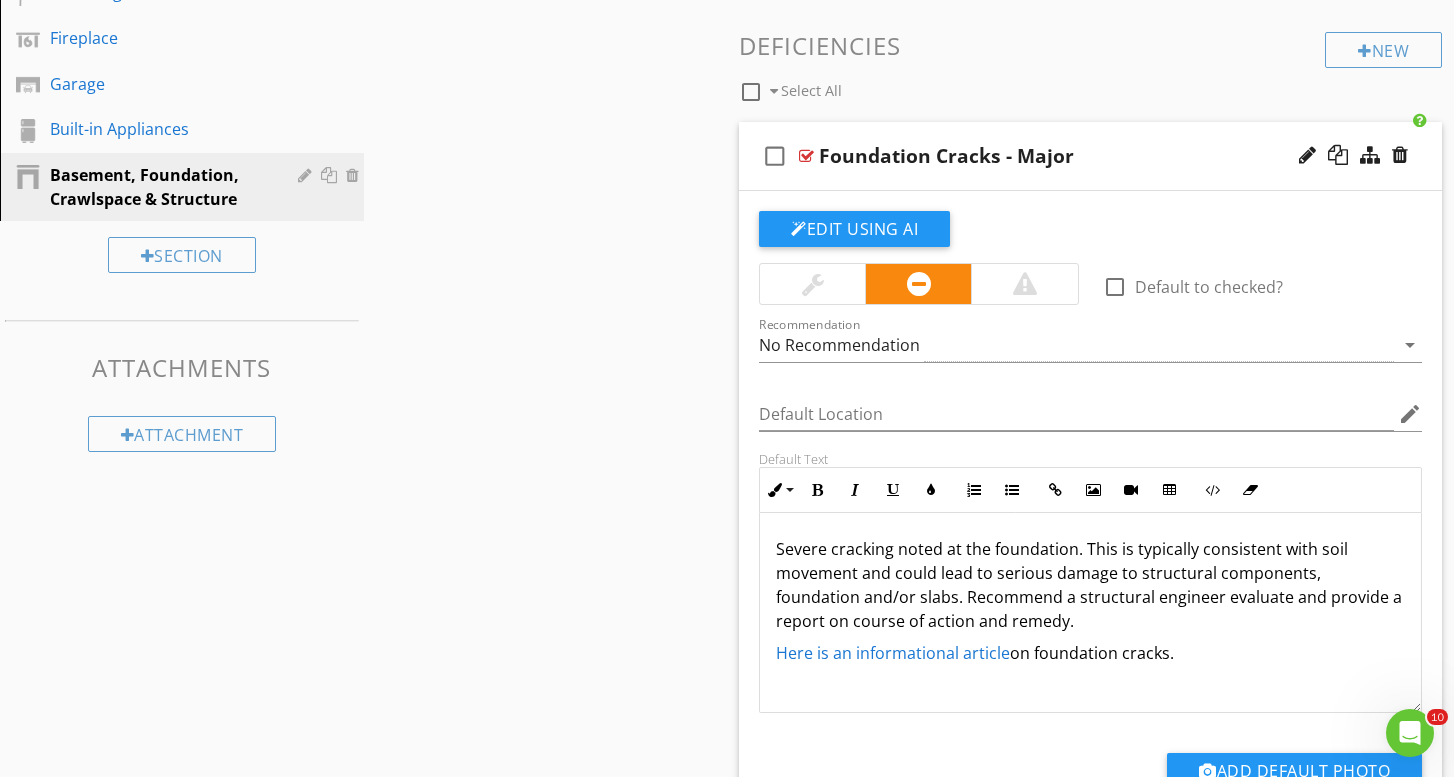 click on "Severe cracking noted at the foundation. This is typically consistent with soil movement and could lead to serious damage to structural components, foundation and/or slabs. Recommend a structural engineer evaluate and provide a report on course of action and remedy." at bounding box center [1090, 585] 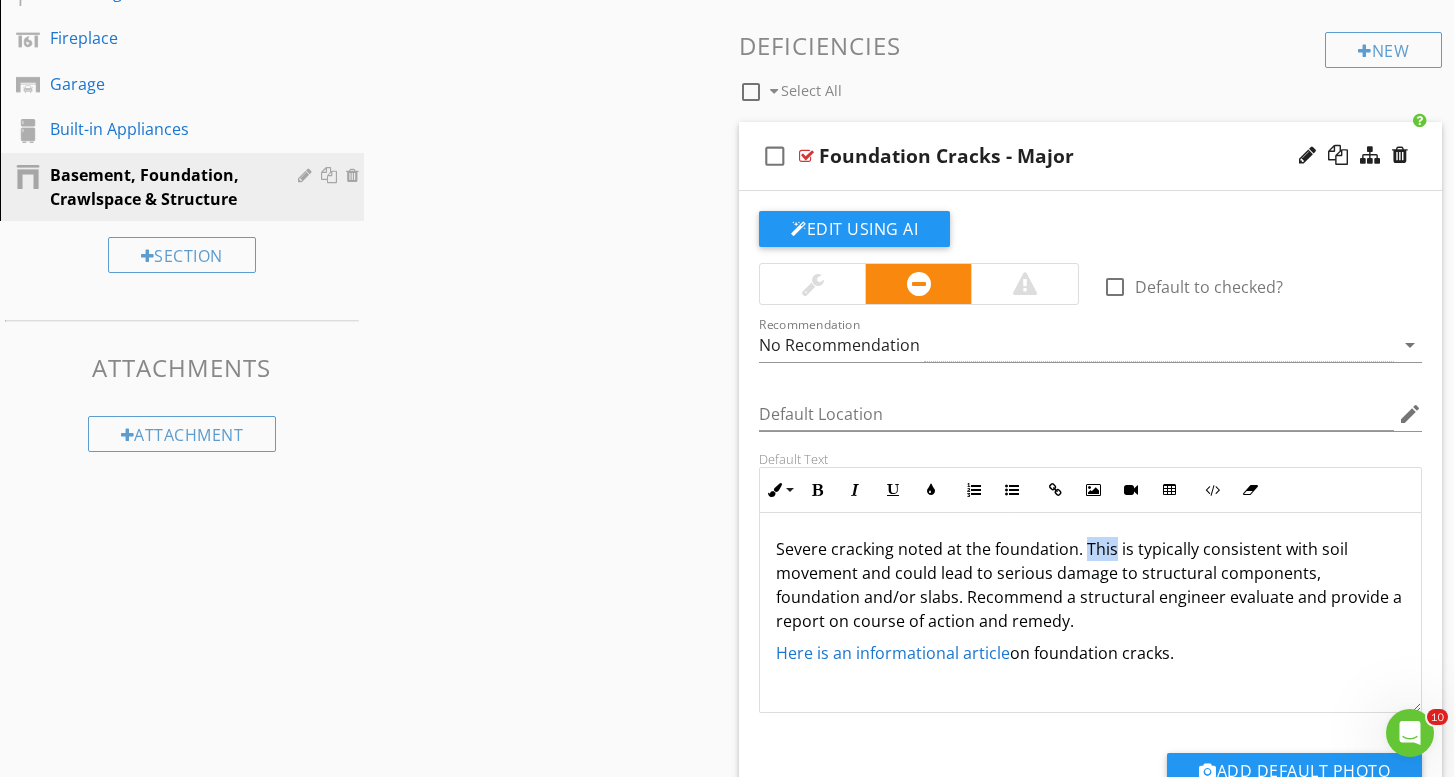 click on "Severe cracking noted at the foundation. This is typically consistent with soil movement and could lead to serious damage to structural components, foundation and/or slabs. Recommend a structural engineer evaluate and provide a report on course of action and remedy." at bounding box center [1090, 585] 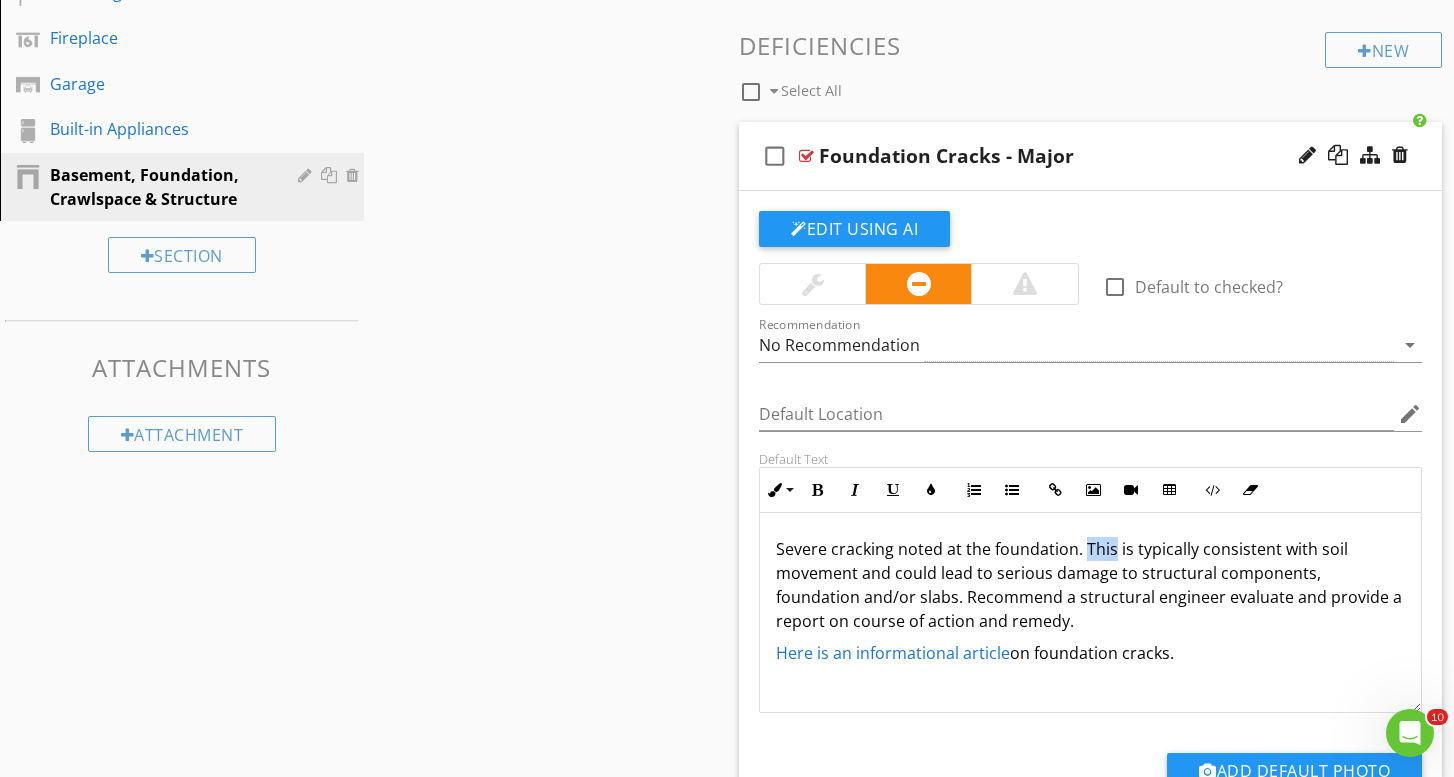 click on "Severe cracking noted at the foundation. This is typically consistent with soil movement and could lead to serious damage to structural components, foundation and/or slabs. Recommend a structural engineer evaluate and provide a report on course of action and remedy." at bounding box center [1090, 585] 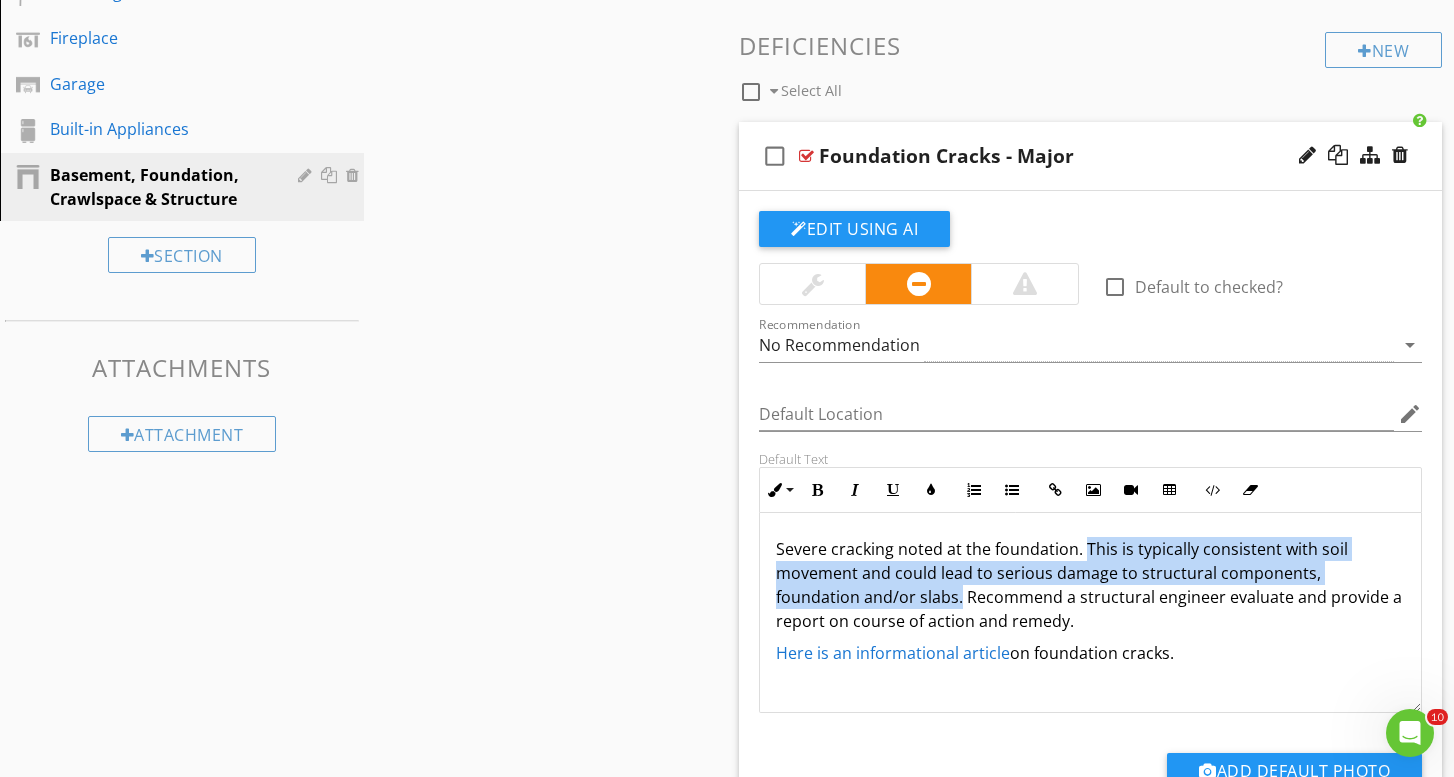drag, startPoint x: 1083, startPoint y: 548, endPoint x: 873, endPoint y: 601, distance: 216.58485 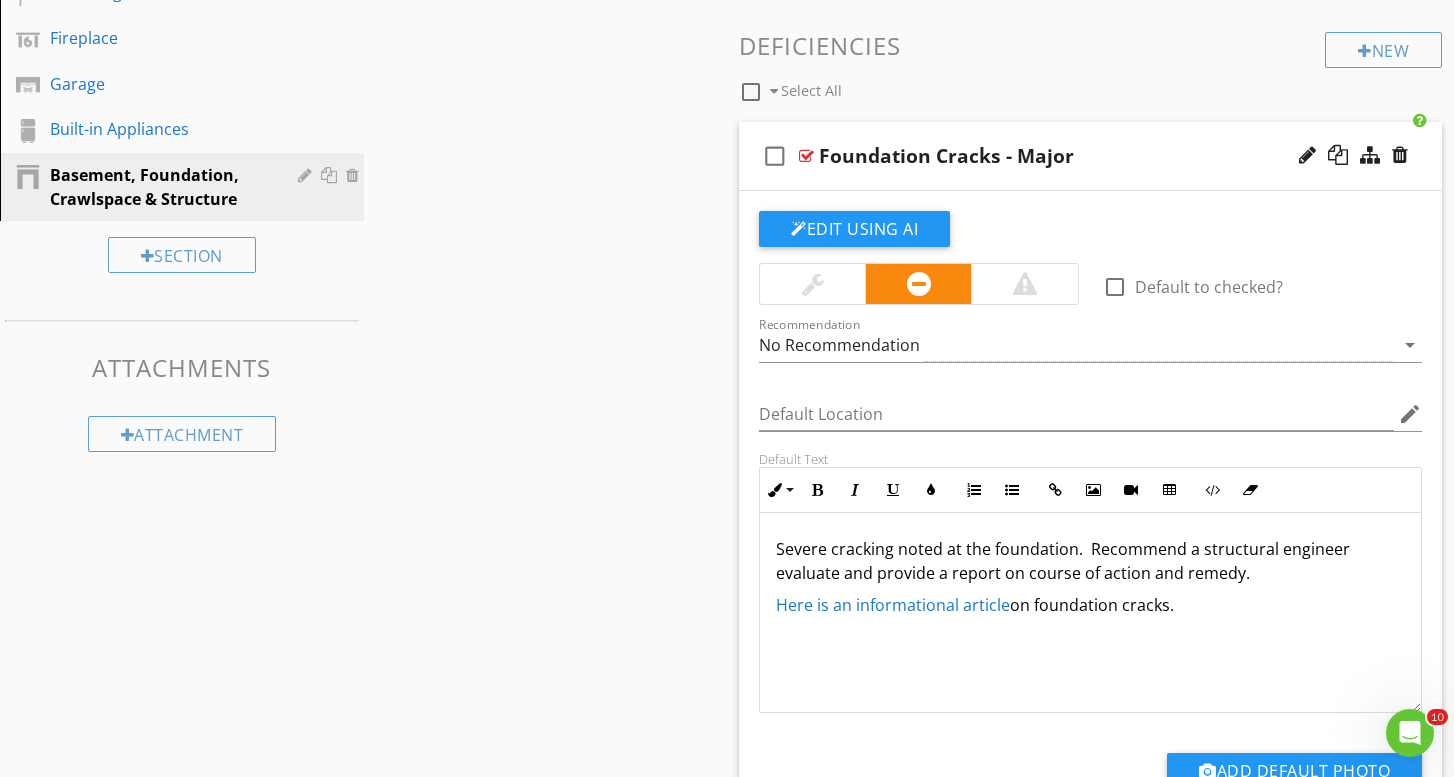click on "Severe cracking noted at the foundation.  Recommend a structural engineer evaluate and provide a report on course of action and remedy." at bounding box center [1090, 561] 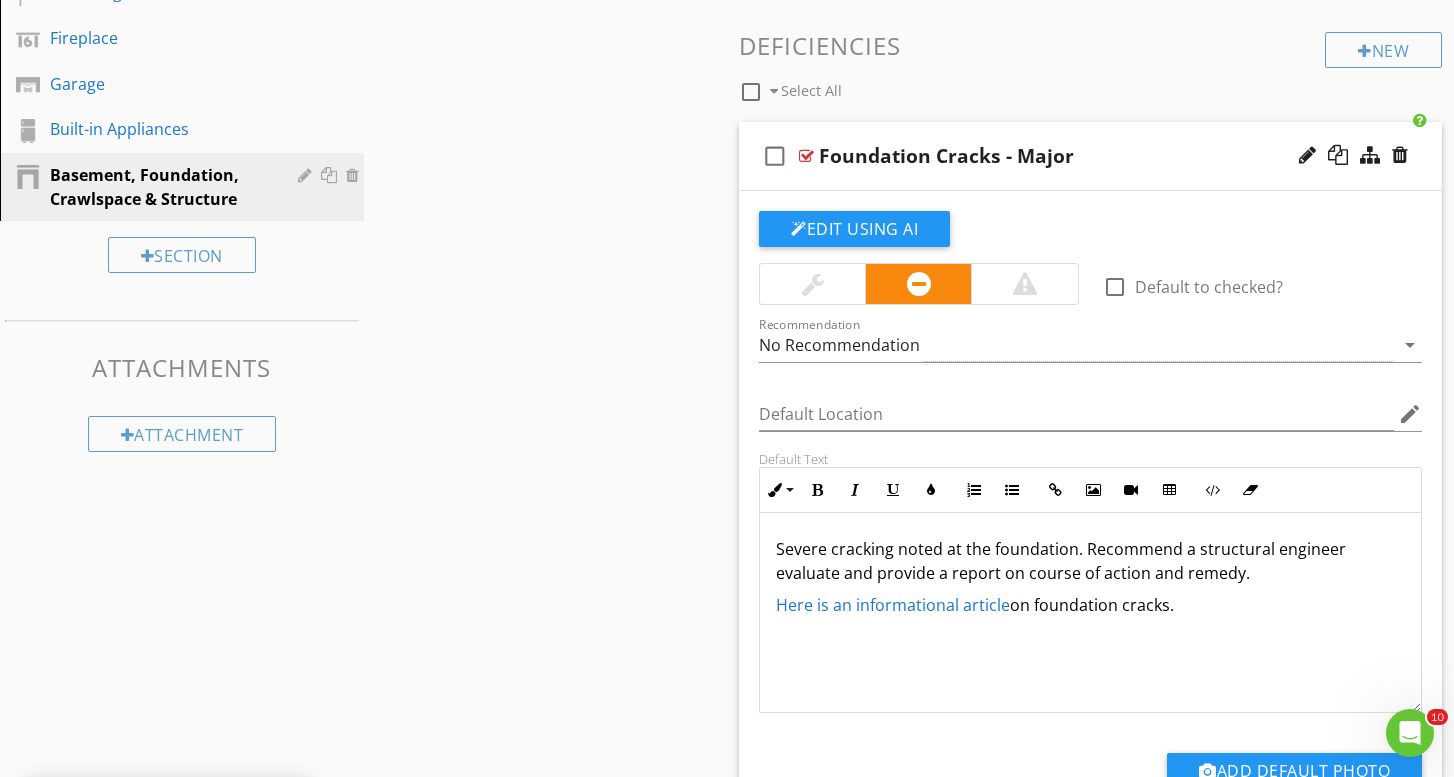 click on "Severe cracking noted at the foundation. Recommend a structural engineer evaluate and provide a report on course of action and remedy." at bounding box center (1090, 561) 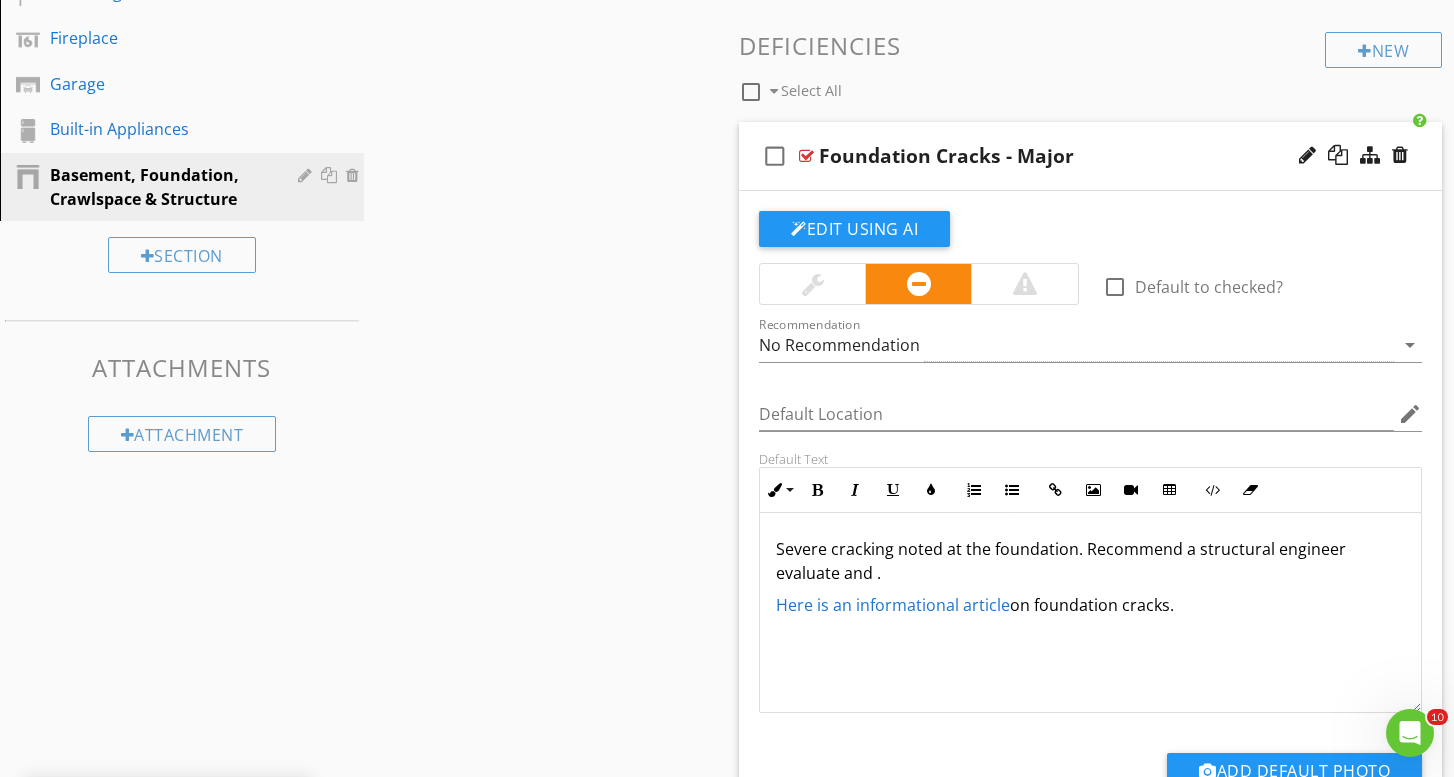 type 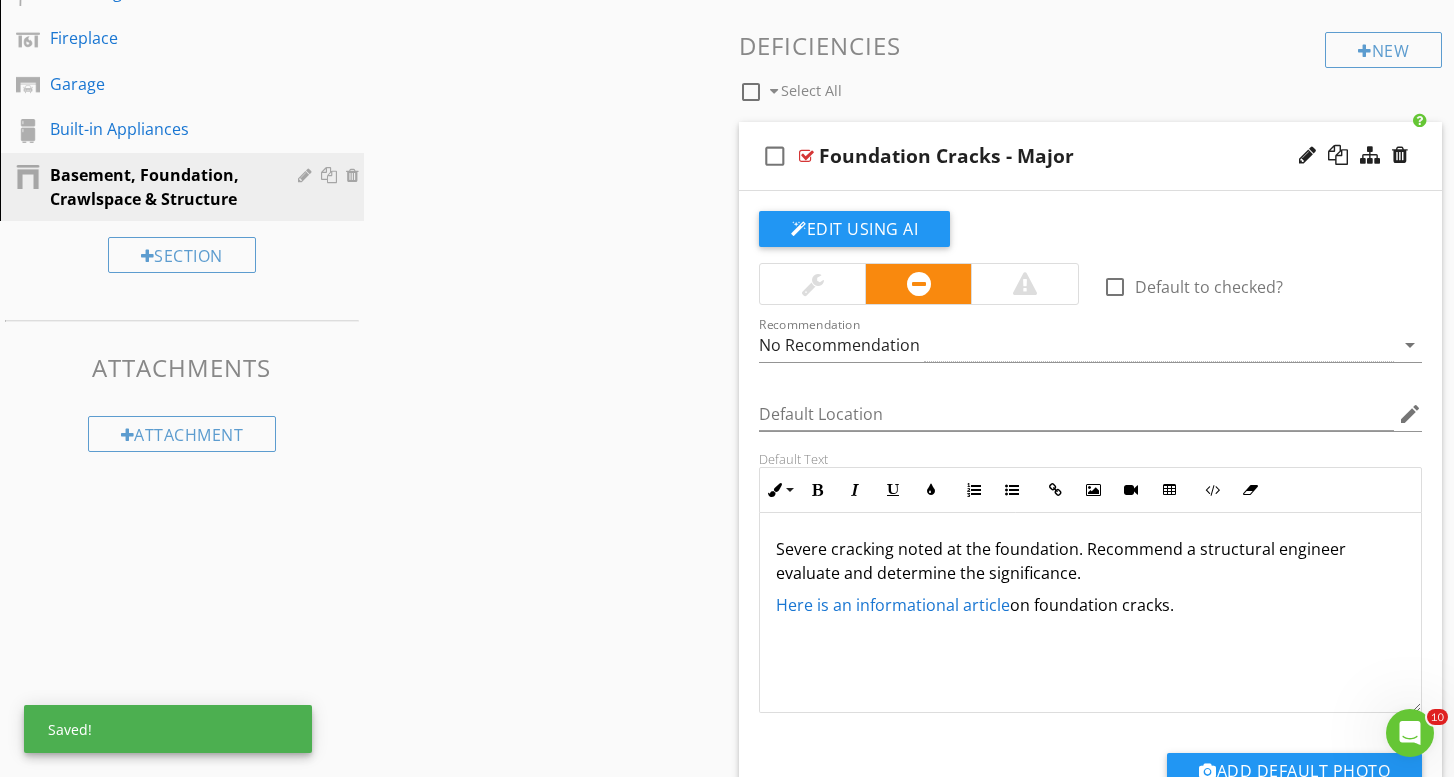 click on "Here is an informational article  on foundation cracks." at bounding box center [1090, 605] 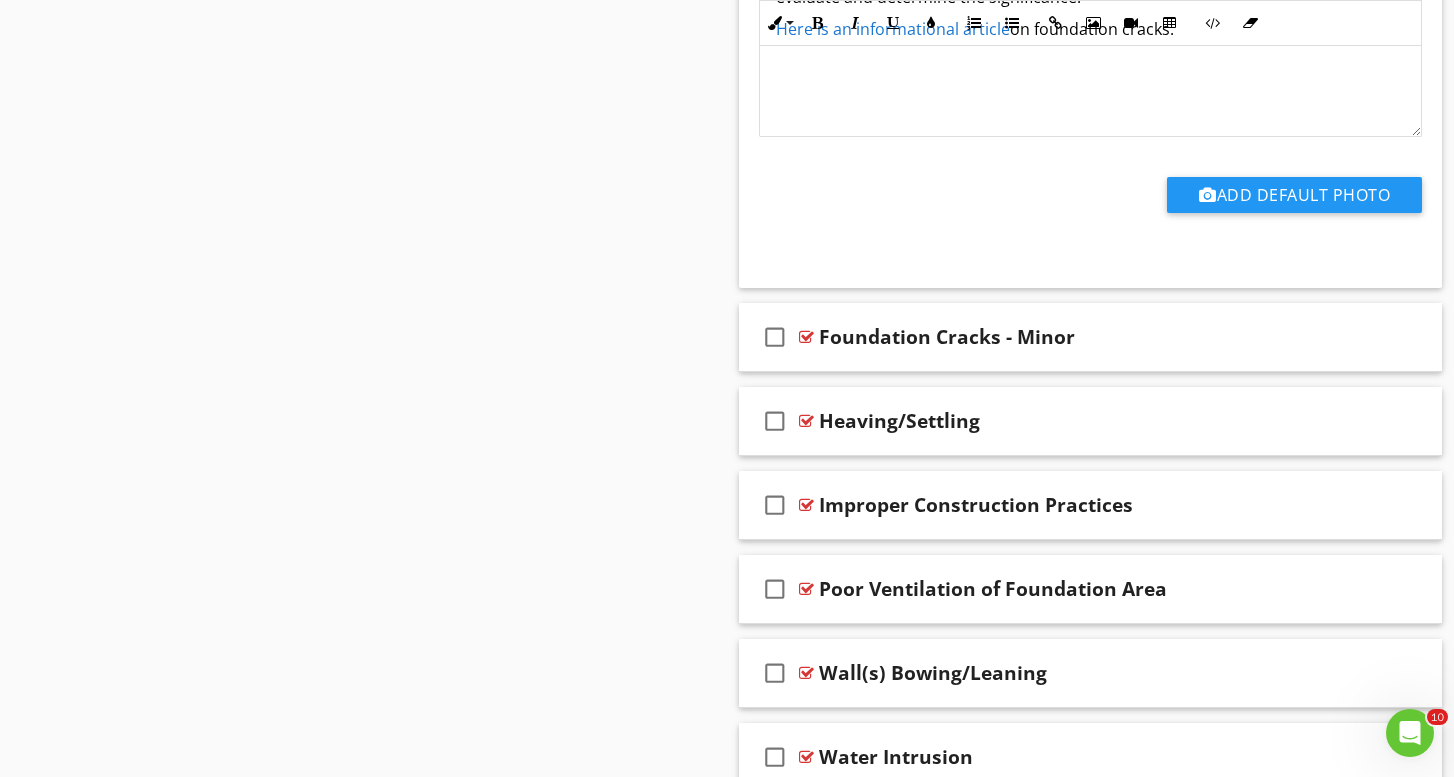scroll, scrollTop: 1256, scrollLeft: 0, axis: vertical 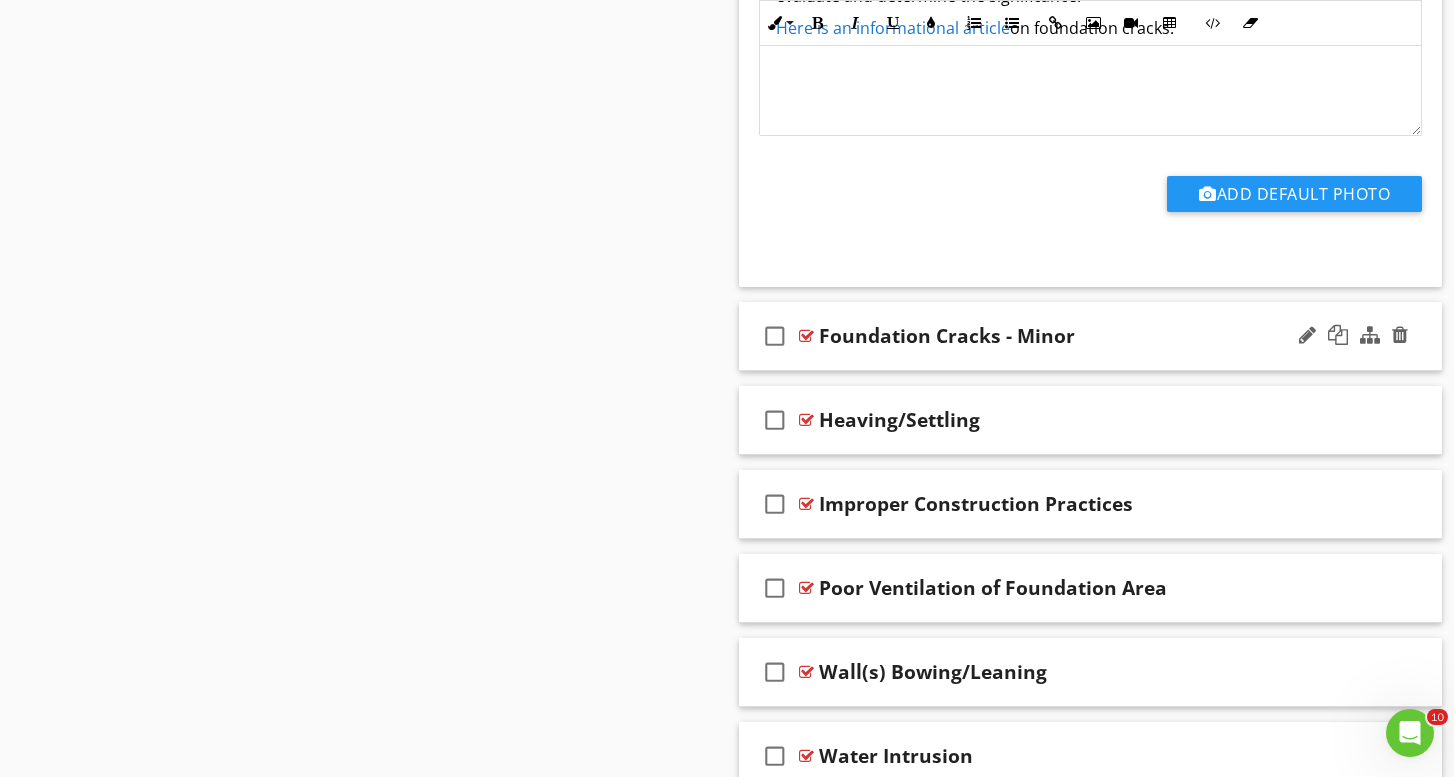 click on "check_box_outline_blank
Foundation Cracks - Minor" at bounding box center (1090, 336) 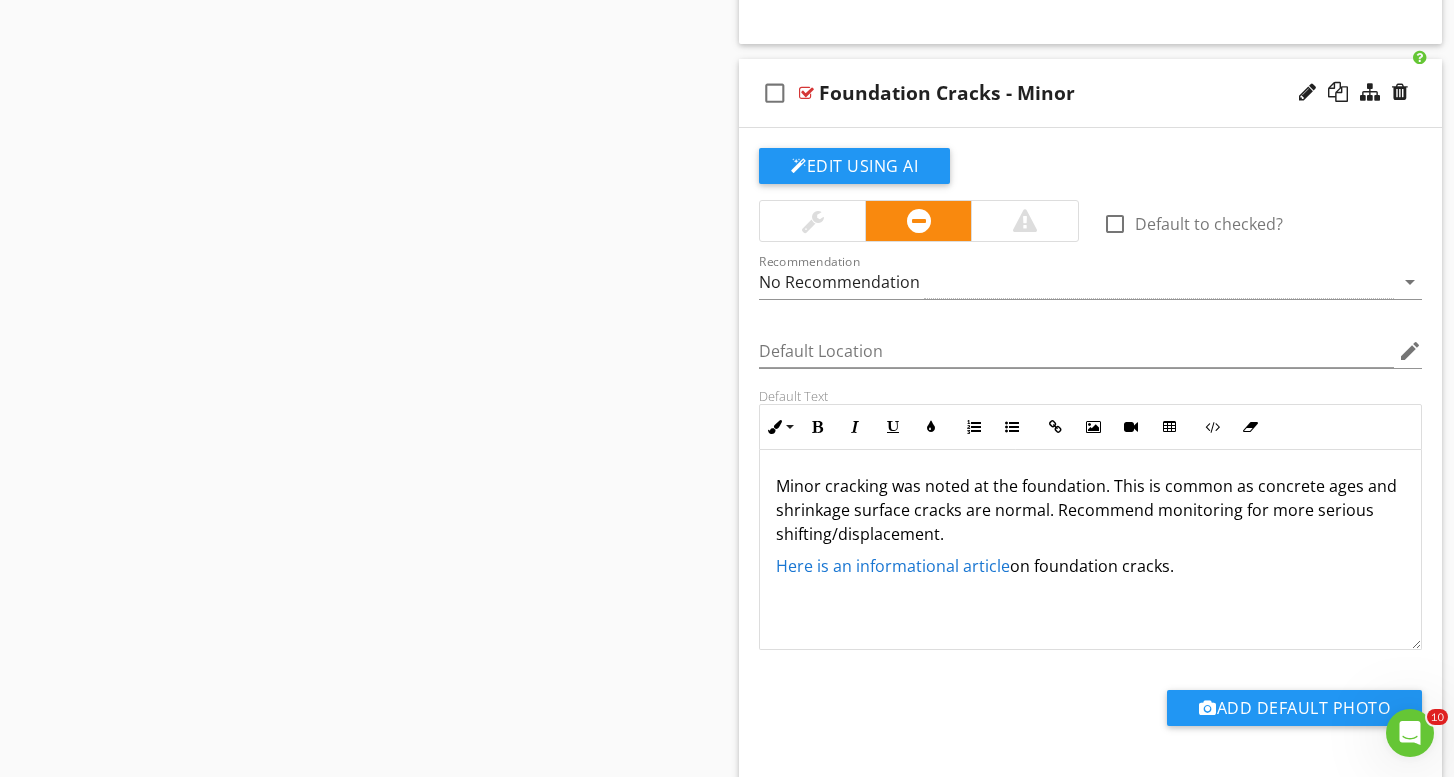 scroll, scrollTop: 1502, scrollLeft: 0, axis: vertical 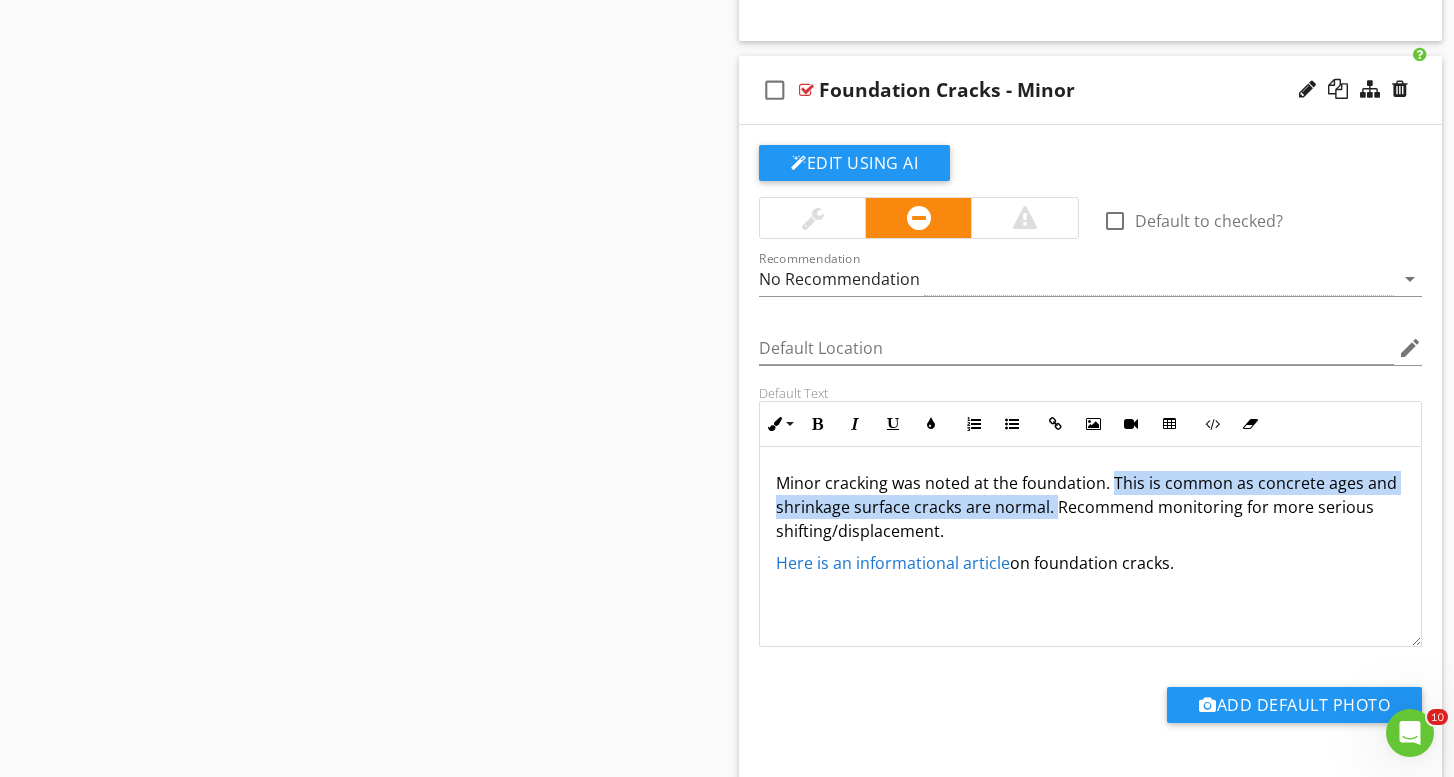 drag, startPoint x: 1113, startPoint y: 476, endPoint x: 1055, endPoint y: 505, distance: 64.84597 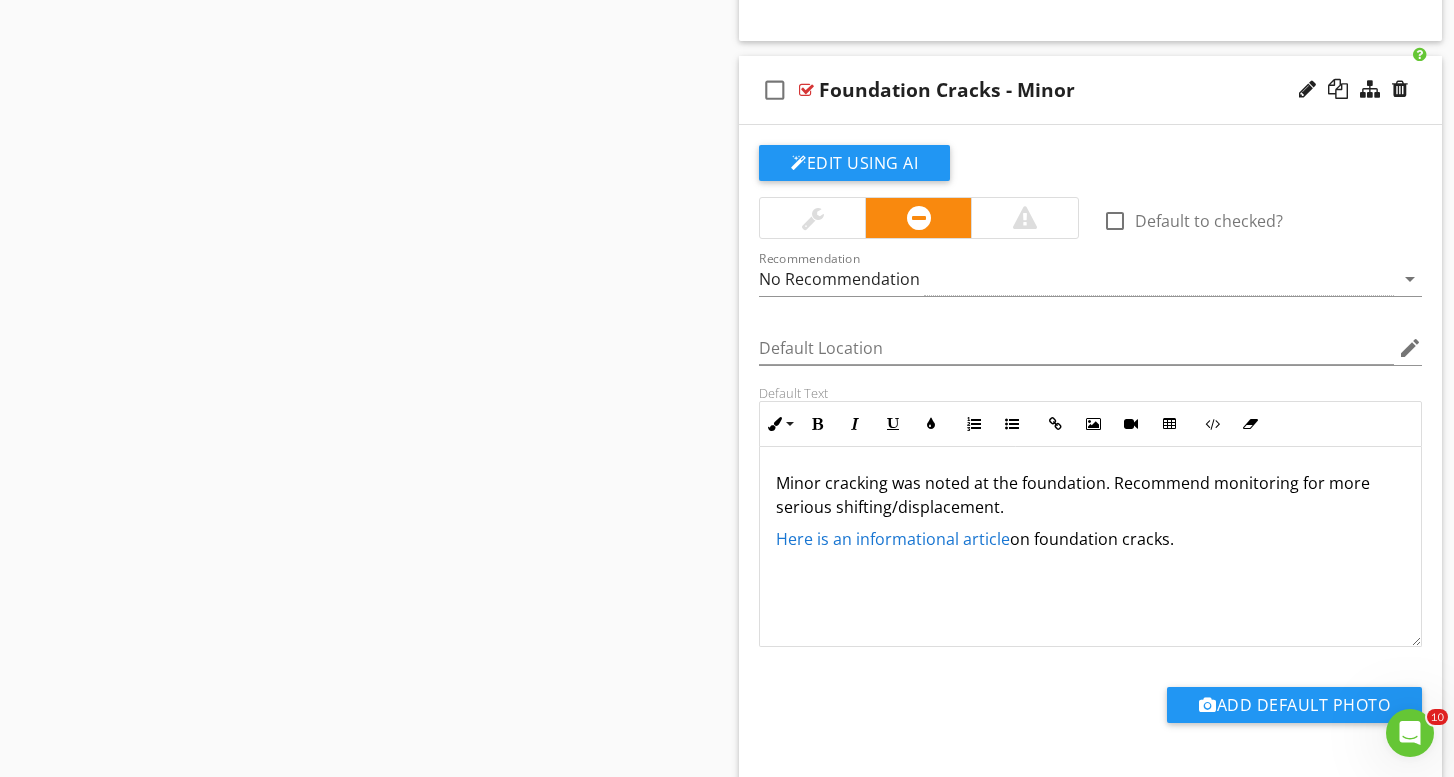 click on "Minor cracking was noted at the foundation. Recommend monitoring for more serious shifting/displacement." at bounding box center (1090, 495) 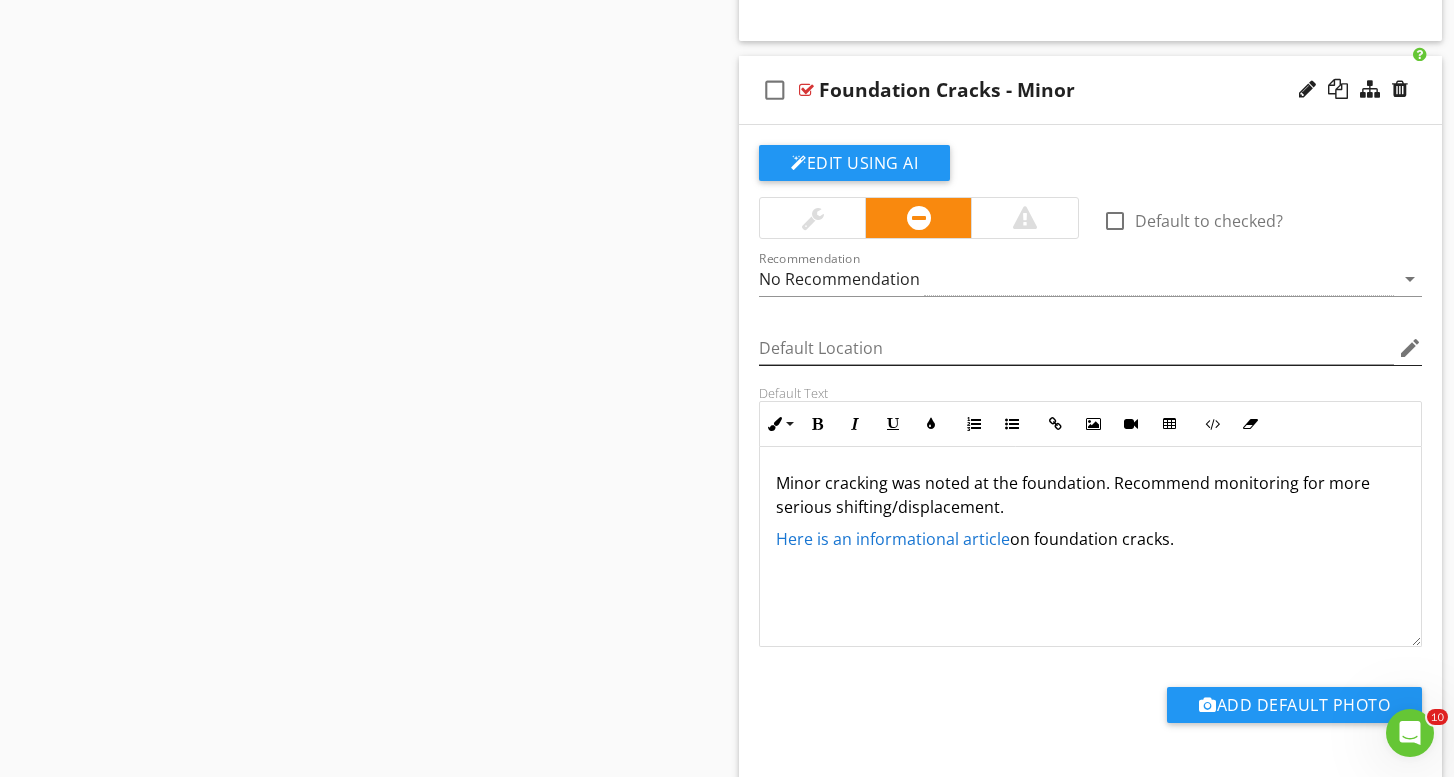 type 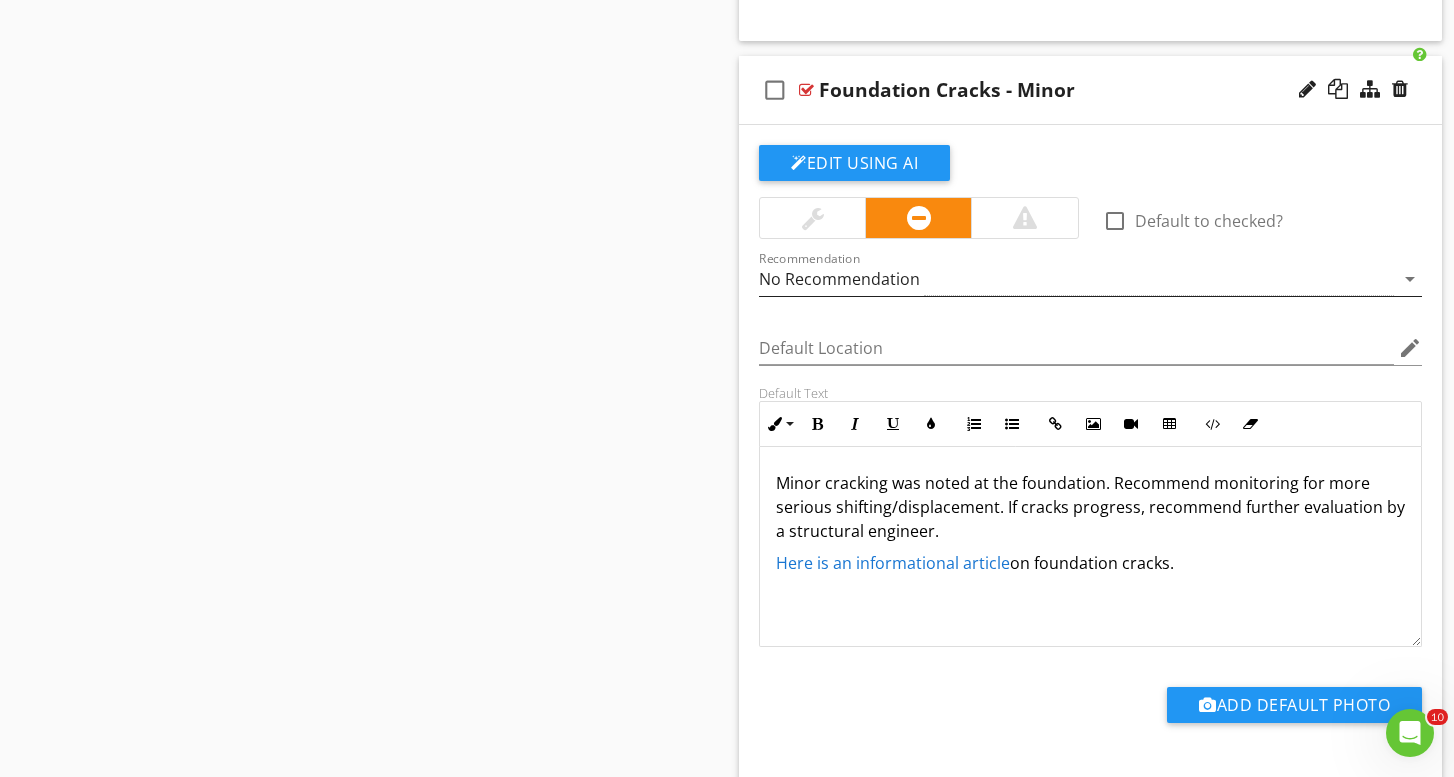 click on "No Recommendation" at bounding box center [1076, 279] 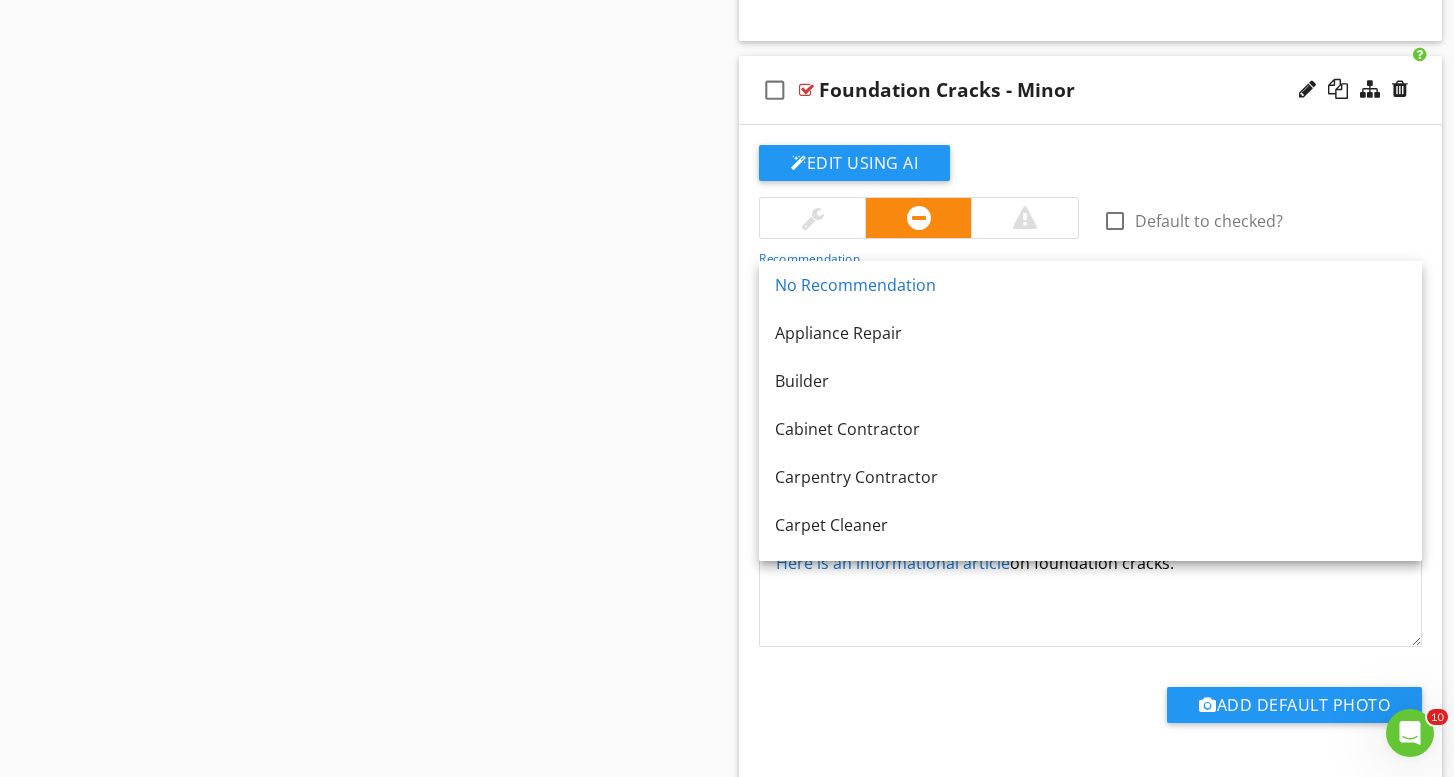 click on "Sections
Inspection Details           Roof           Exterior           Electrical           Heating           Cooling           Attic, Insulation & Ventilation           Doors, Windows & Interior           Plumbing           Fireplace           Garage           Built-in Appliances           Basement, Foundation, Crawlspace & Structure
Section
Attachments
Attachment
Items
General           Foundation           Basements & Crawlspaces           Floor Structure           Wall Structure           Ceiling Structure           Roof Structure & Attic
Item
Comments
New
Informational   check_box_outline_blank     Select All       check_box_outline_blank
Material
New
Limitations
New
Deficiencies" at bounding box center [727, 32] 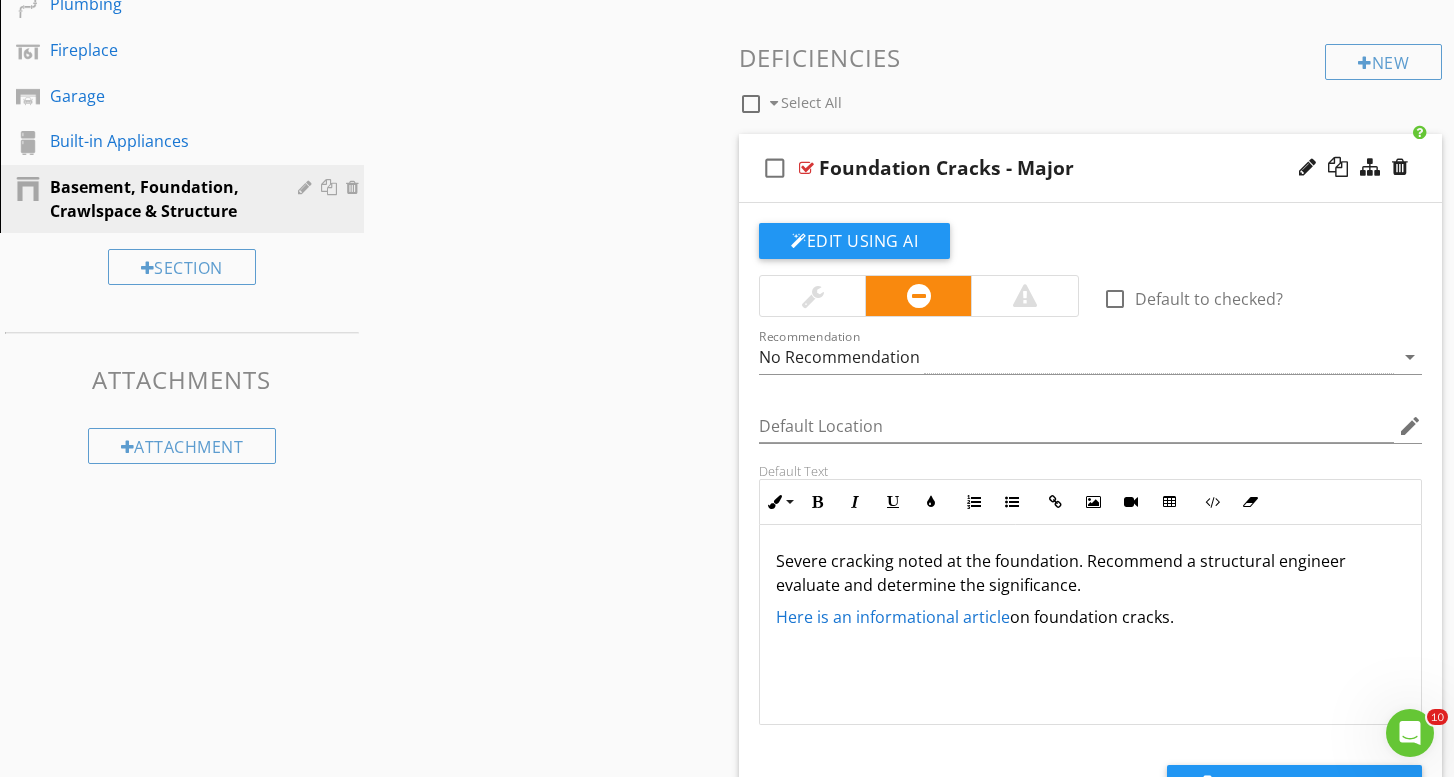 scroll, scrollTop: 664, scrollLeft: 0, axis: vertical 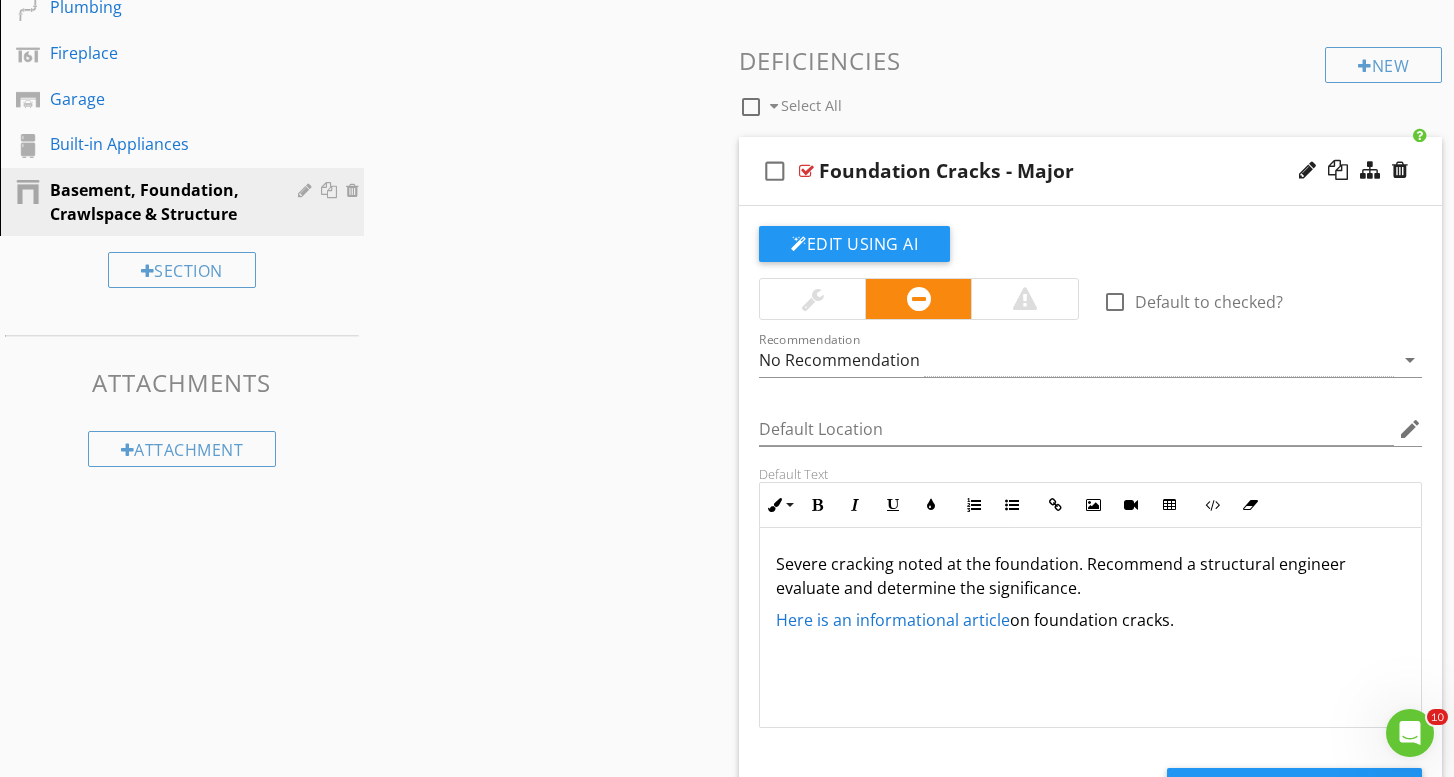 click on "Severe cracking noted at the foundation. Recommend a structural engineer evaluate and determine the significance." at bounding box center (1090, 576) 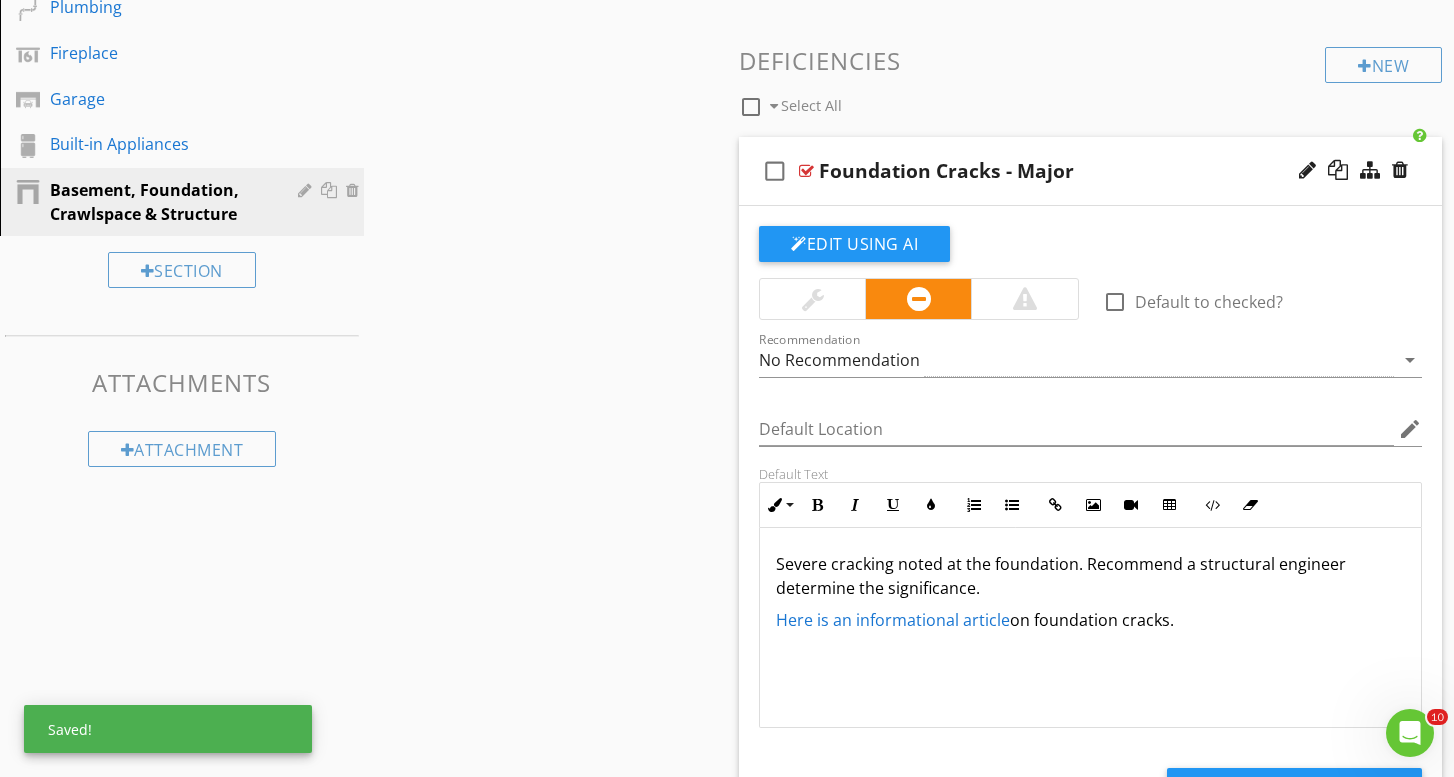 click on "Severe cracking noted at the foundation. Recommend a structural engineer determine the significance." at bounding box center [1090, 576] 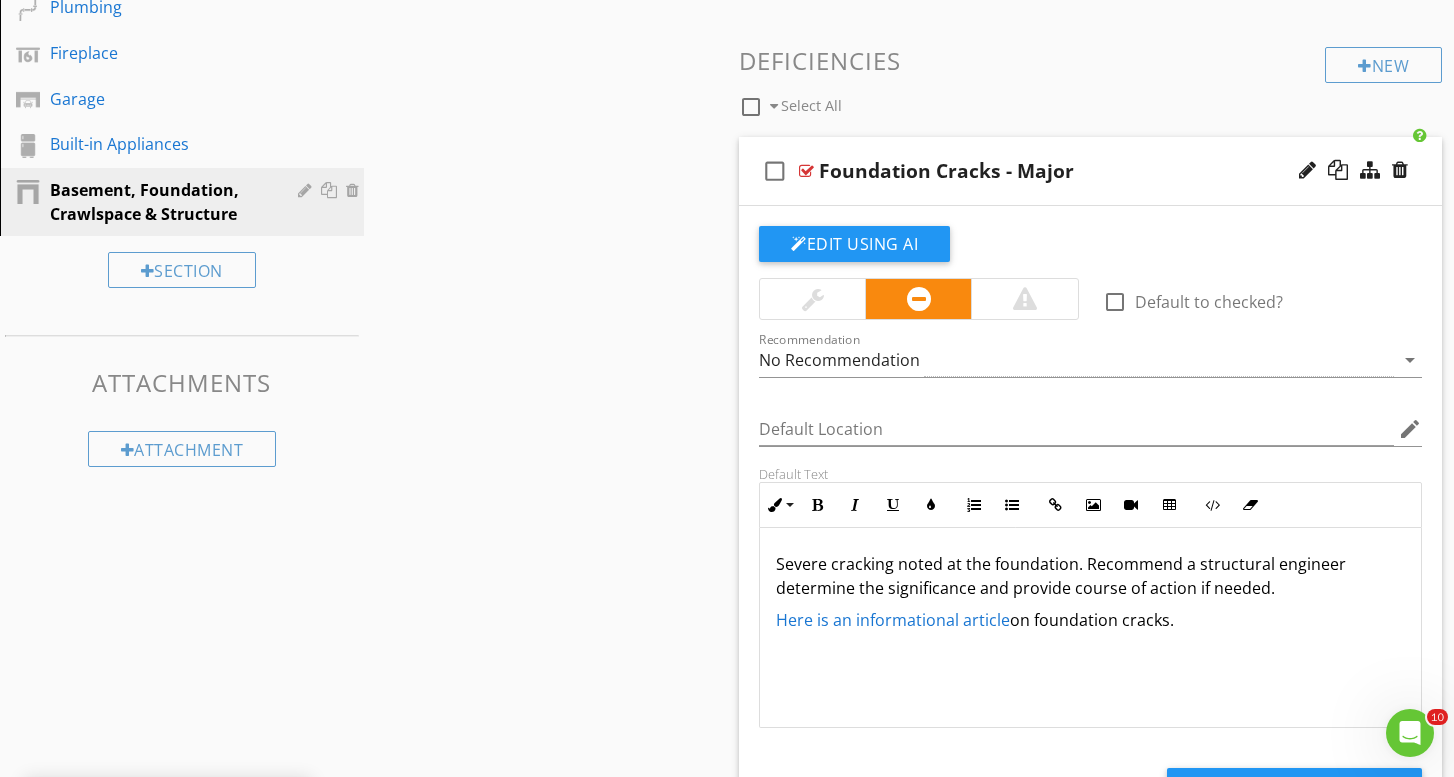 click on "Severe cracking noted at the foundation. Recommend a structural engineer determine the significance and provide course of action if needed." at bounding box center [1090, 576] 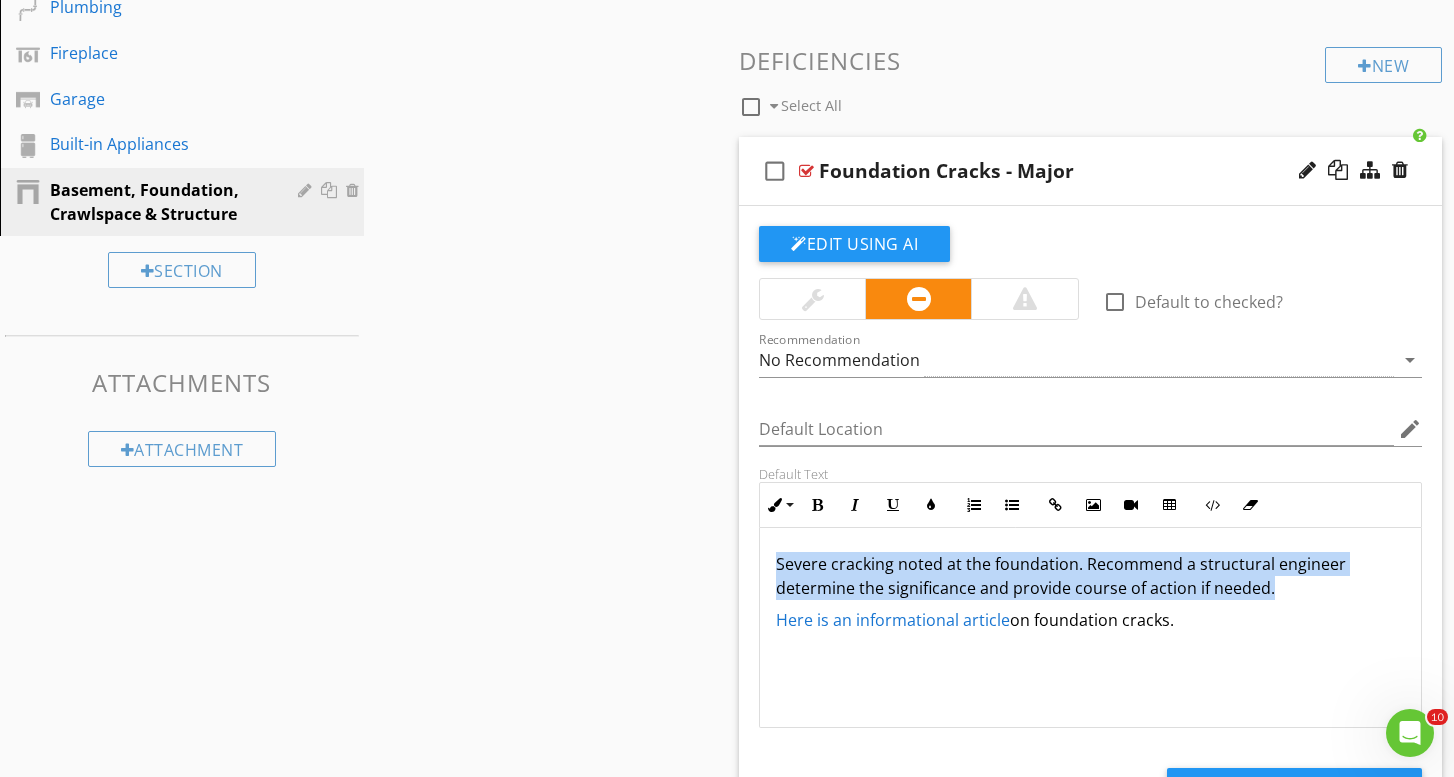 drag, startPoint x: 777, startPoint y: 565, endPoint x: 1304, endPoint y: 578, distance: 527.16034 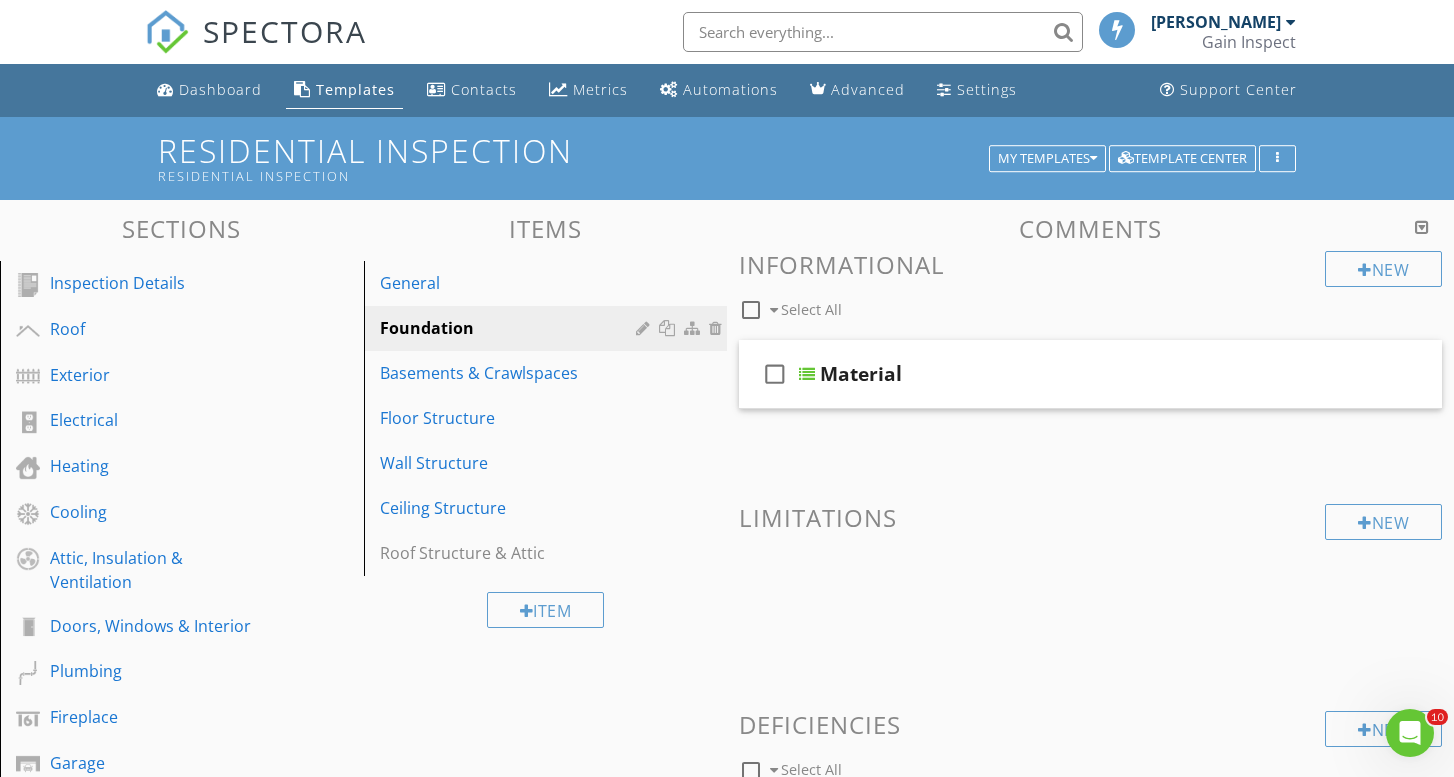 scroll, scrollTop: 0, scrollLeft: 0, axis: both 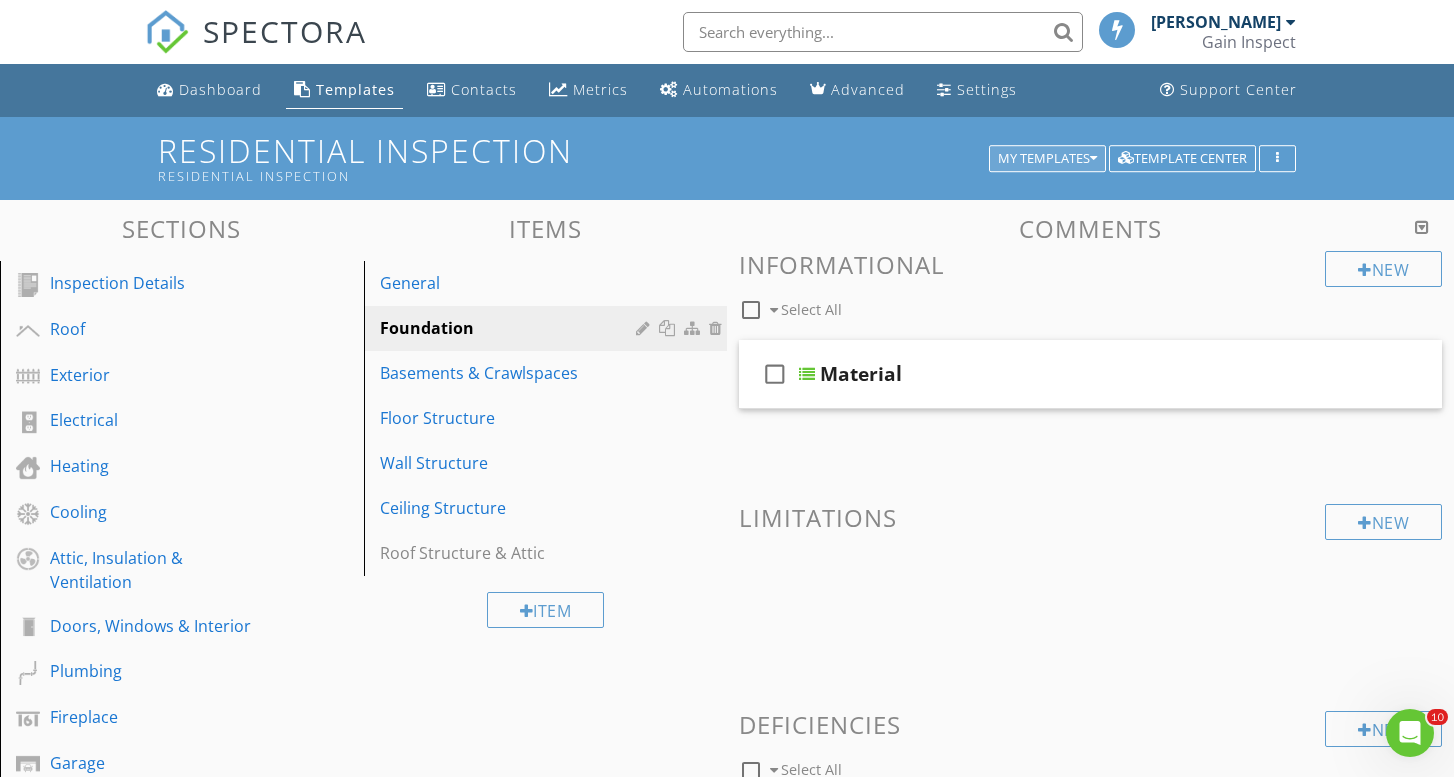 click at bounding box center (1093, 159) 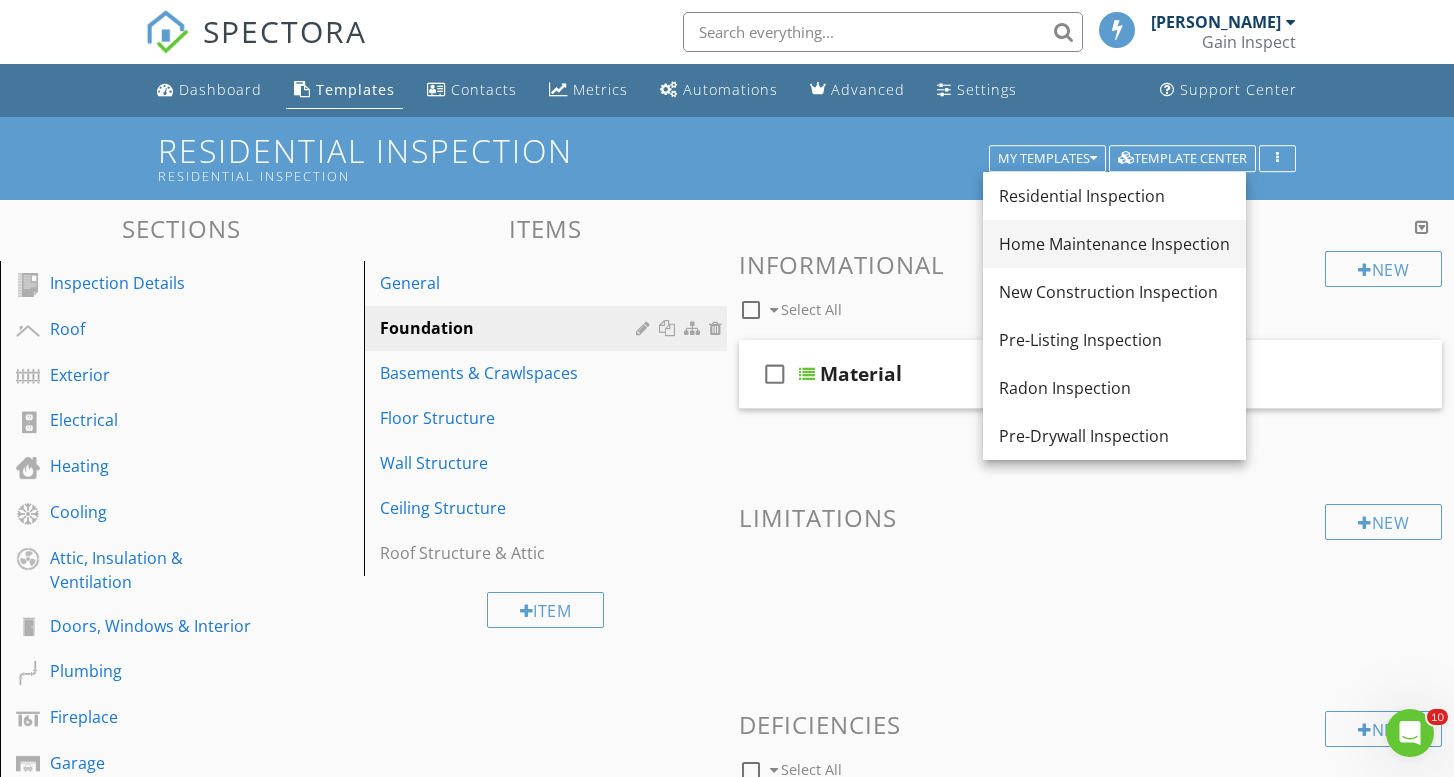 click on "Home Maintenance Inspection" at bounding box center [1114, 244] 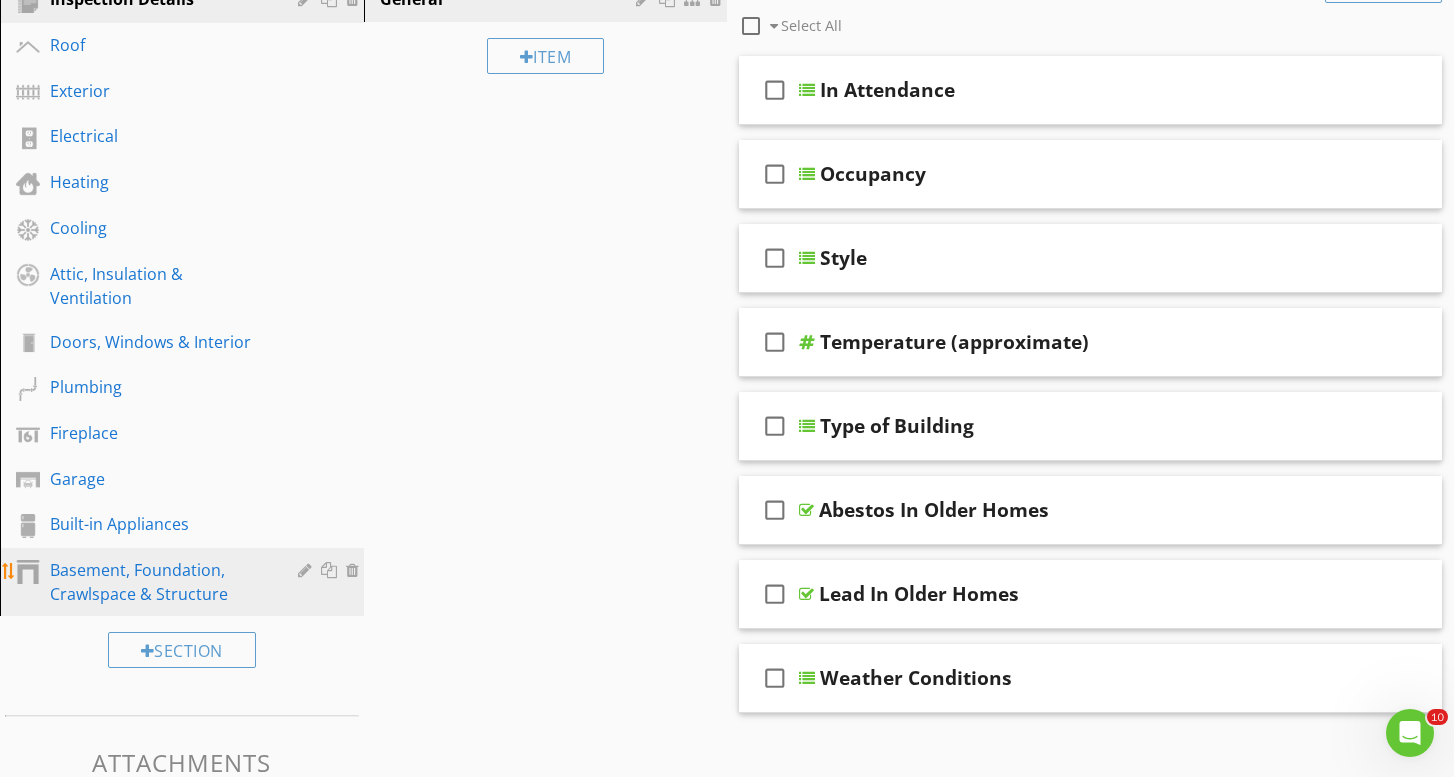 scroll, scrollTop: 285, scrollLeft: 0, axis: vertical 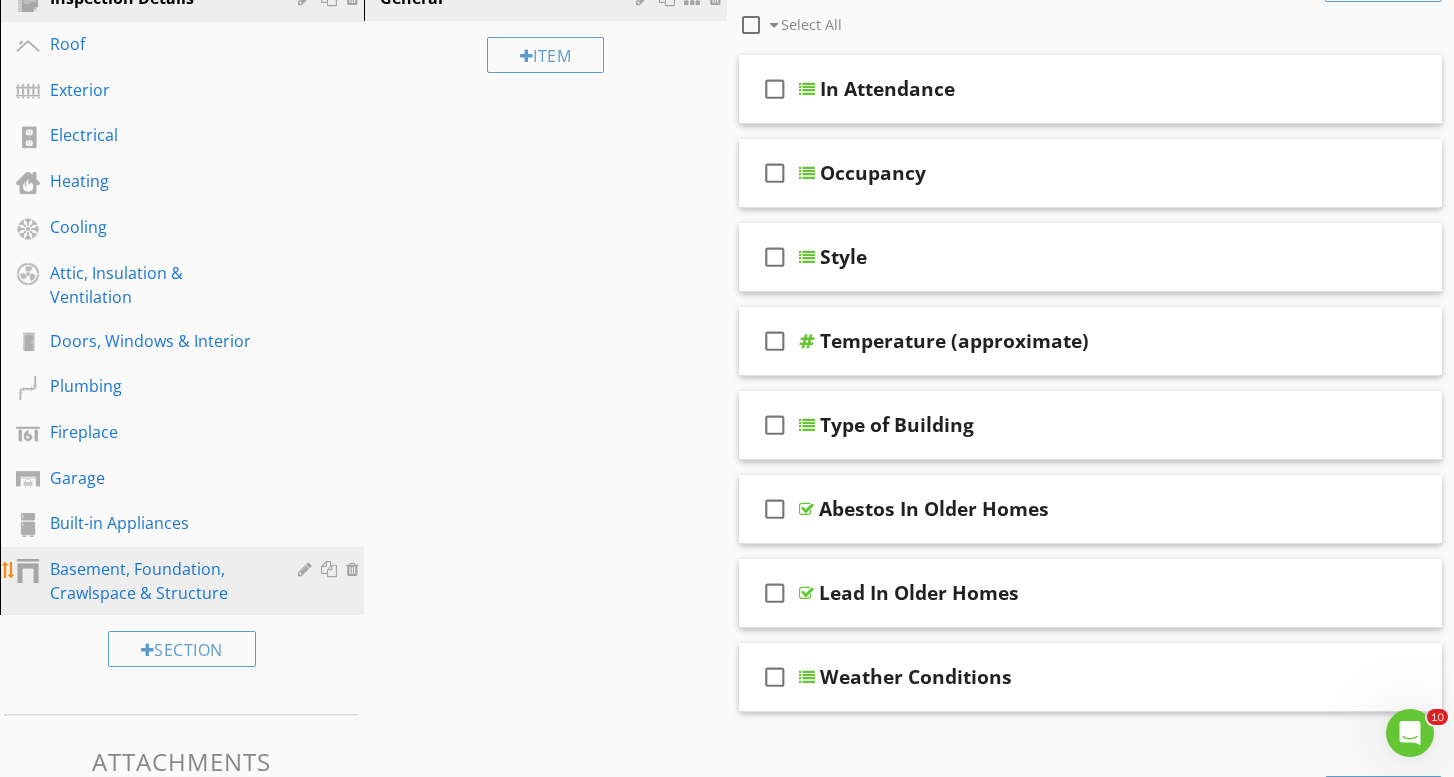 click on "Basement, Foundation, Crawlspace & Structure" at bounding box center [159, 581] 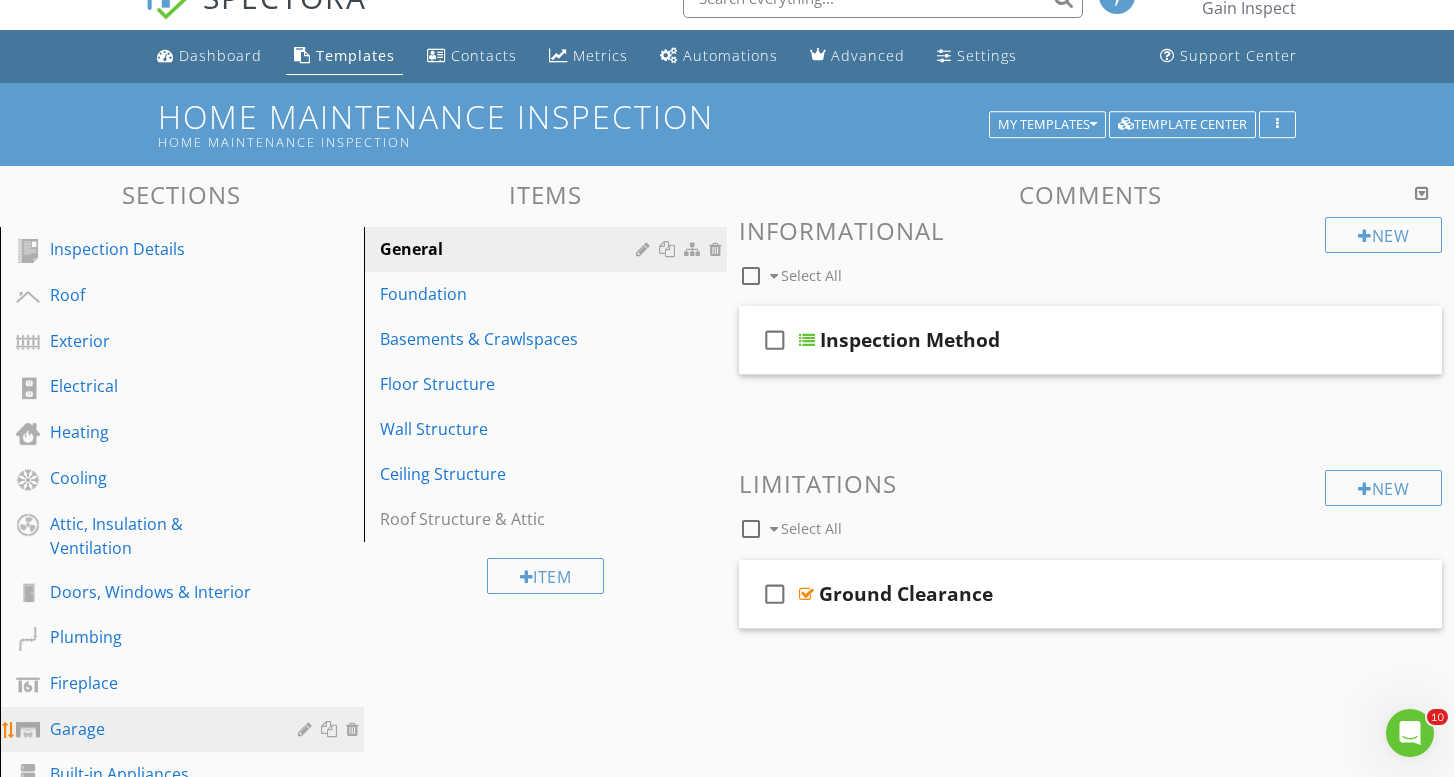 scroll, scrollTop: 19, scrollLeft: 0, axis: vertical 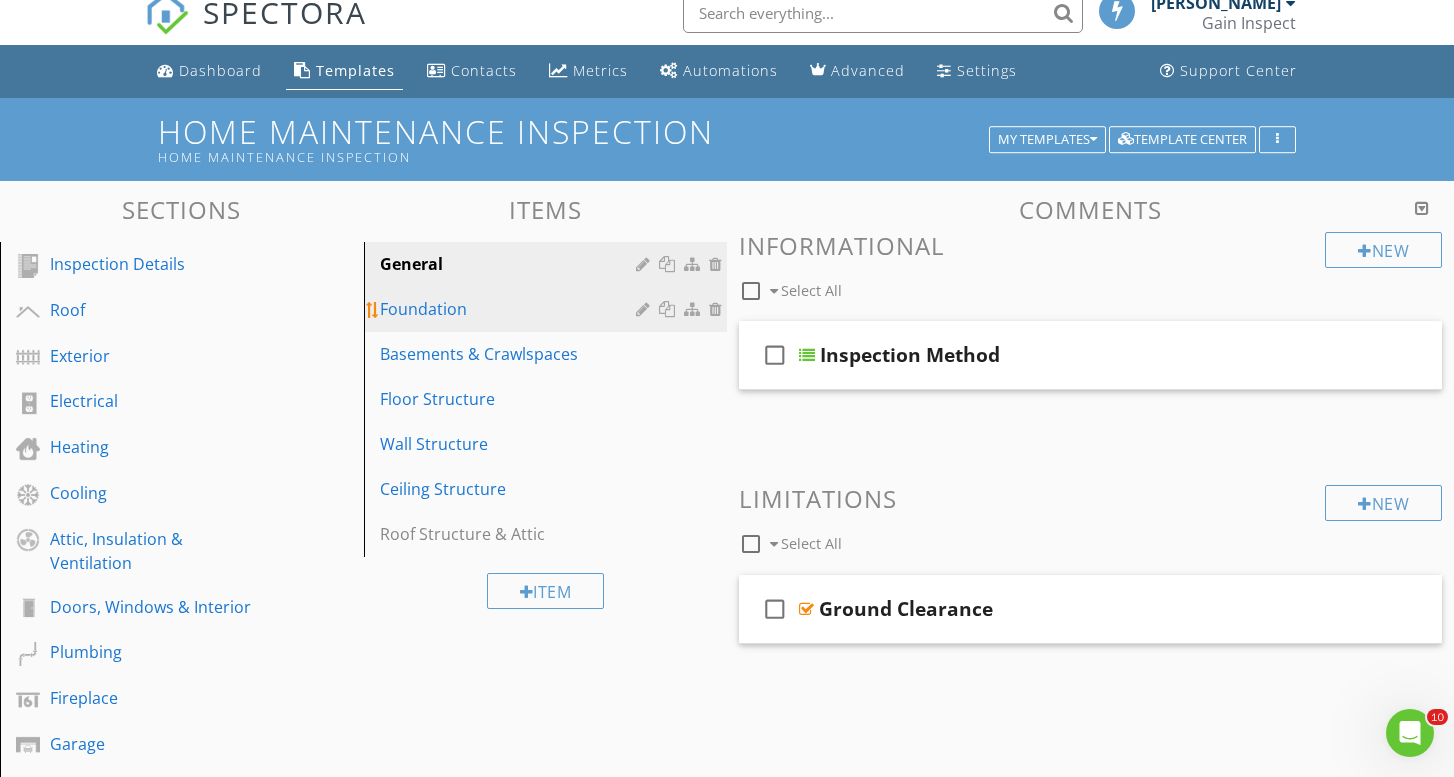 click on "Foundation" at bounding box center (511, 309) 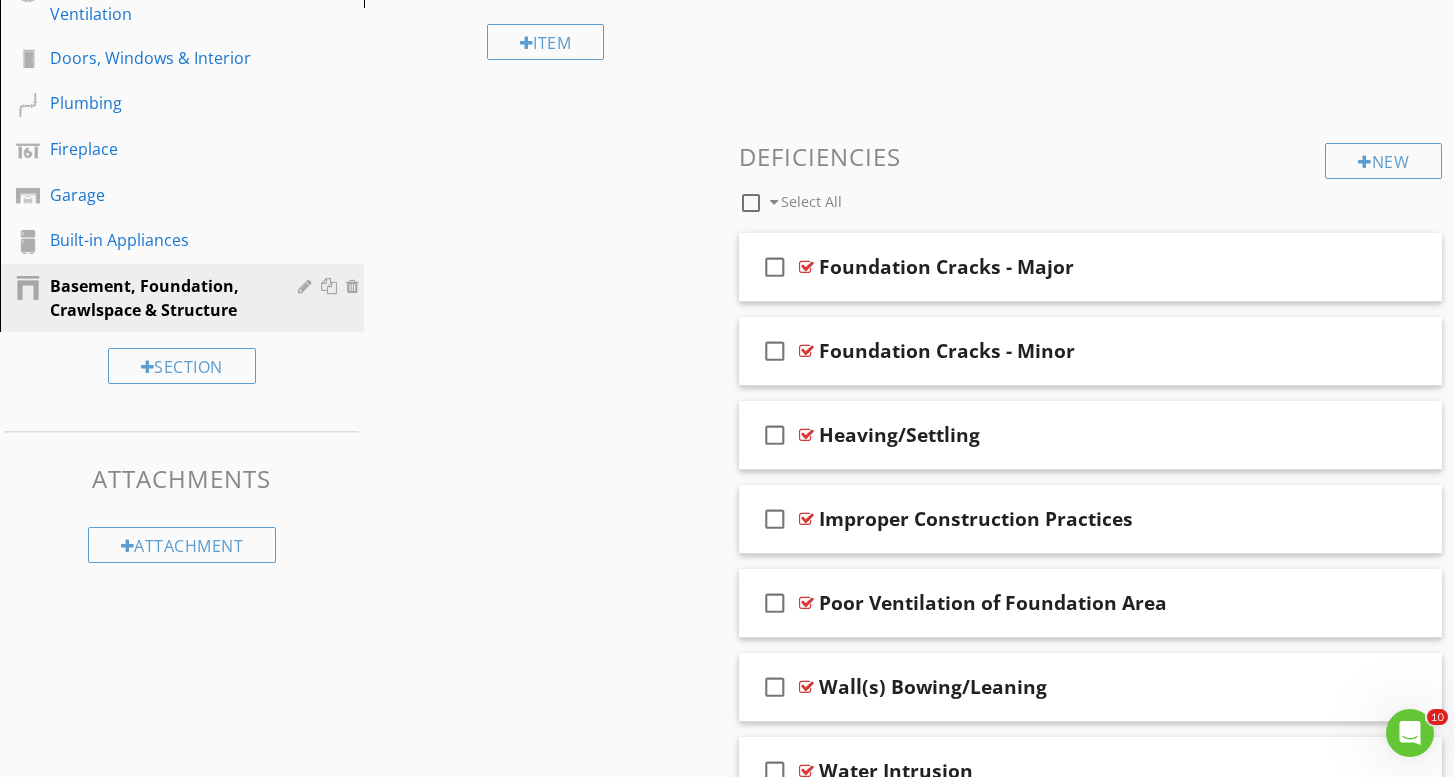 scroll, scrollTop: 569, scrollLeft: 0, axis: vertical 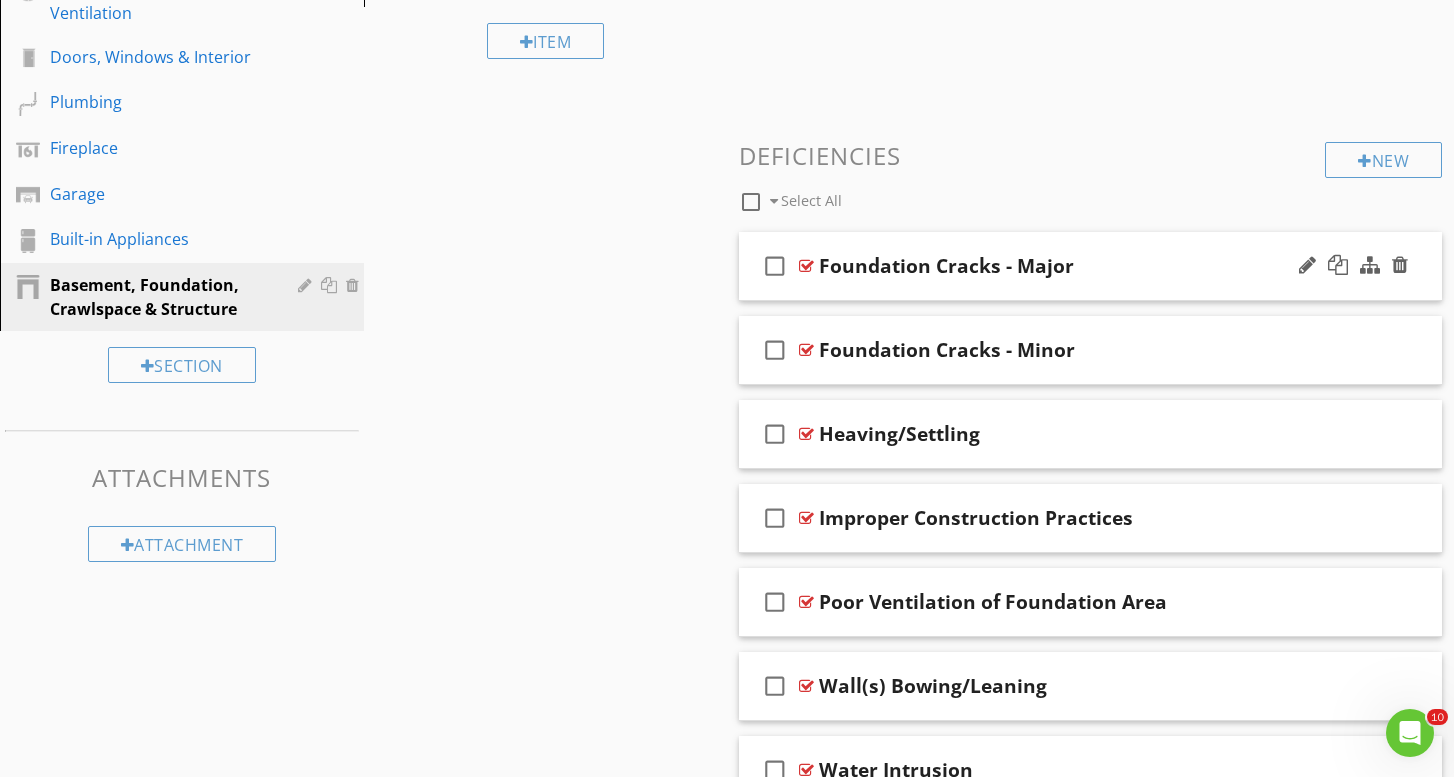 click on "check_box_outline_blank
Foundation Cracks - Major" at bounding box center [1090, 266] 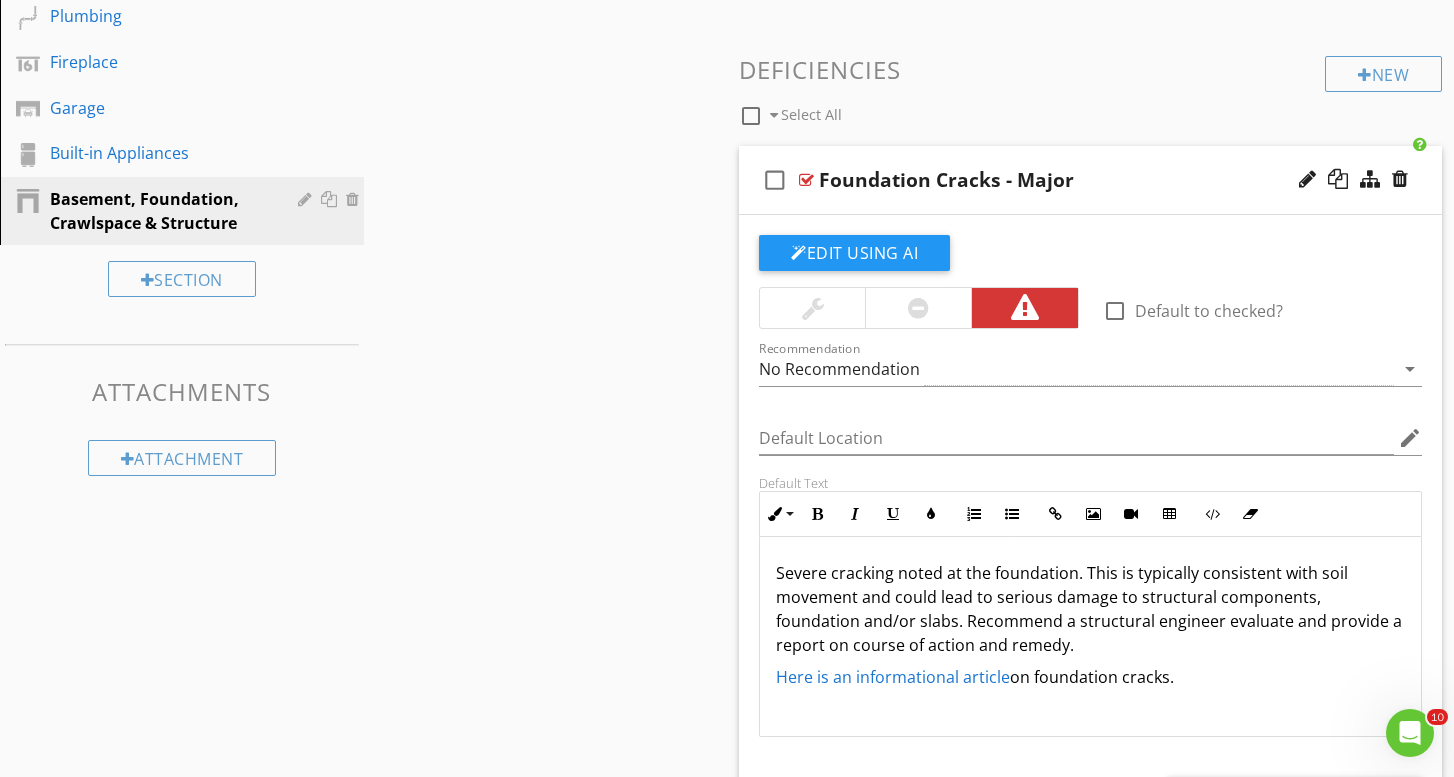 scroll, scrollTop: 717, scrollLeft: 0, axis: vertical 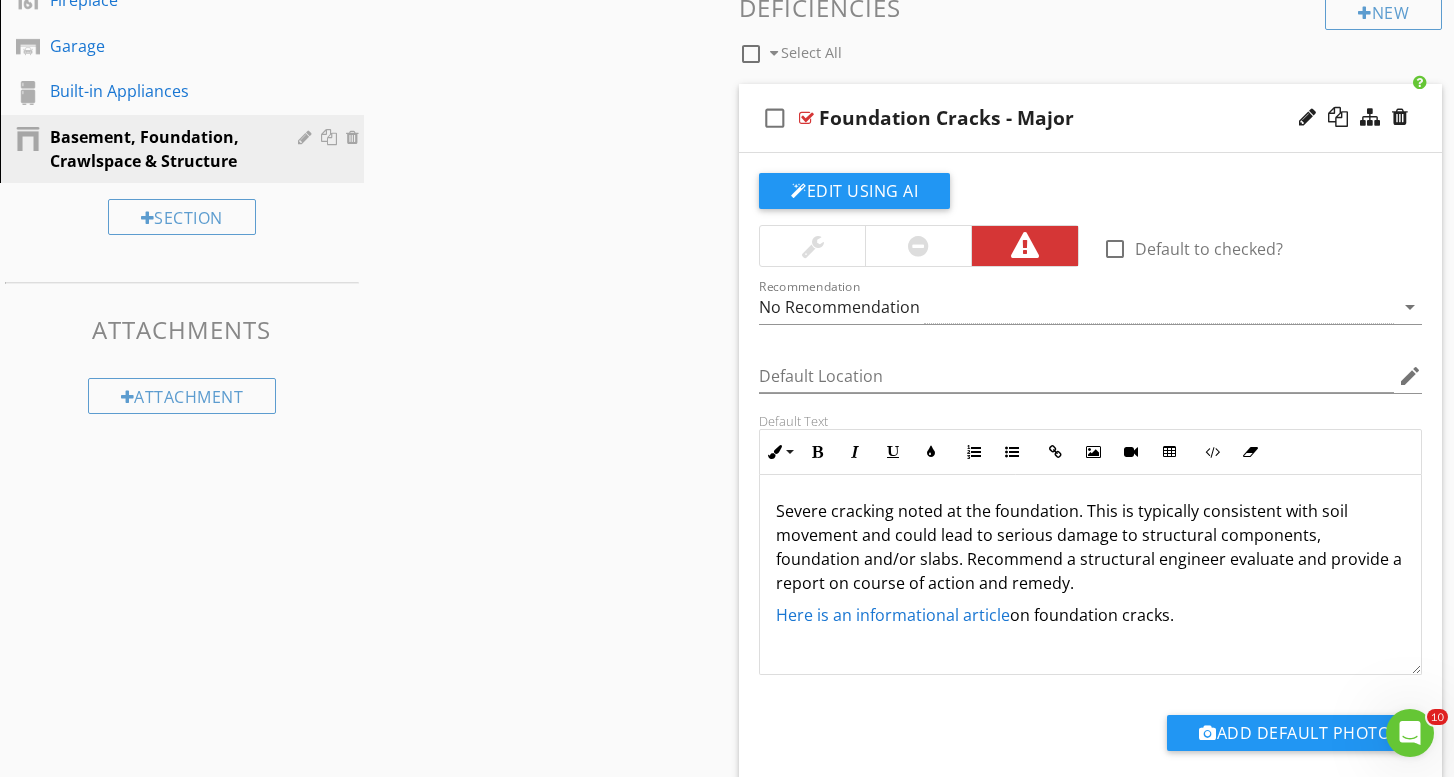 click on "Severe cracking noted at the foundation. This is typically consistent with soil movement and could lead to serious damage to structural components, foundation and/or slabs. Recommend a structural engineer evaluate and provide a report on course of action and remedy." at bounding box center (1090, 547) 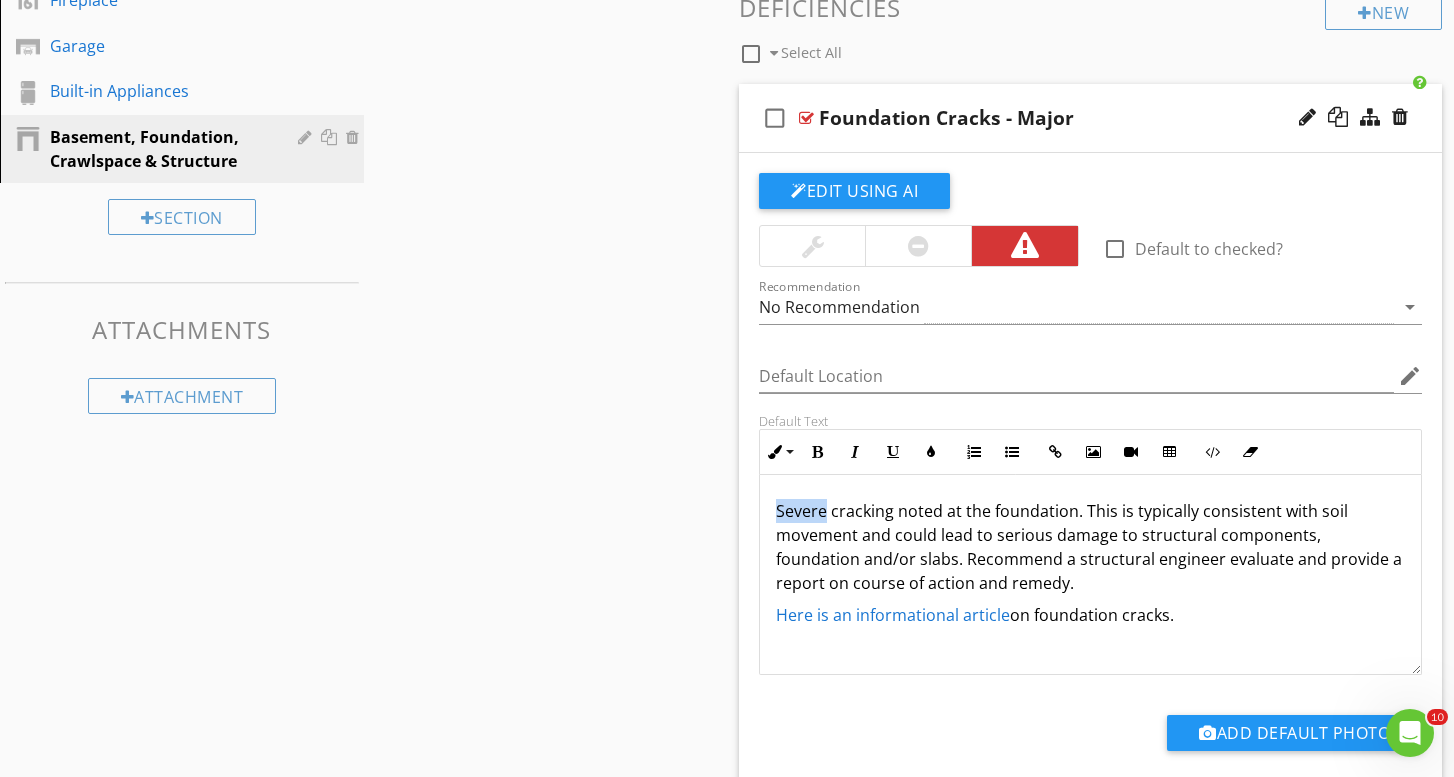 click on "Severe cracking noted at the foundation. This is typically consistent with soil movement and could lead to serious damage to structural components, foundation and/or slabs. Recommend a structural engineer evaluate and provide a report on course of action and remedy." at bounding box center (1090, 547) 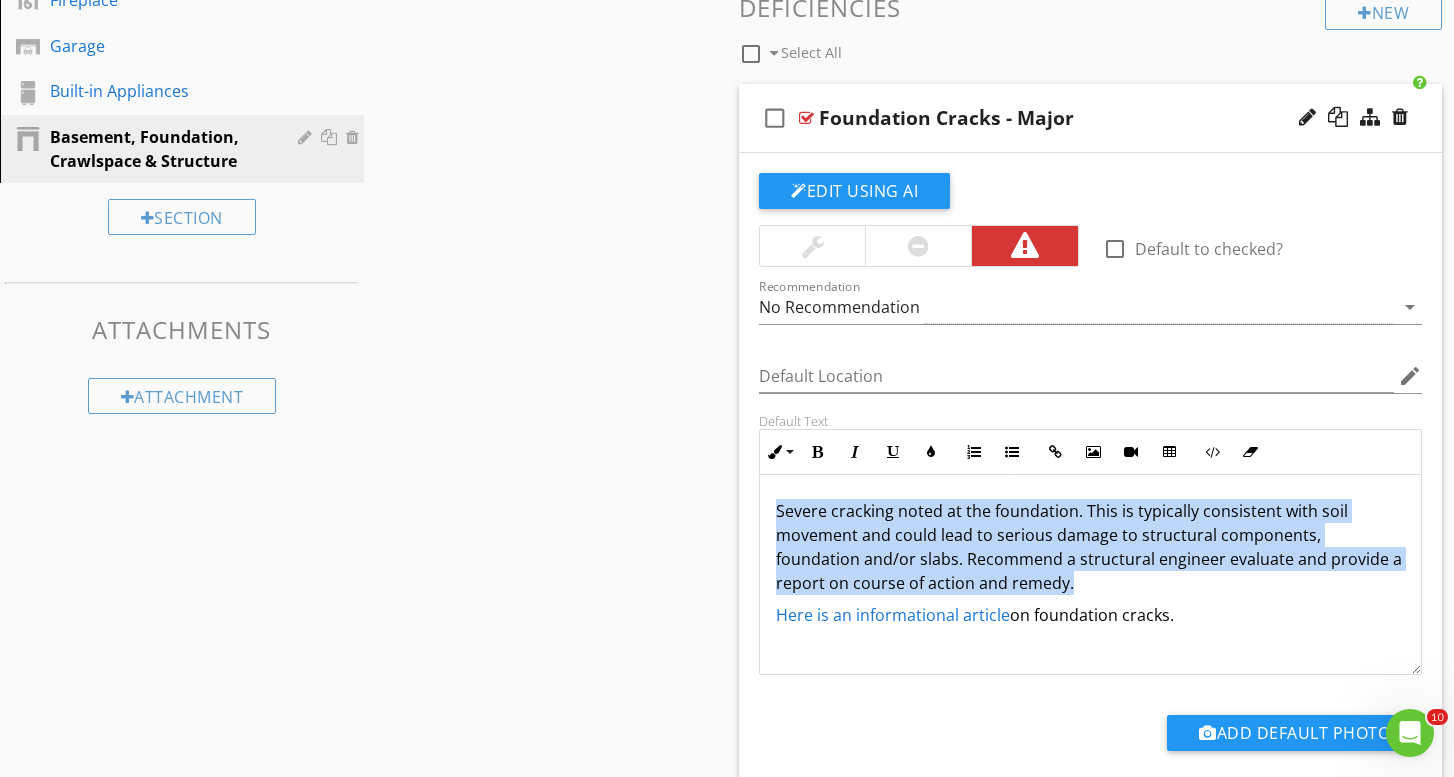 click on "Severe cracking noted at the foundation. This is typically consistent with soil movement and could lead to serious damage to structural components, foundation and/or slabs. Recommend a structural engineer evaluate and provide a report on course of action and remedy." at bounding box center (1090, 547) 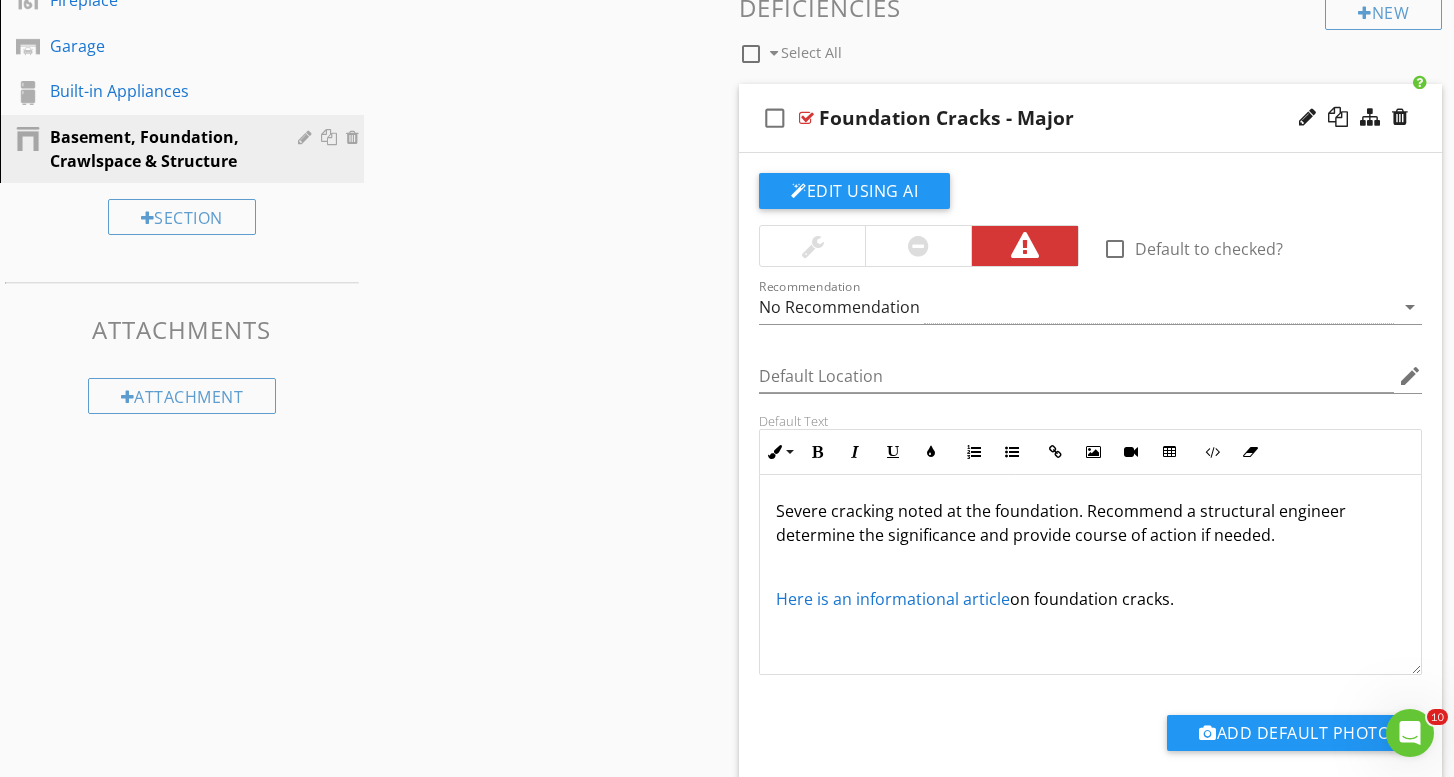 click on "Severe cracking noted at the foundation. Recommend a structural engineer determine the significance and provide course of action if needed." at bounding box center (1090, 523) 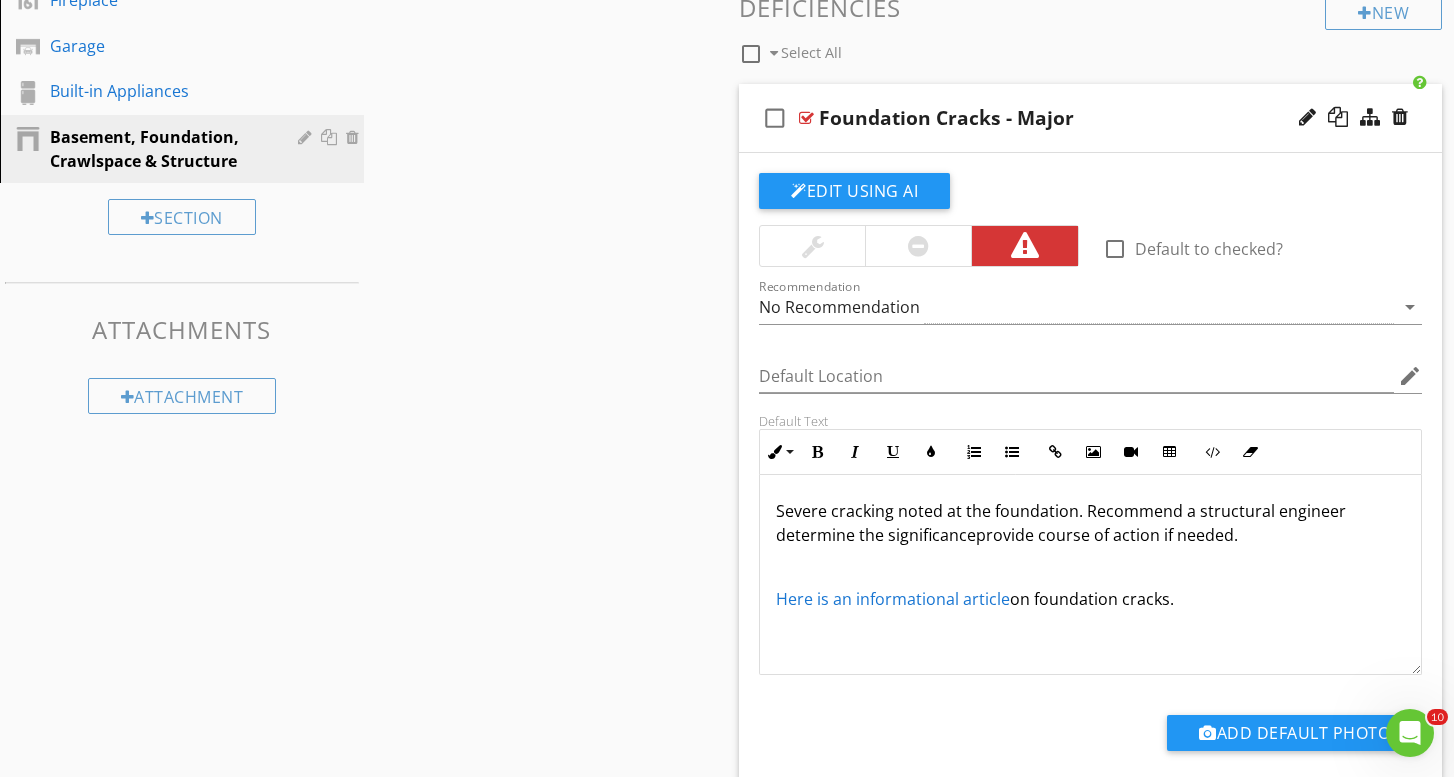 type 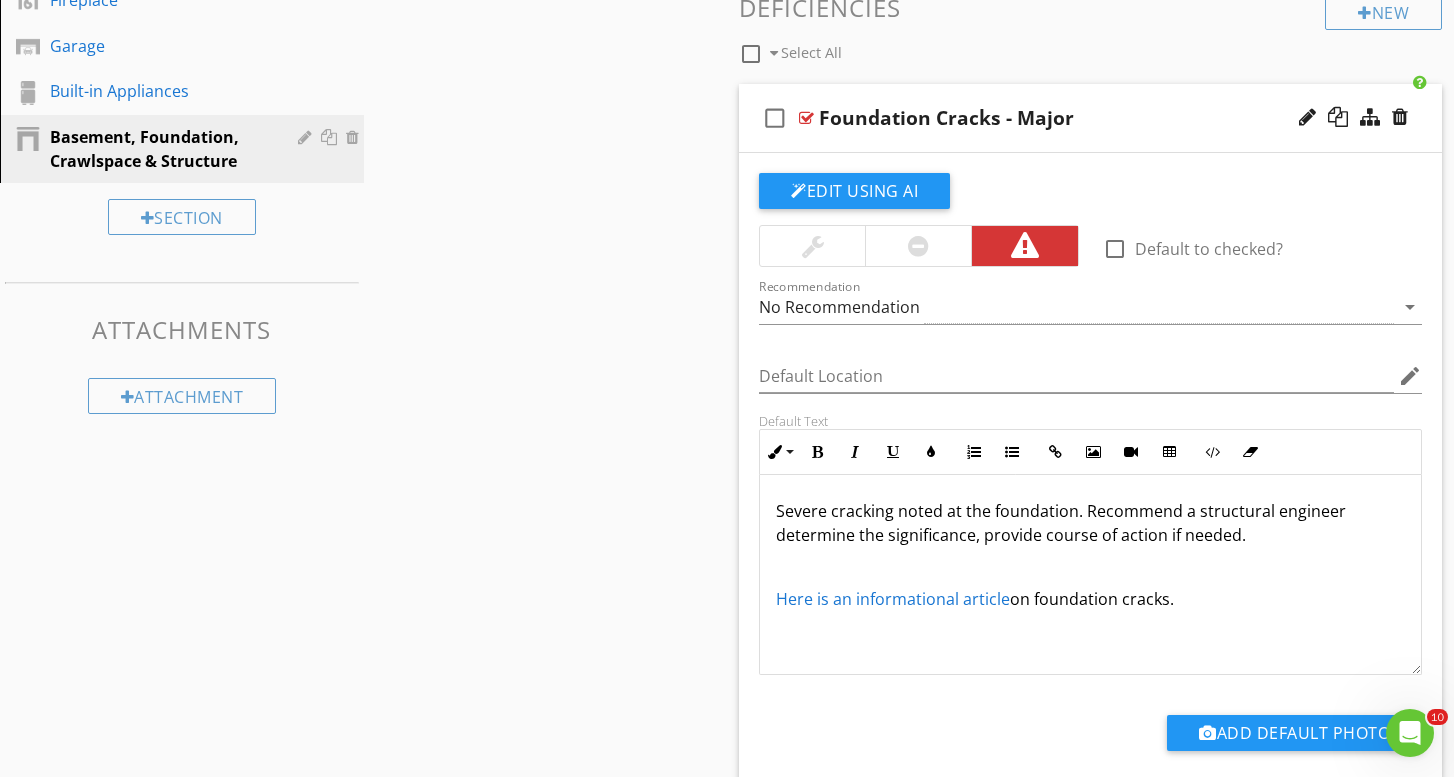 click on "Severe cracking noted at the foundation. Recommend a structural engineer determine the significance, provide course of action if needed." at bounding box center (1090, 523) 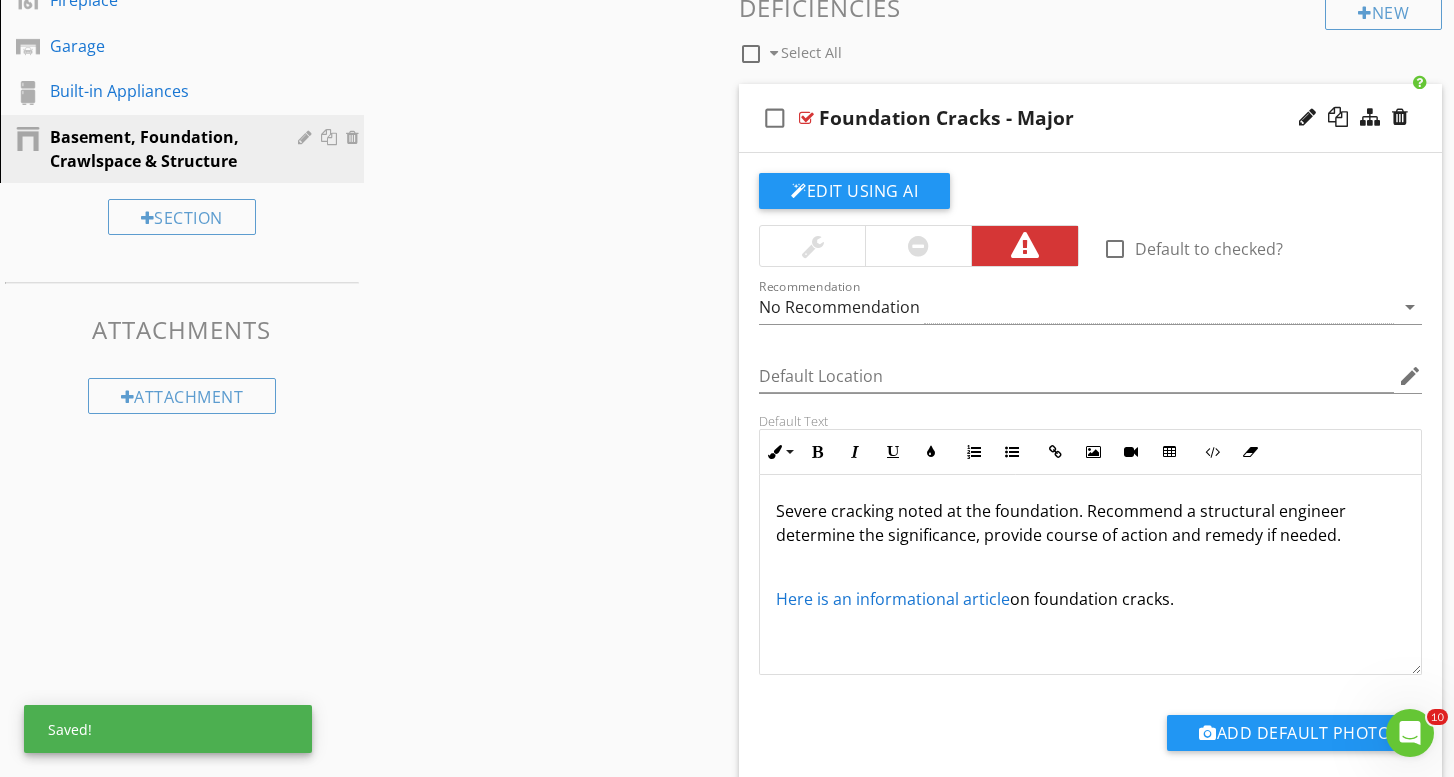 click on "Severe cracking noted at the foundation. Recommend a structural engineer determine the significance, provide course of action and remedy if needed." at bounding box center [1090, 523] 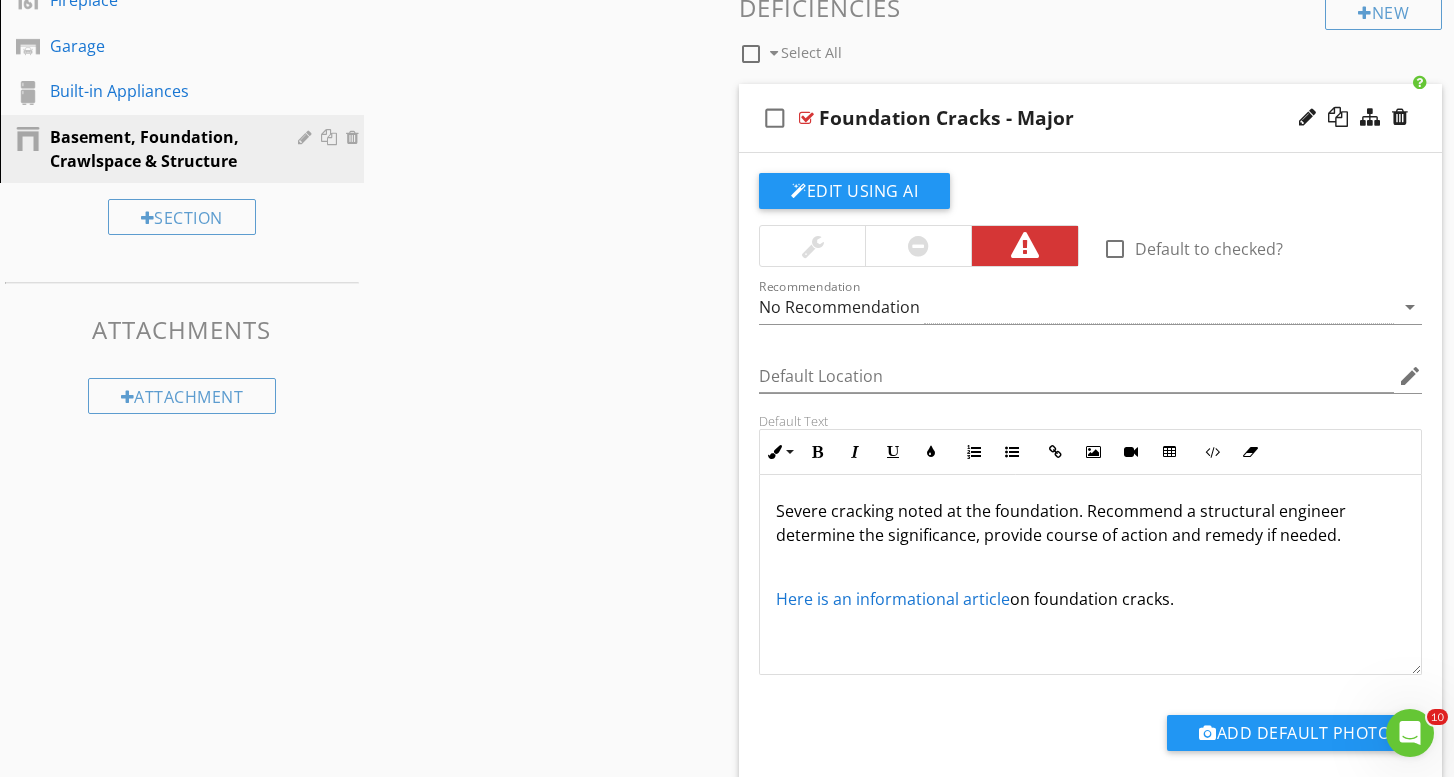 click on "Severe cracking noted at the foundation. Recommend a structural engineer determine the significance, provide course of action and remedy if needed." at bounding box center (1090, 523) 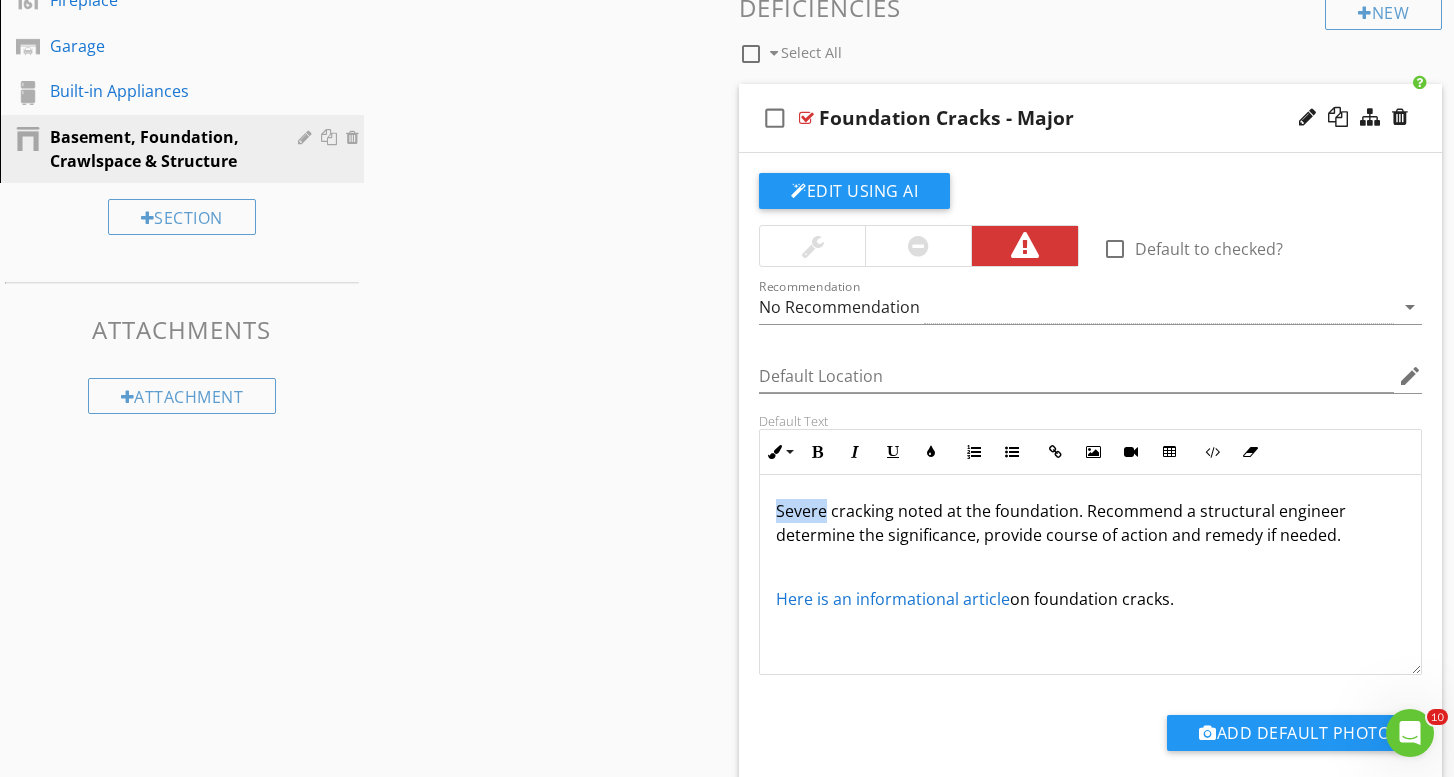 click on "Severe cracking noted at the foundation. Recommend a structural engineer determine the significance, provide course of action and remedy if needed." at bounding box center (1090, 523) 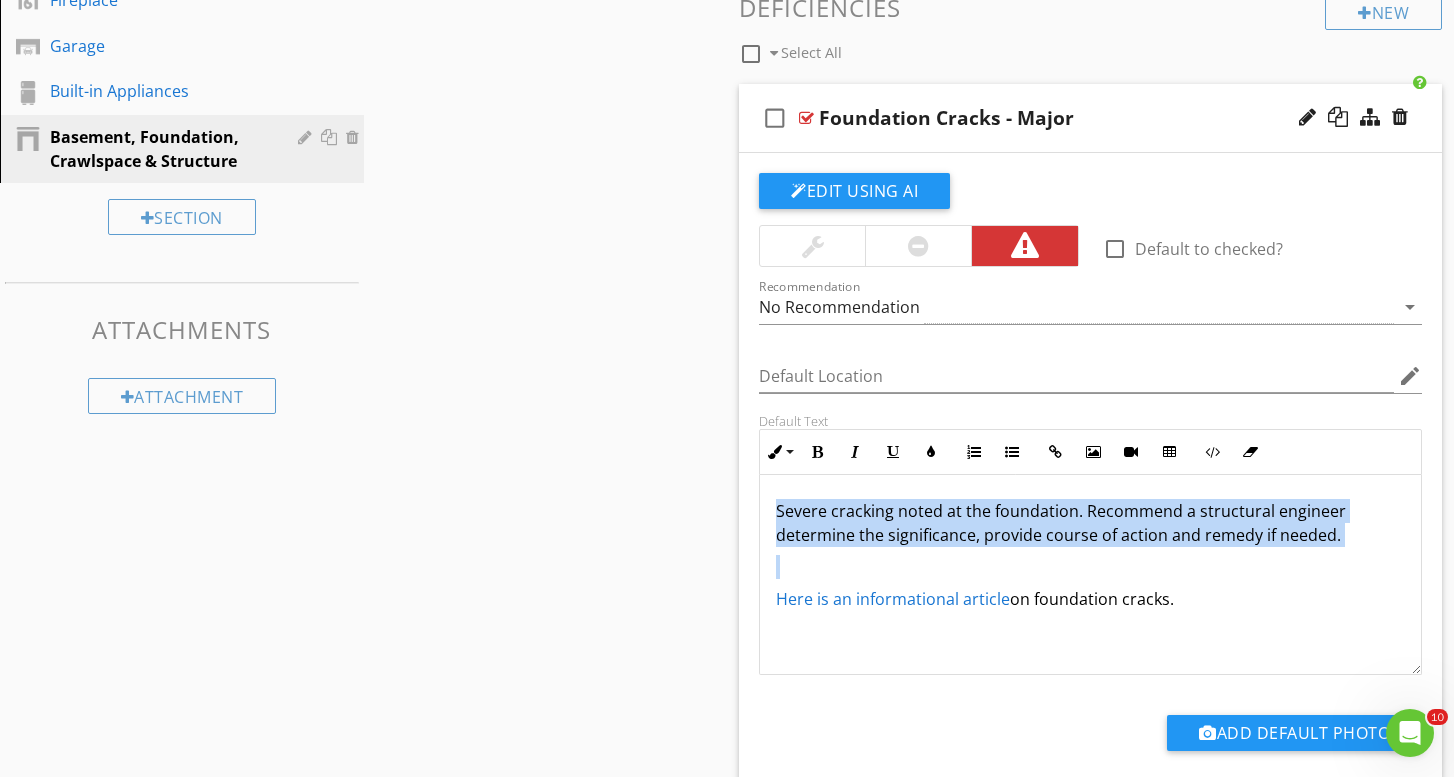 click on "Severe cracking noted at the foundation. Recommend a structural engineer determine the significance, provide course of action and remedy if needed." at bounding box center (1090, 523) 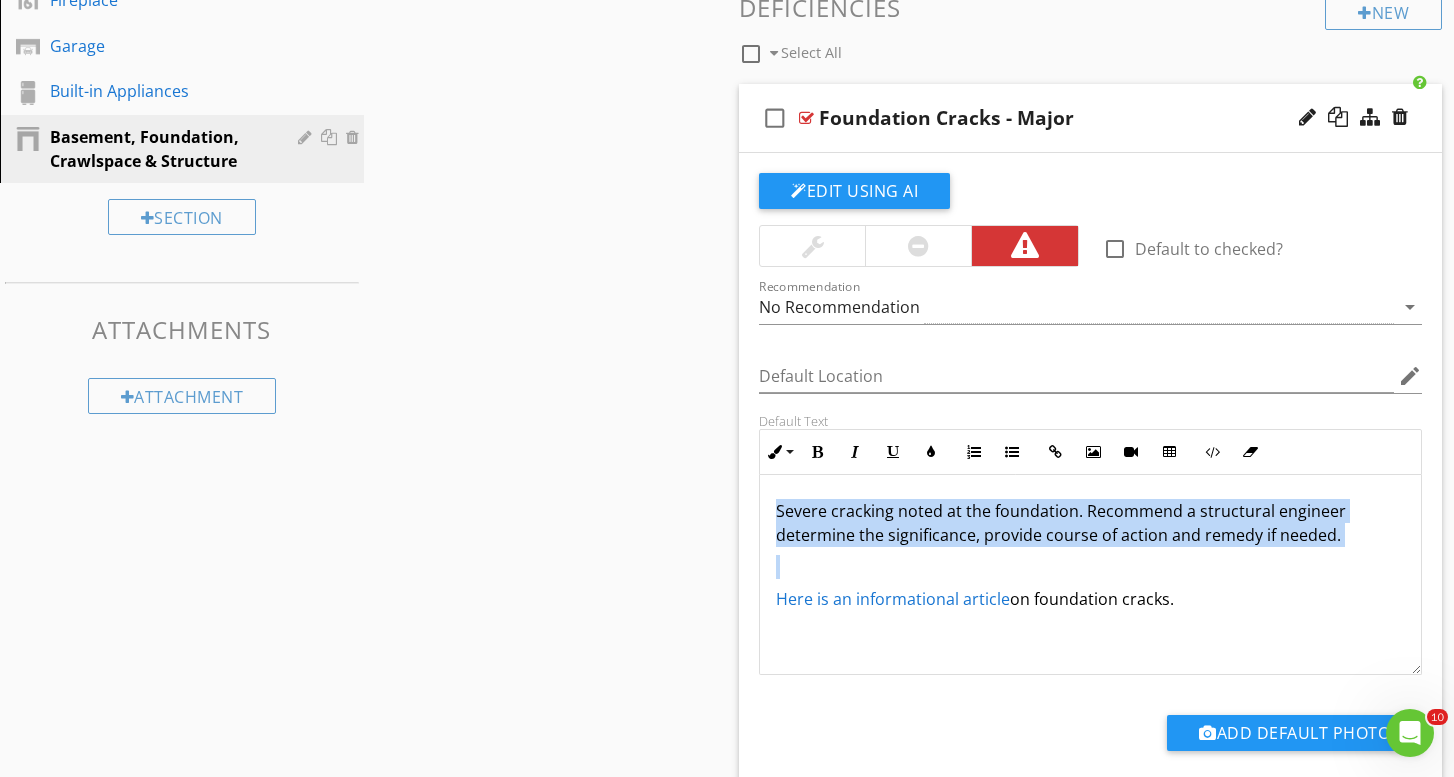 copy on "Severe cracking noted at the foundation. Recommend a structural engineer determine the significance, provide course of action and remedy if needed." 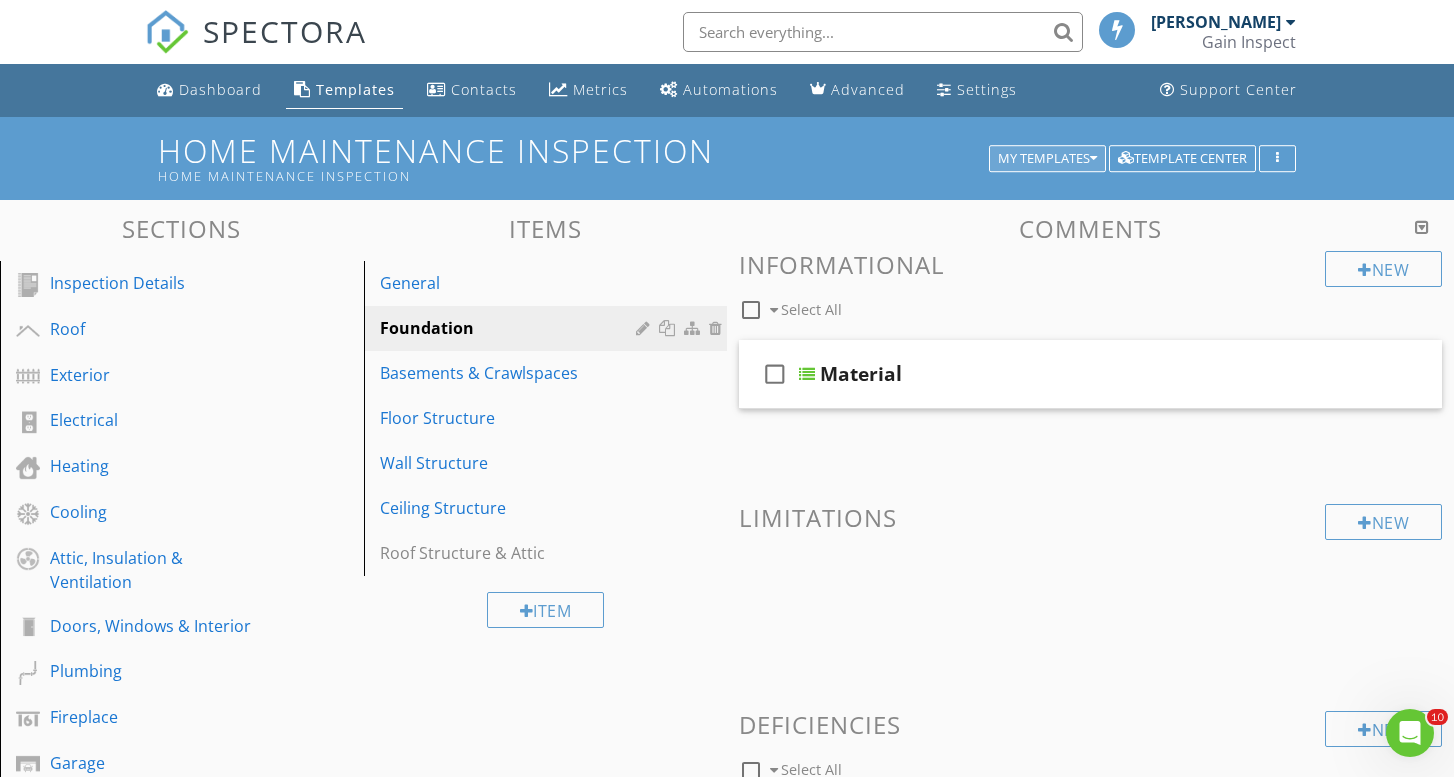 scroll, scrollTop: 0, scrollLeft: 0, axis: both 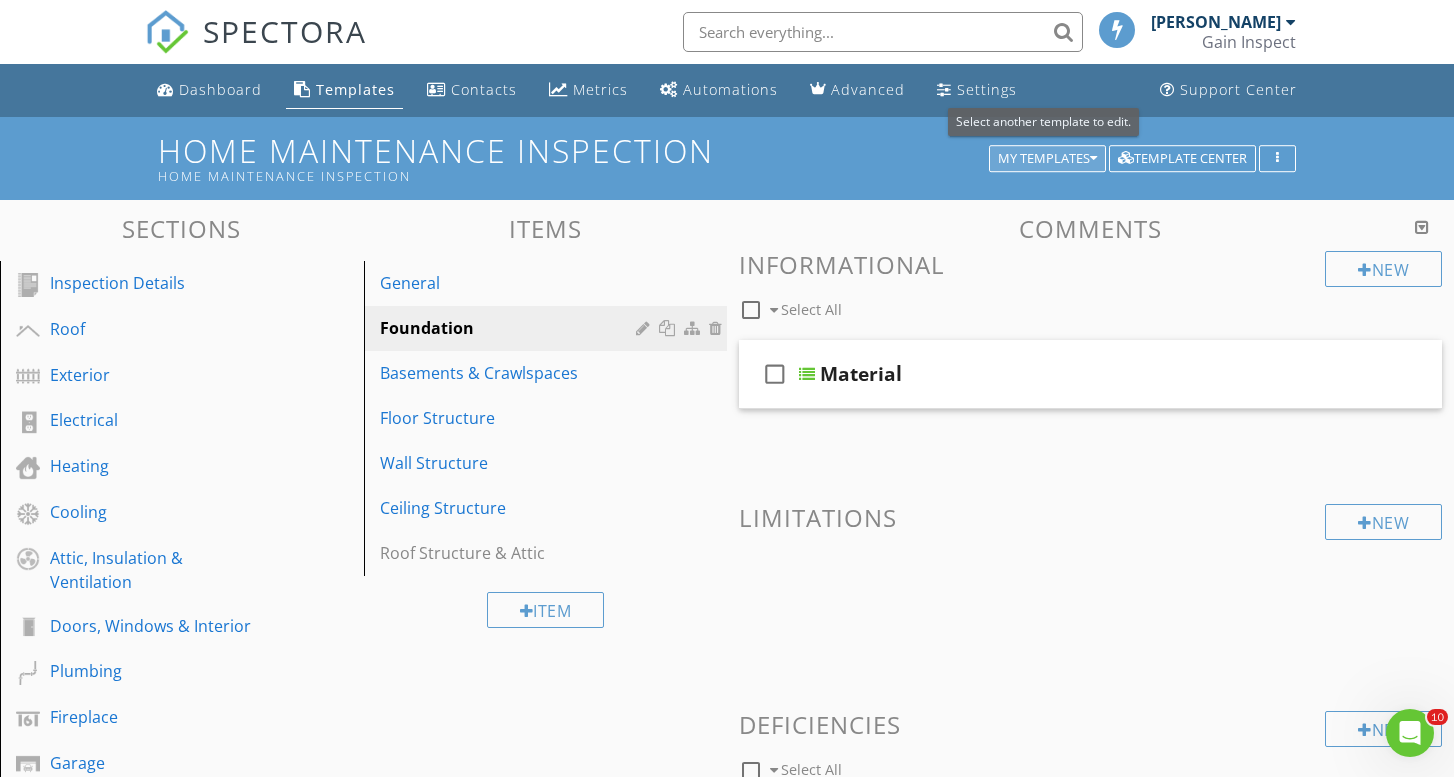 click on "My Templates" at bounding box center (1047, 159) 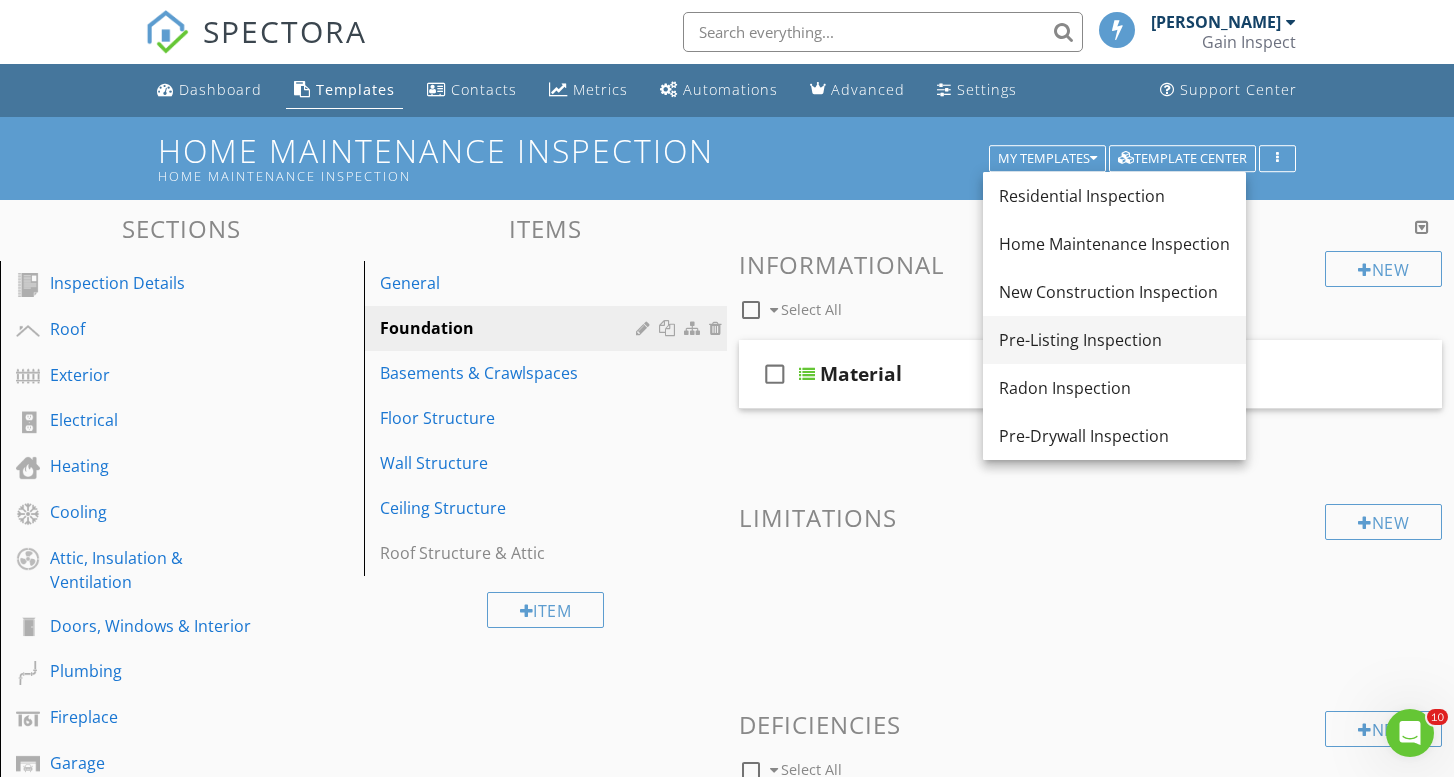 click on "Pre-Listing Inspection" at bounding box center (1114, 340) 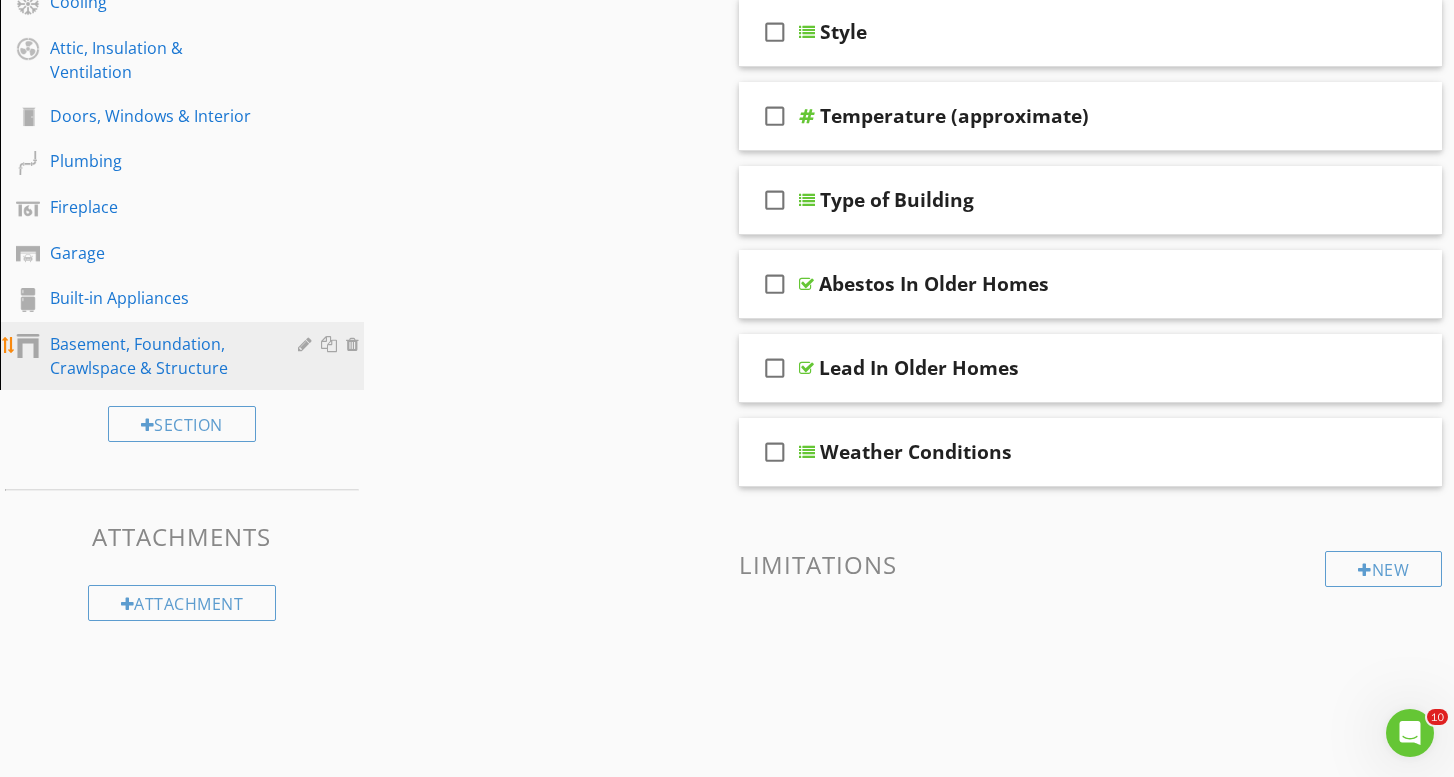 click on "Basement, Foundation, Crawlspace & Structure" at bounding box center [185, 356] 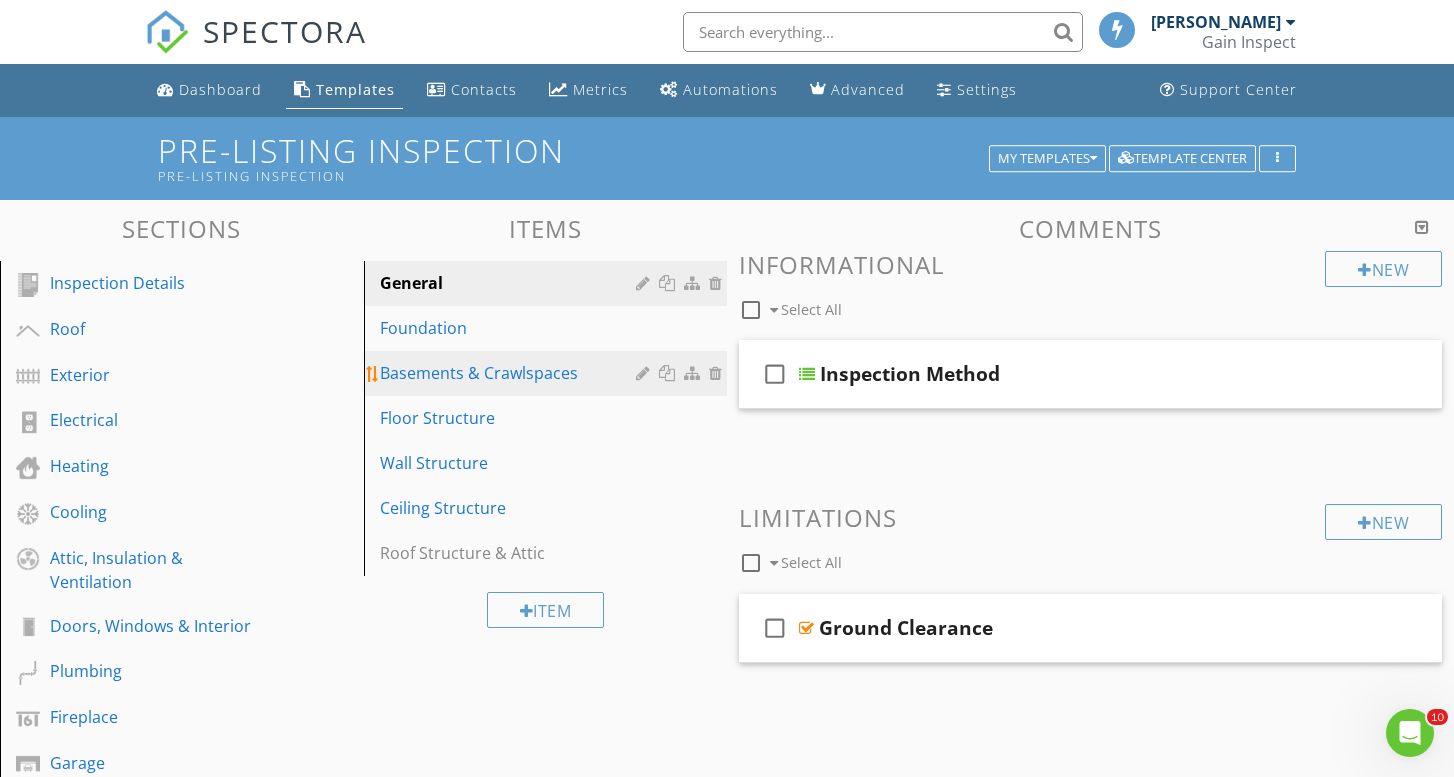 scroll, scrollTop: 0, scrollLeft: 0, axis: both 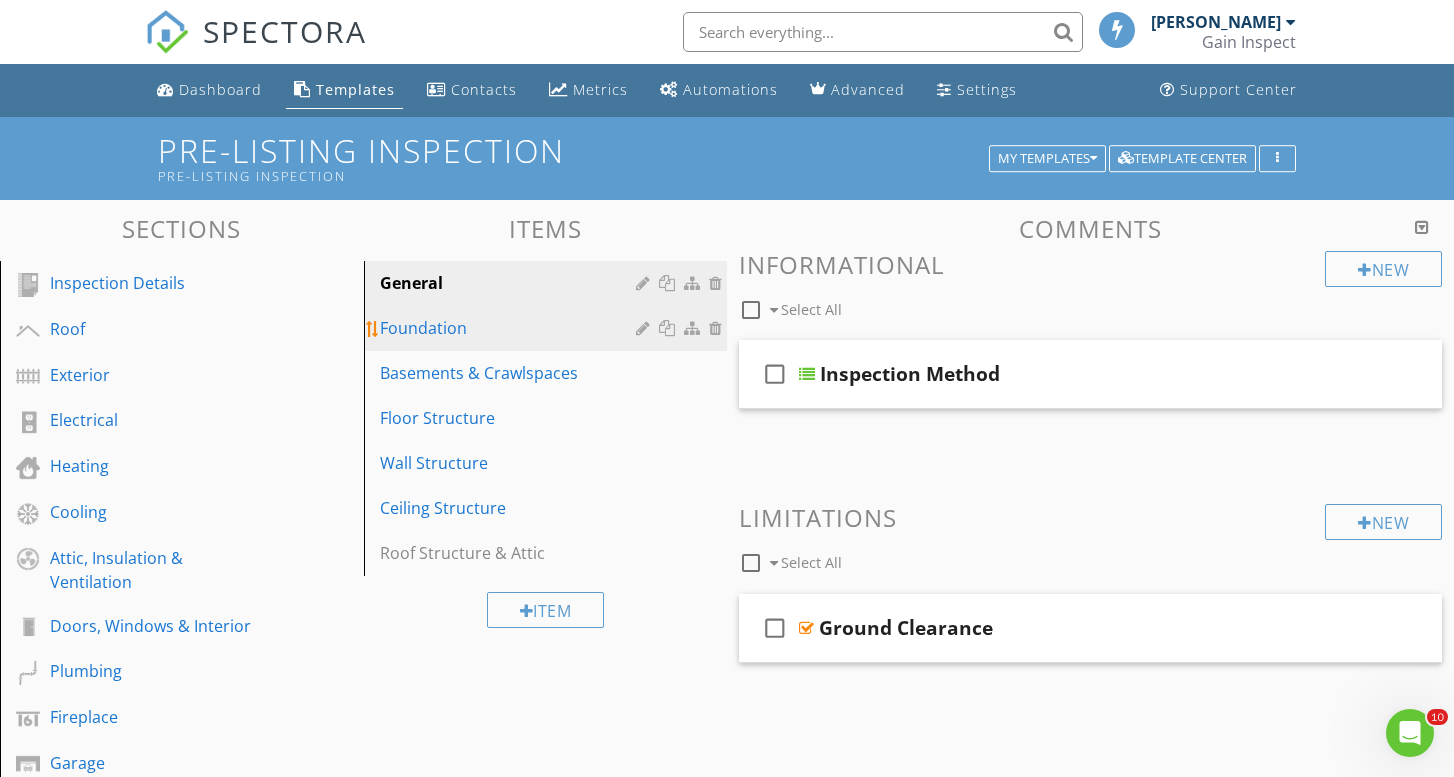 click on "Foundation" at bounding box center (511, 328) 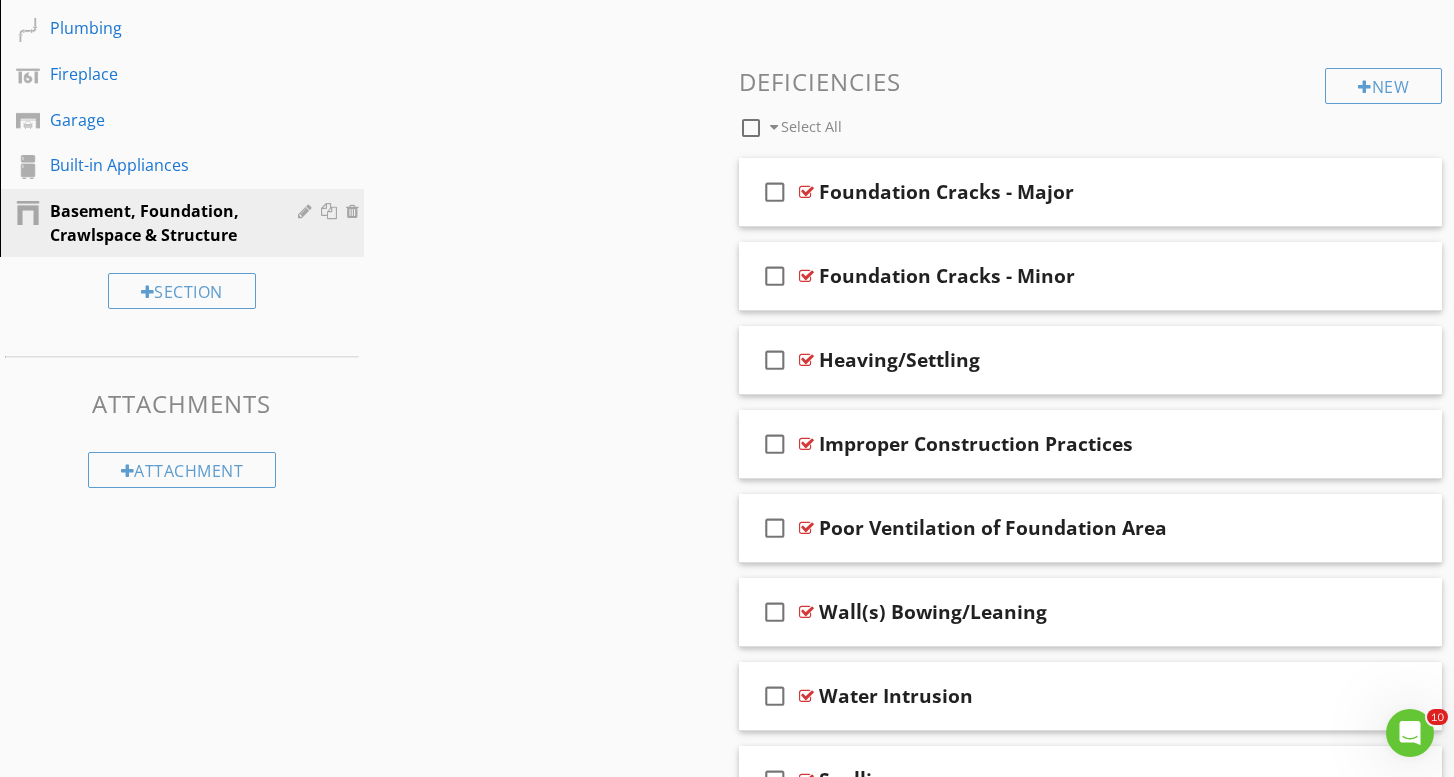 scroll, scrollTop: 670, scrollLeft: 0, axis: vertical 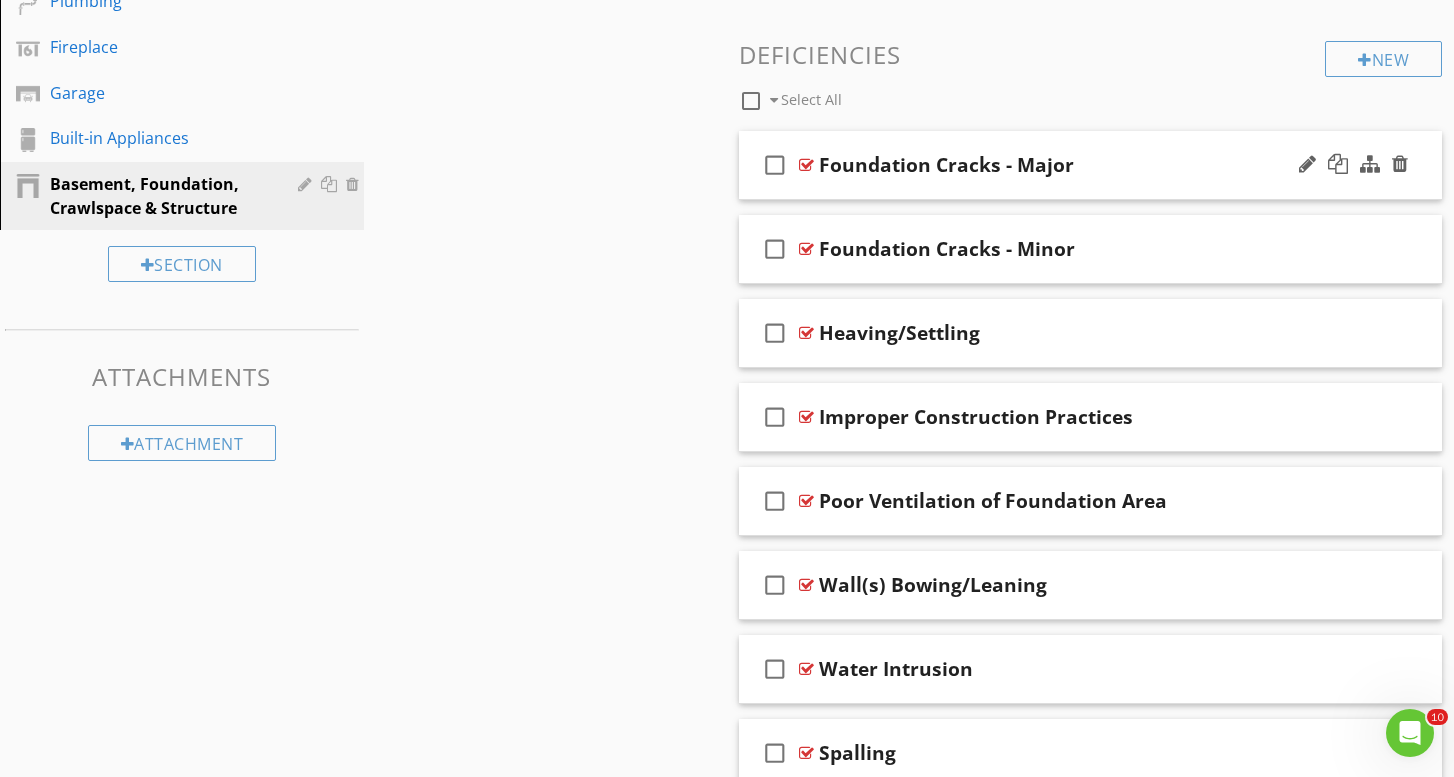 click on "Foundation Cracks - Major" at bounding box center (946, 165) 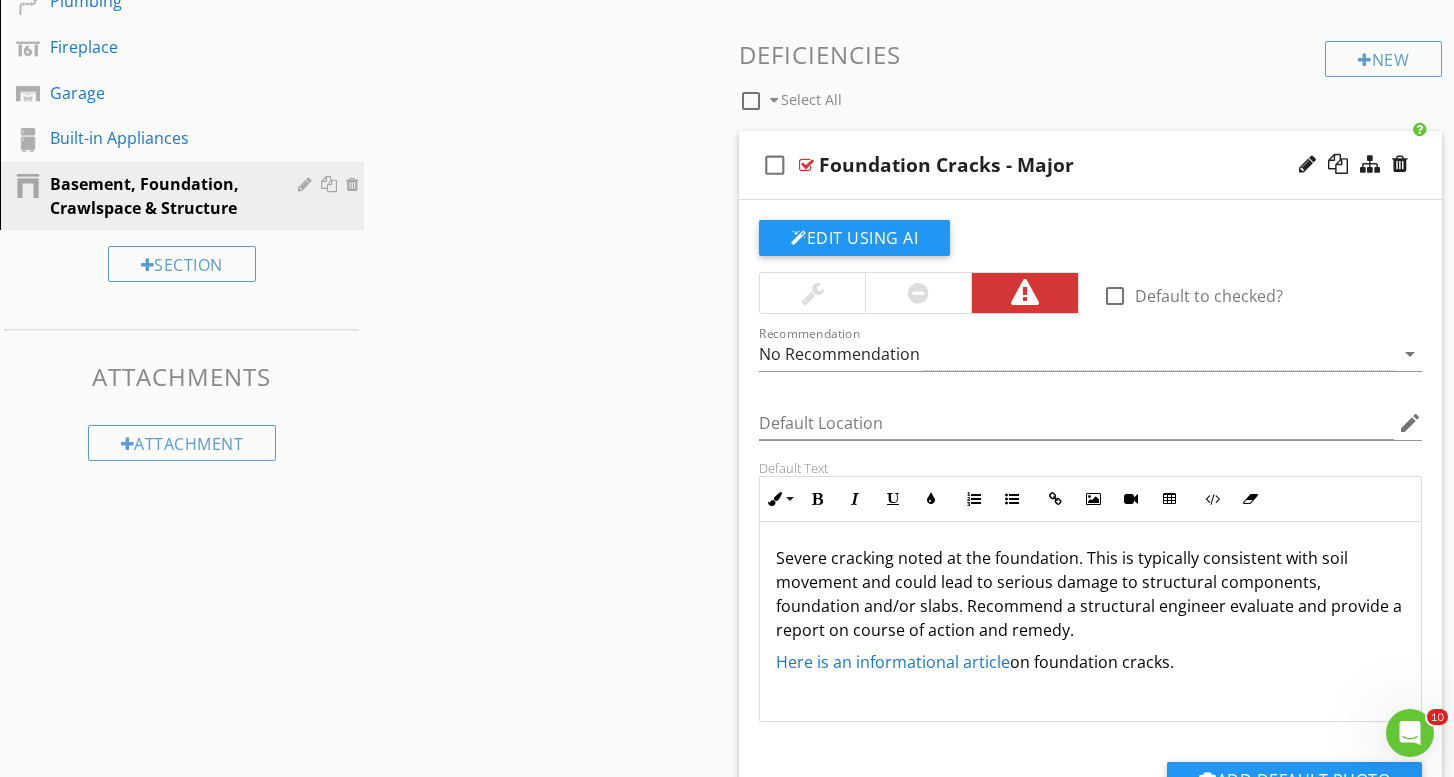 click on "Severe cracking noted at the foundation. This is typically consistent with soil movement and could lead to serious damage to structural components, foundation and/or slabs. Recommend a structural engineer evaluate and provide a report on course of action and remedy." at bounding box center (1090, 594) 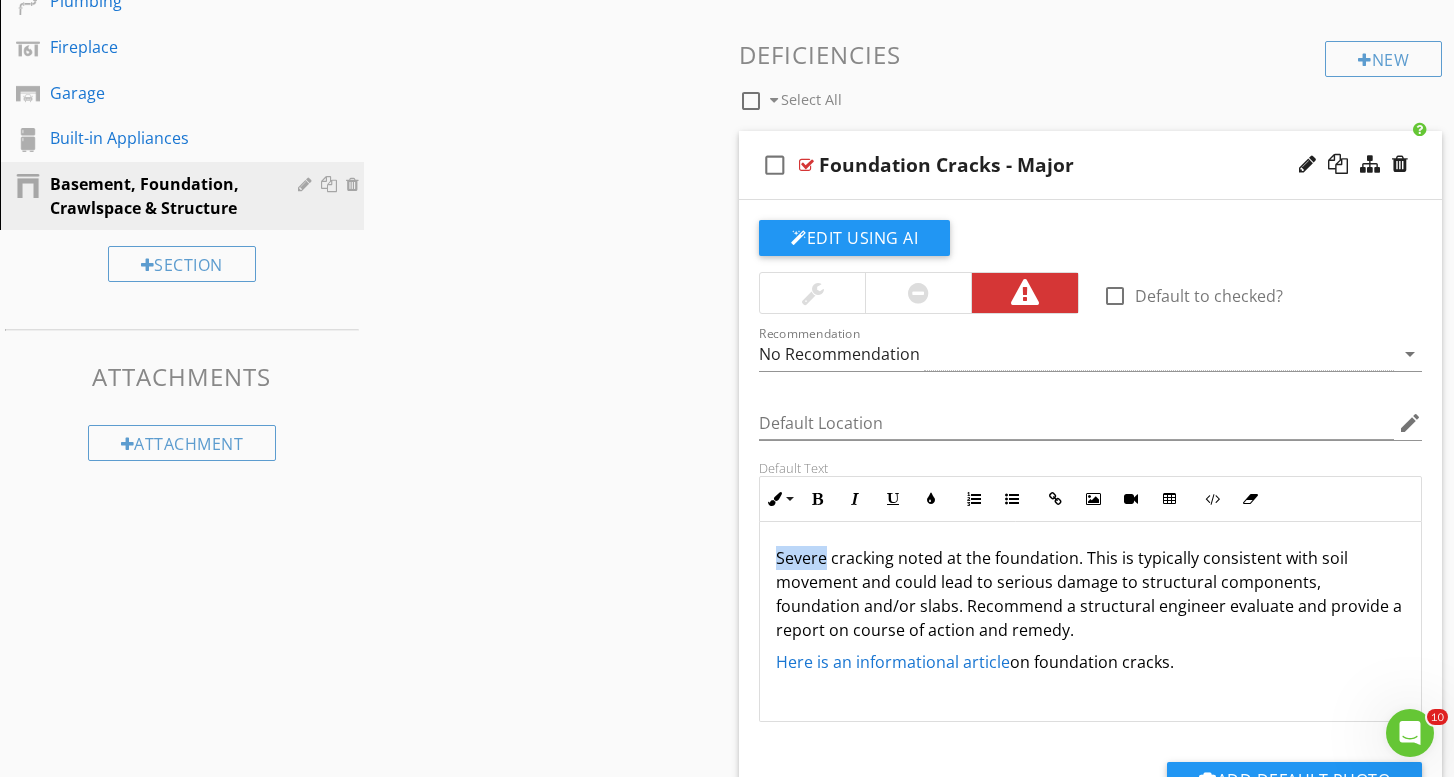 click on "Severe cracking noted at the foundation. This is typically consistent with soil movement and could lead to serious damage to structural components, foundation and/or slabs. Recommend a structural engineer evaluate and provide a report on course of action and remedy." at bounding box center [1090, 594] 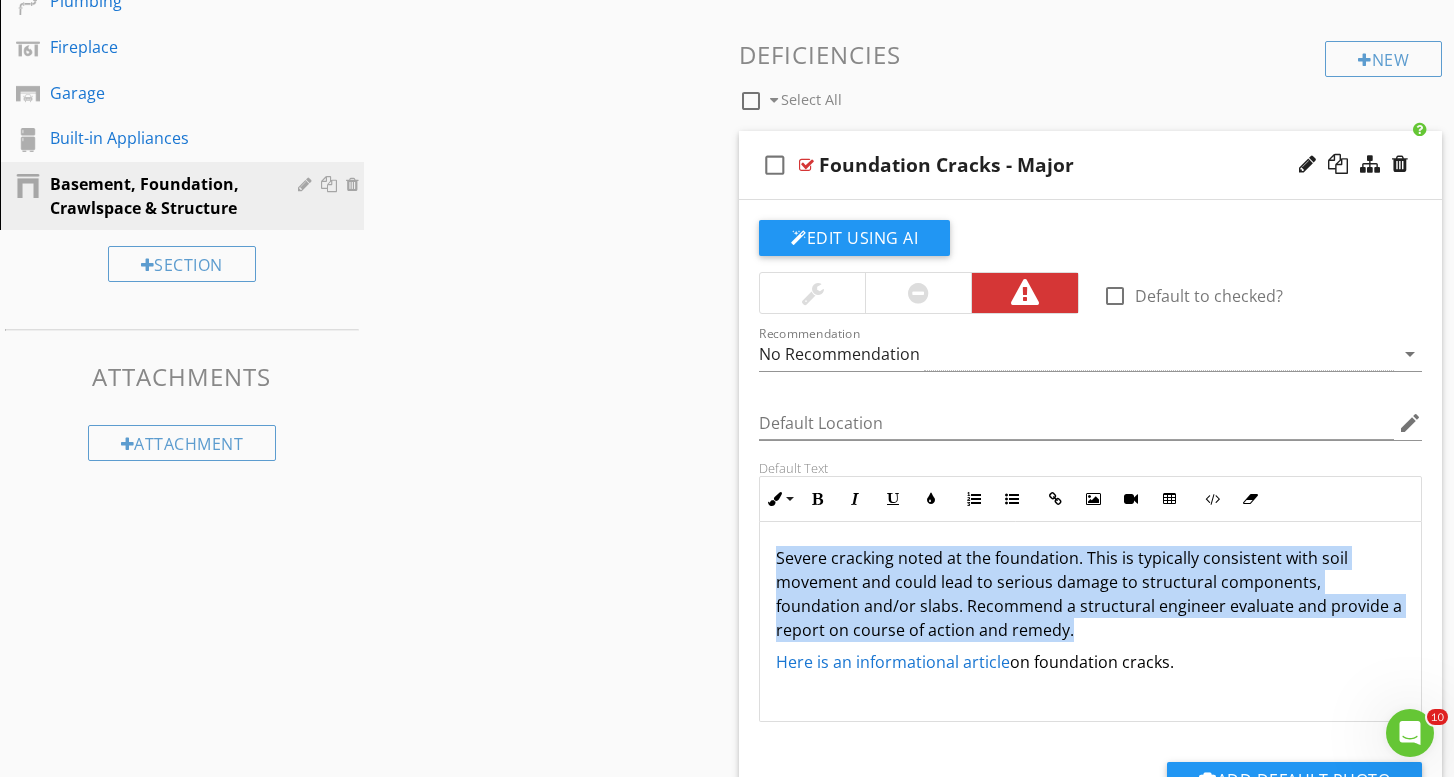 click on "Severe cracking noted at the foundation. This is typically consistent with soil movement and could lead to serious damage to structural components, foundation and/or slabs. Recommend a structural engineer evaluate and provide a report on course of action and remedy." at bounding box center (1090, 594) 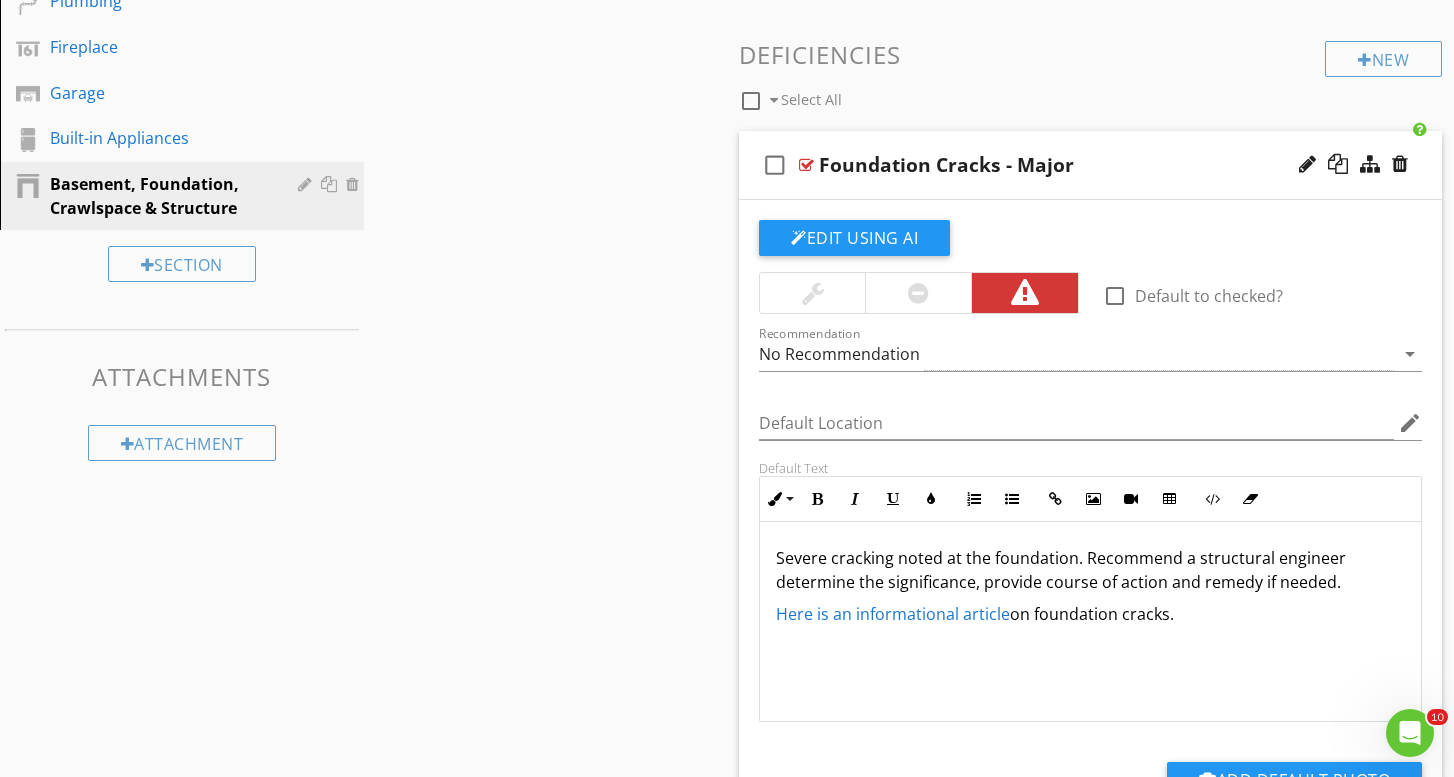 click on "Severe cracking noted at the foundation. Recommend a structural engineer determine the significance, provide course of action and remedy if needed." at bounding box center [1090, 570] 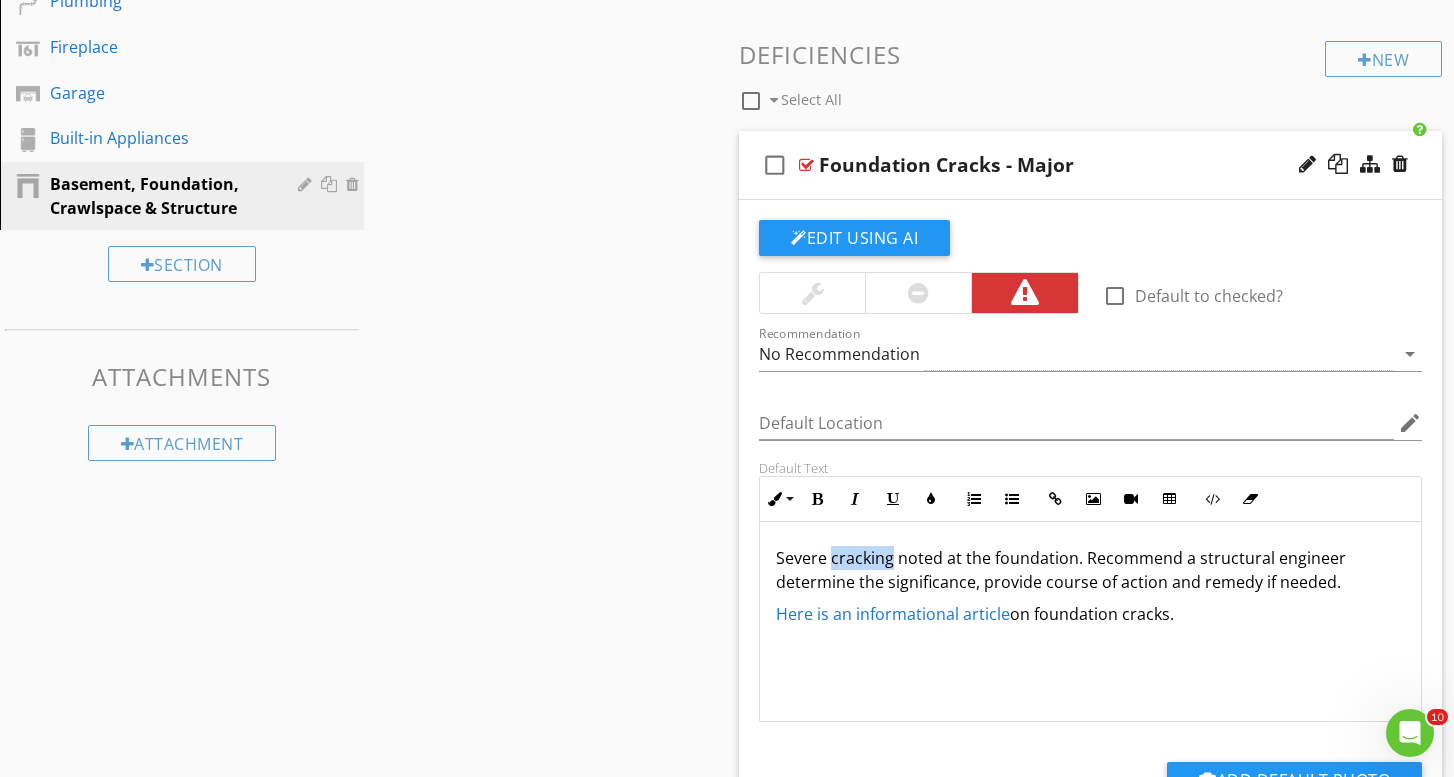 click on "Severe cracking noted at the foundation. Recommend a structural engineer determine the significance, provide course of action and remedy if needed." at bounding box center [1090, 570] 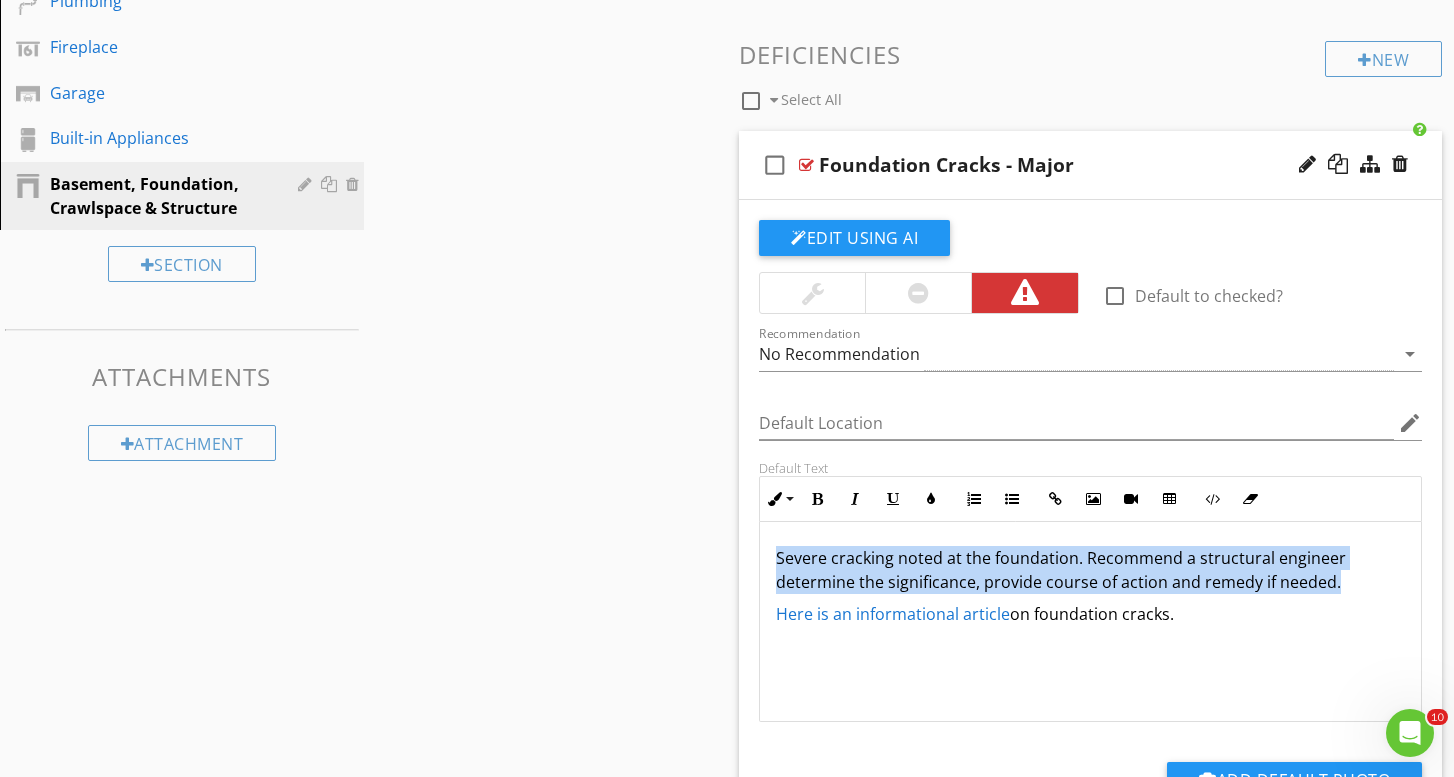 click on "Severe cracking noted at the foundation. Recommend a structural engineer determine the significance, provide course of action and remedy if needed." at bounding box center (1090, 570) 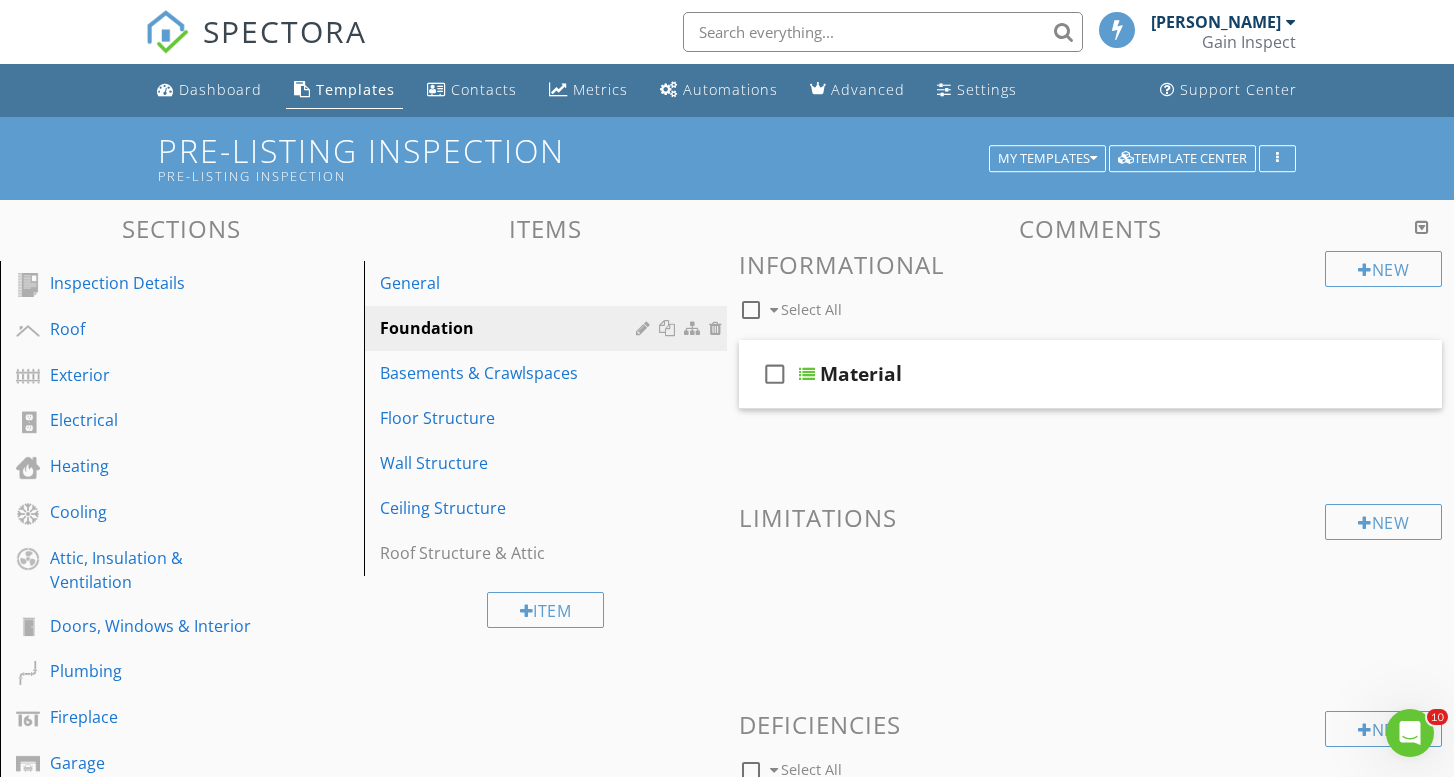 scroll, scrollTop: 0, scrollLeft: 0, axis: both 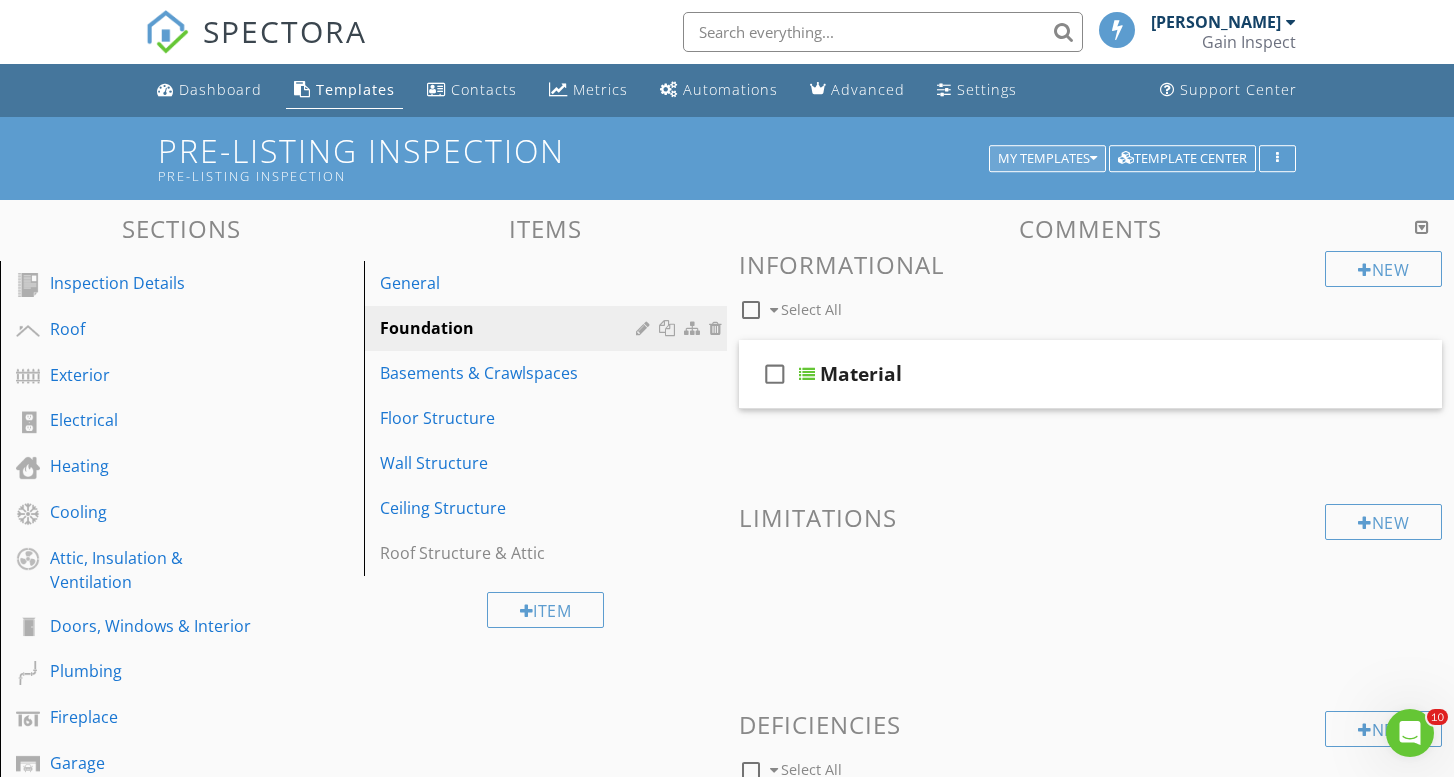 click on "My Templates" at bounding box center (1047, 159) 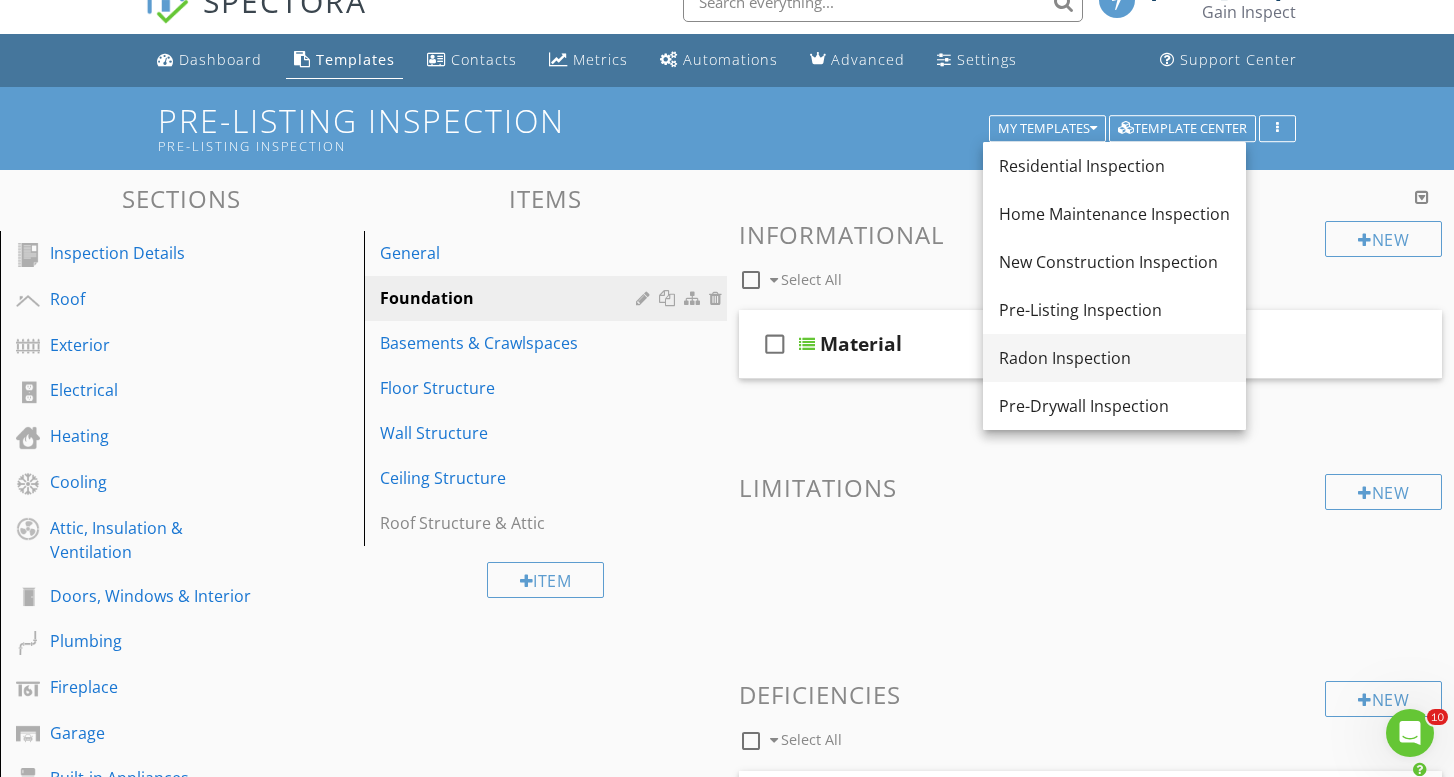 scroll, scrollTop: 48, scrollLeft: 0, axis: vertical 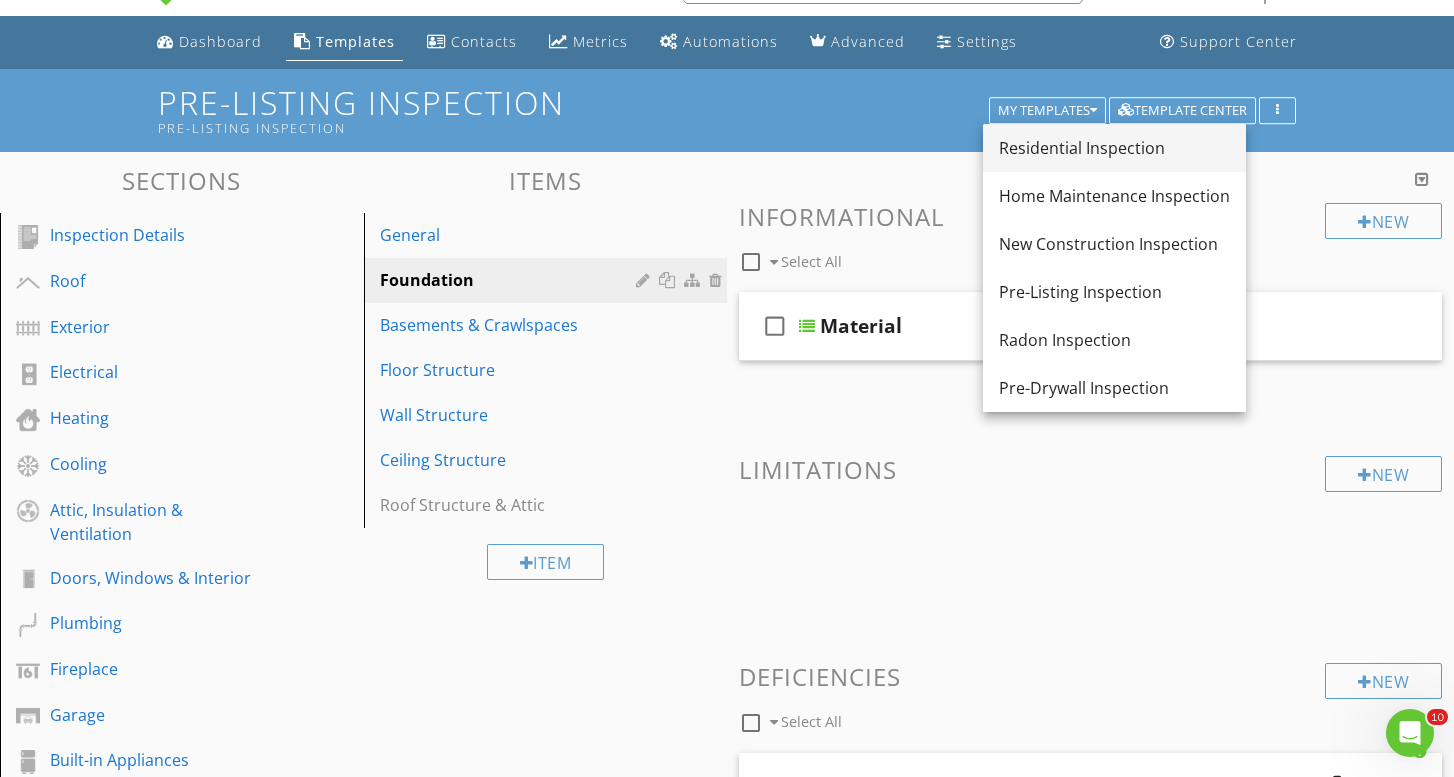 click on "Residential Inspection" at bounding box center [1114, 148] 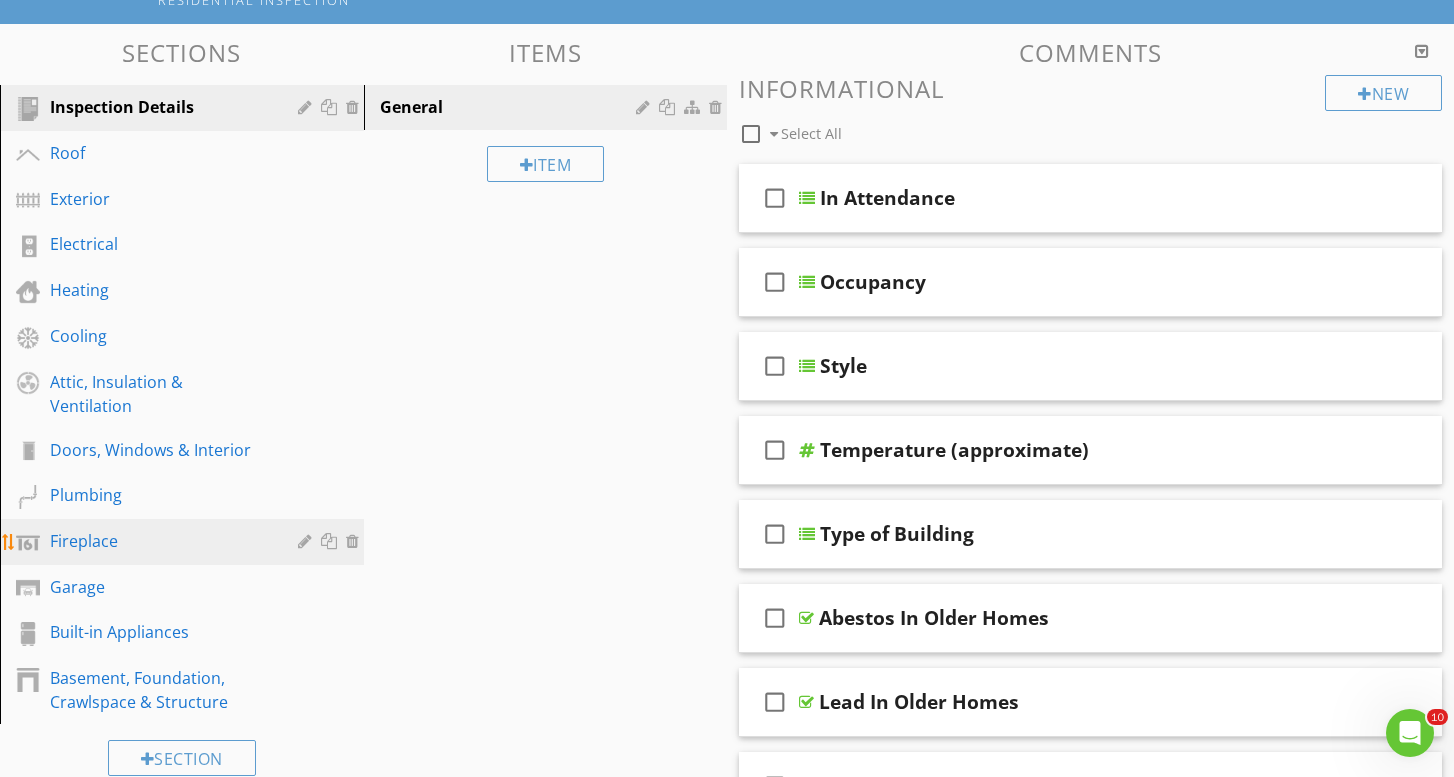 scroll, scrollTop: 178, scrollLeft: 0, axis: vertical 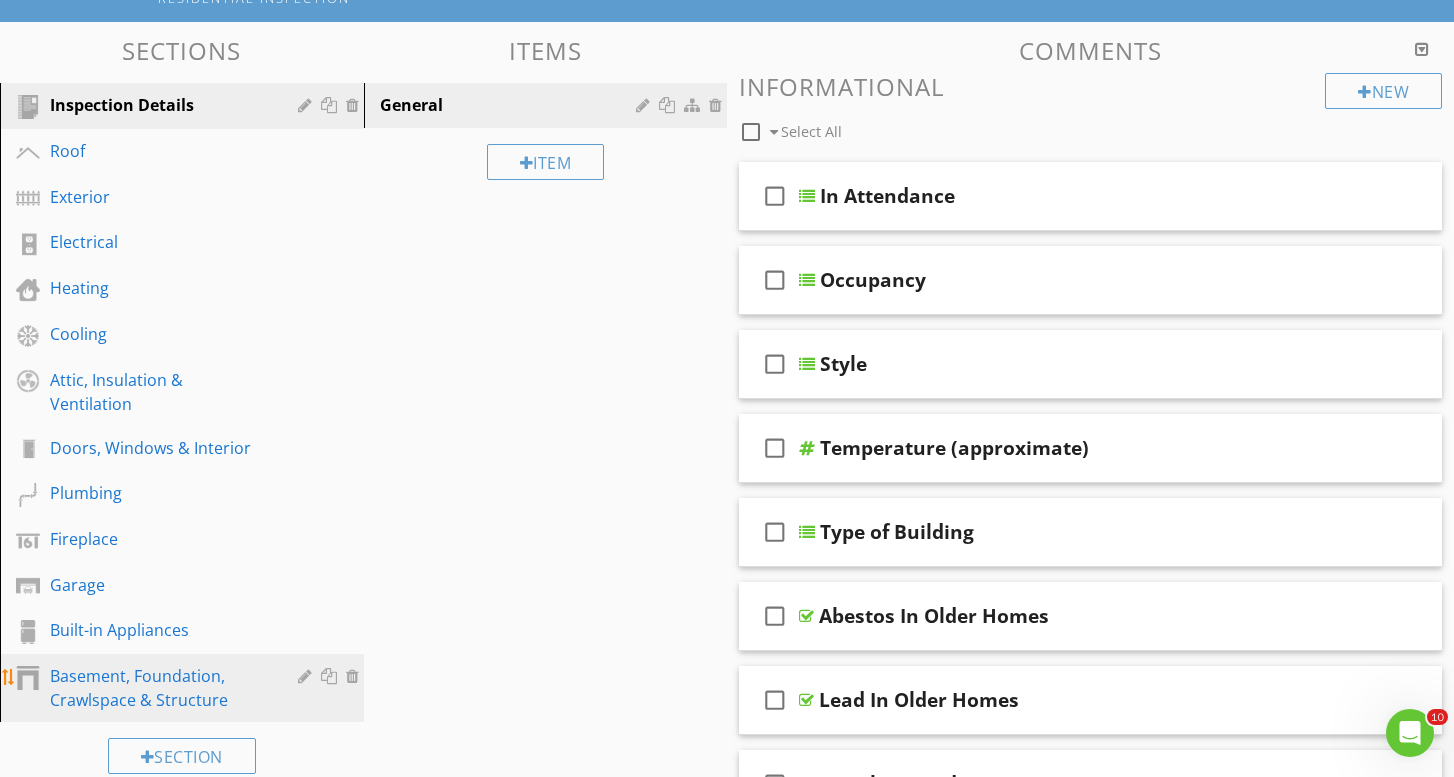 click on "Basement, Foundation, Crawlspace & Structure" at bounding box center [159, 688] 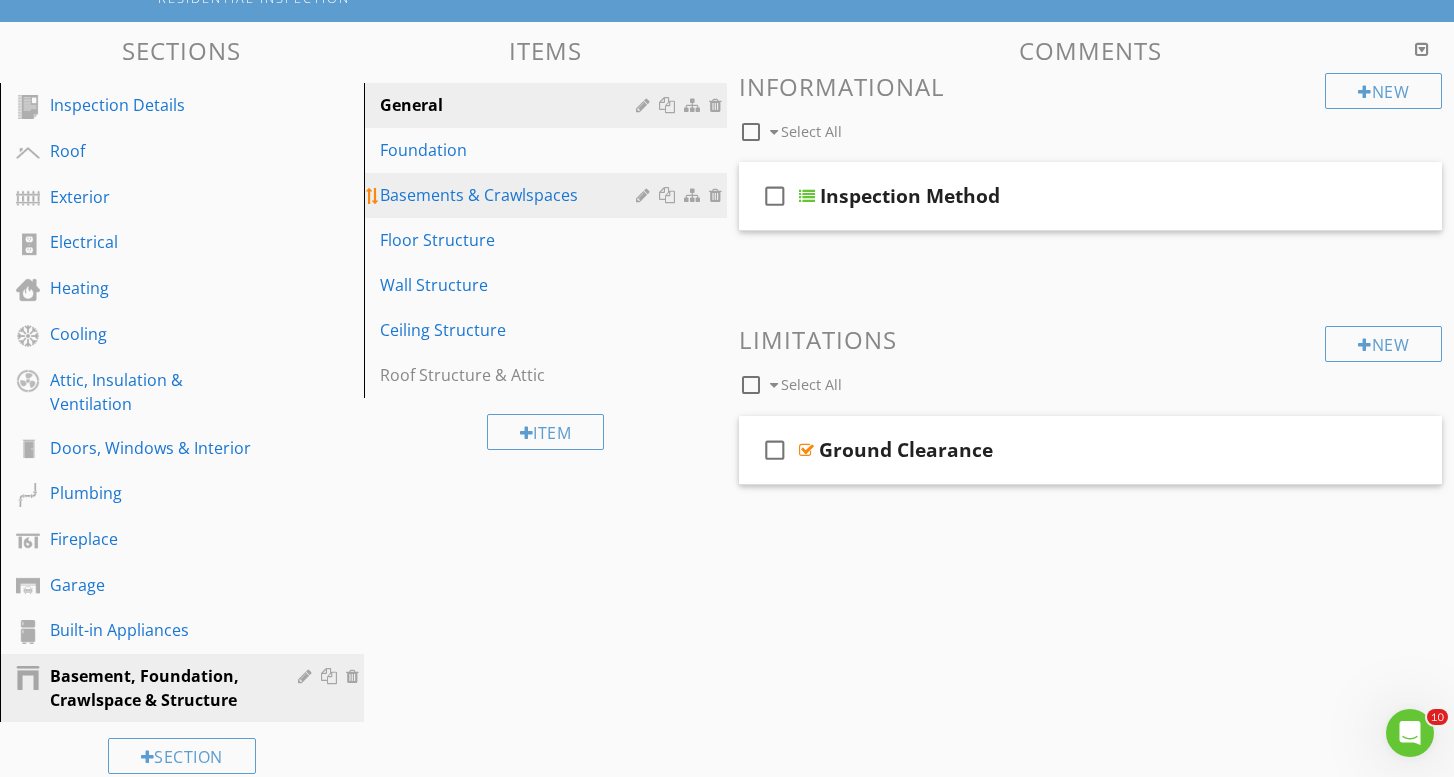 click on "Basements & Crawlspaces" at bounding box center (549, 195) 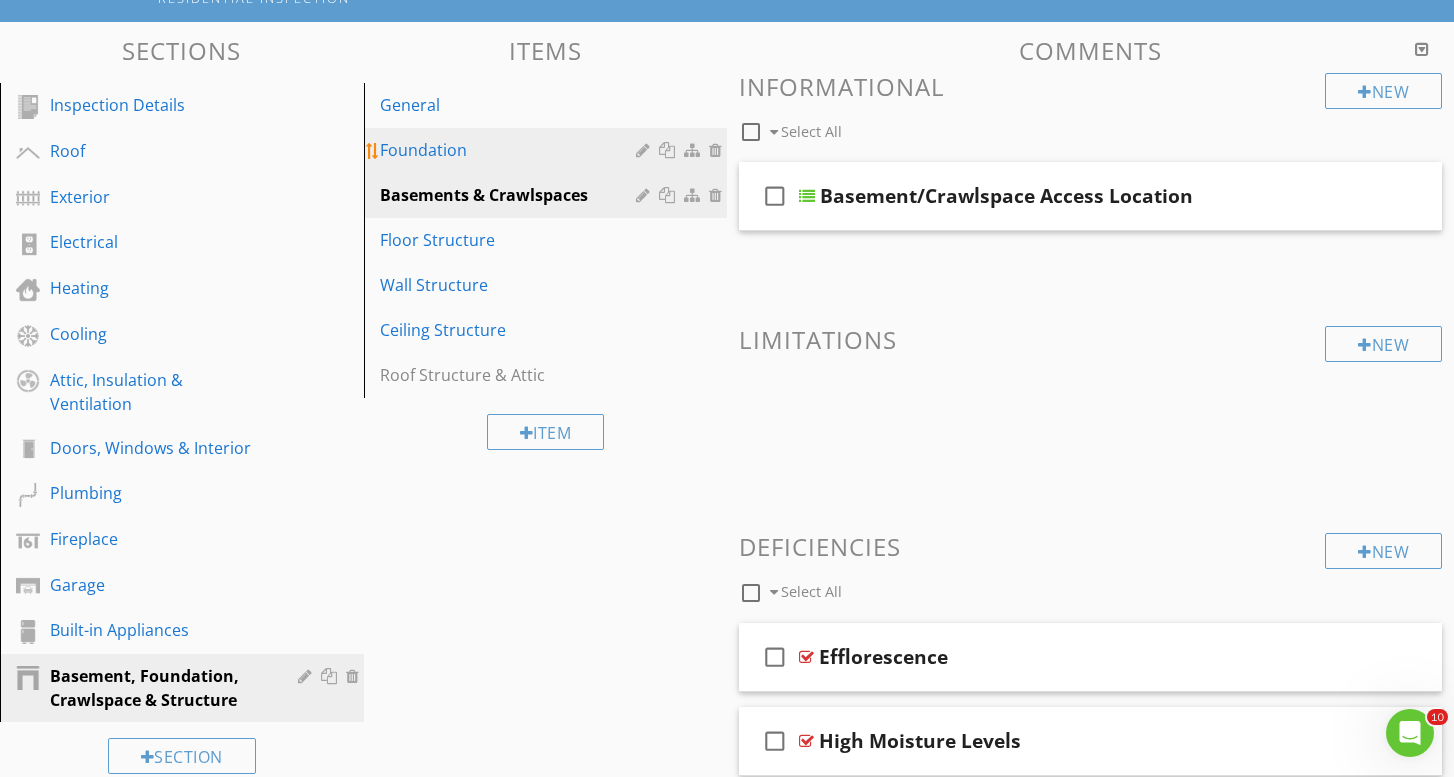 click on "Foundation" at bounding box center (511, 150) 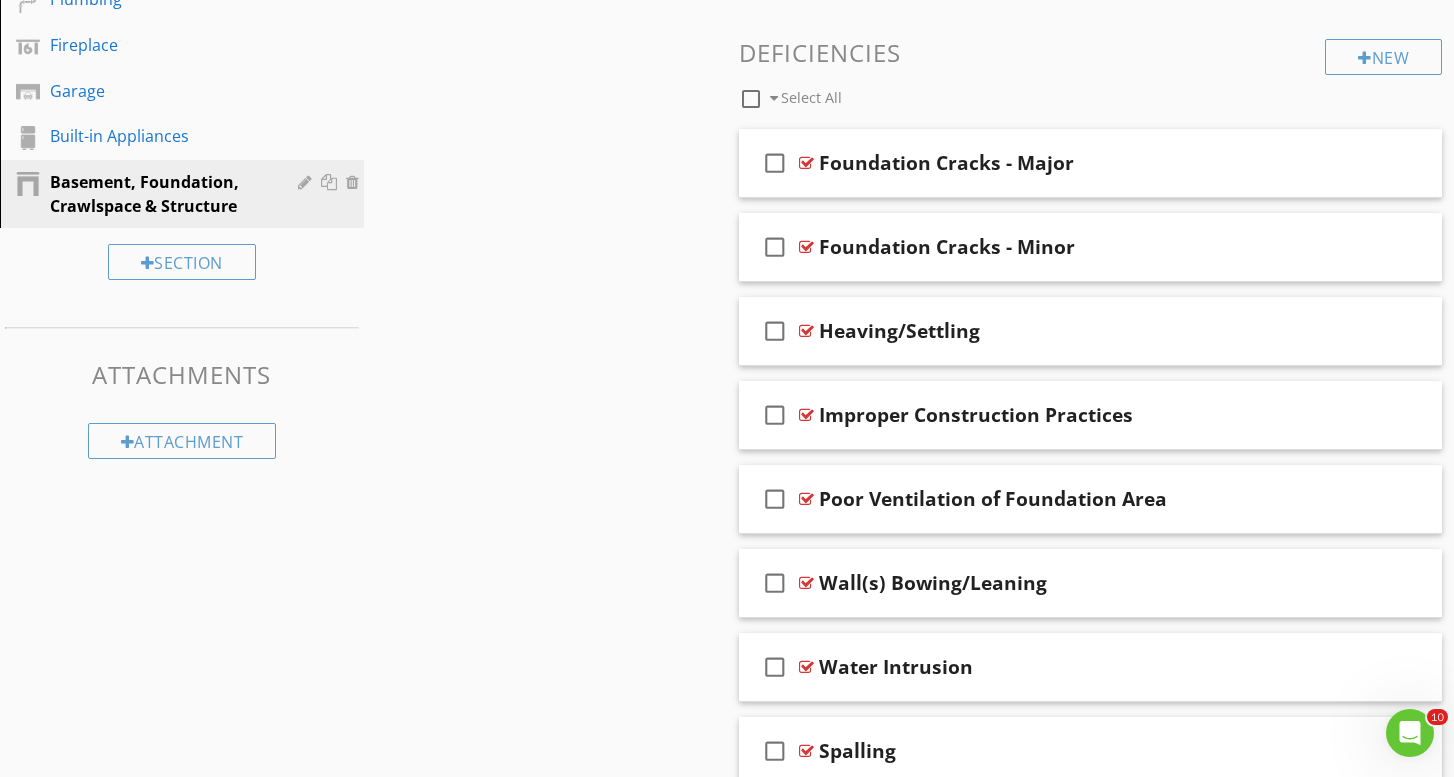 scroll, scrollTop: 668, scrollLeft: 0, axis: vertical 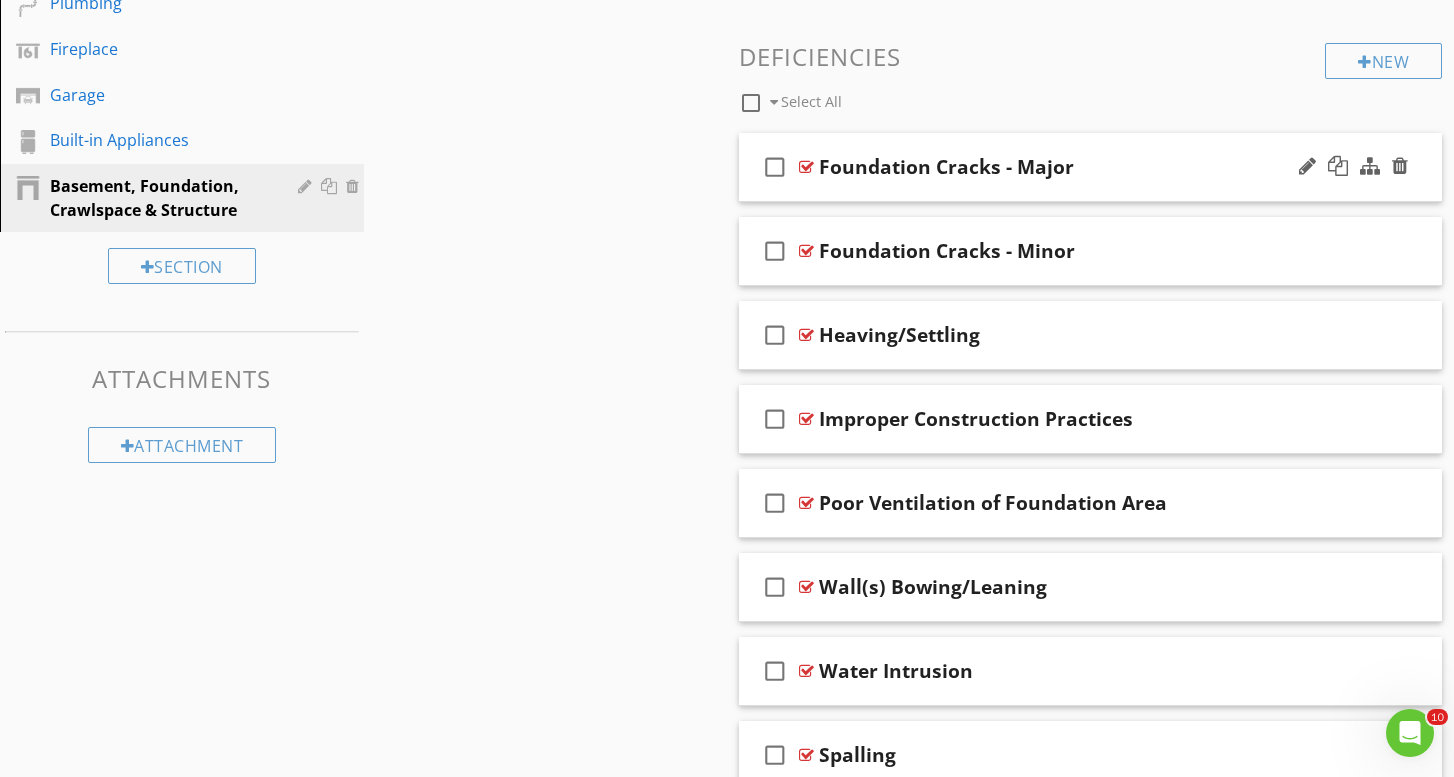 click on "check_box_outline_blank
Foundation Cracks - Major" at bounding box center (1090, 167) 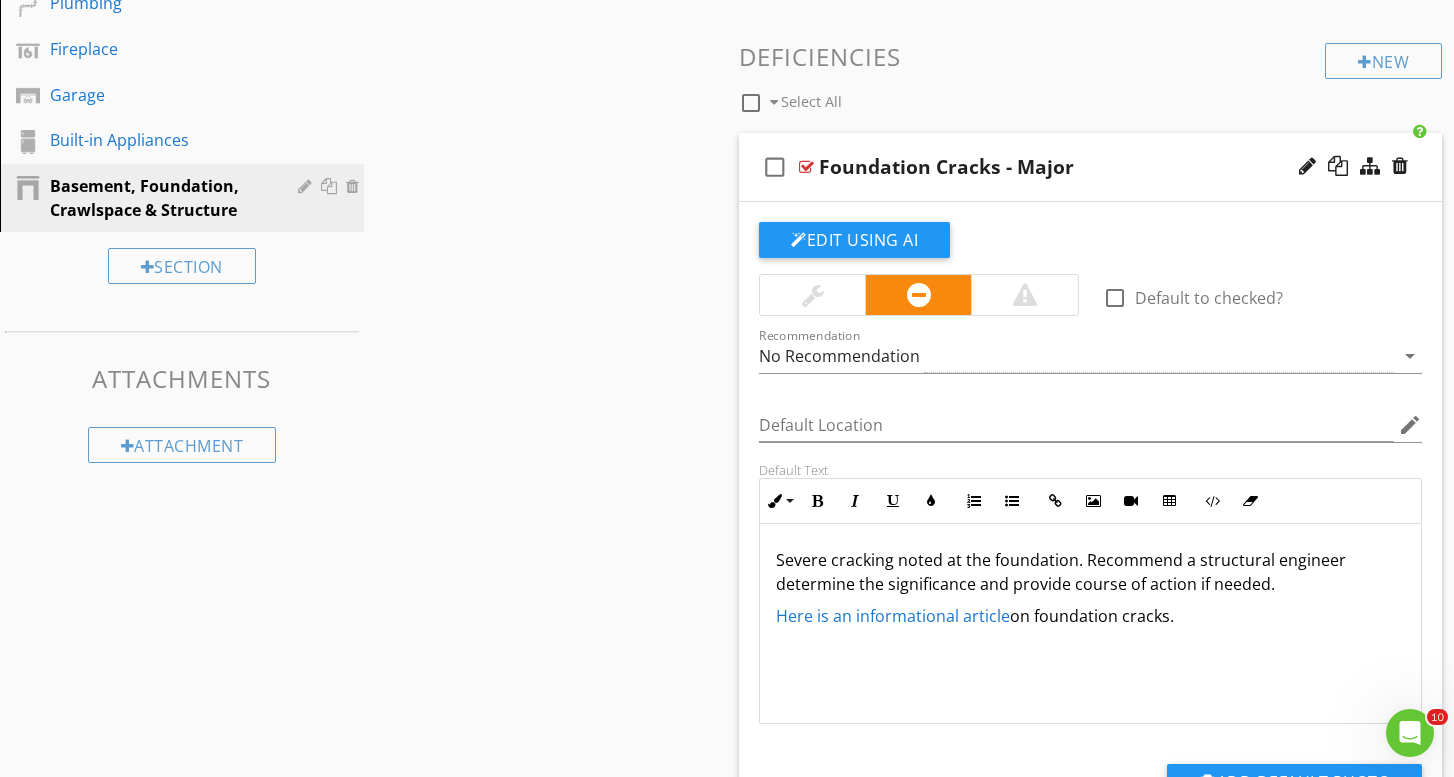 click on "Severe cracking noted at the foundation. Recommend a structural engineer determine the significance and provide course of action if needed." at bounding box center [1090, 572] 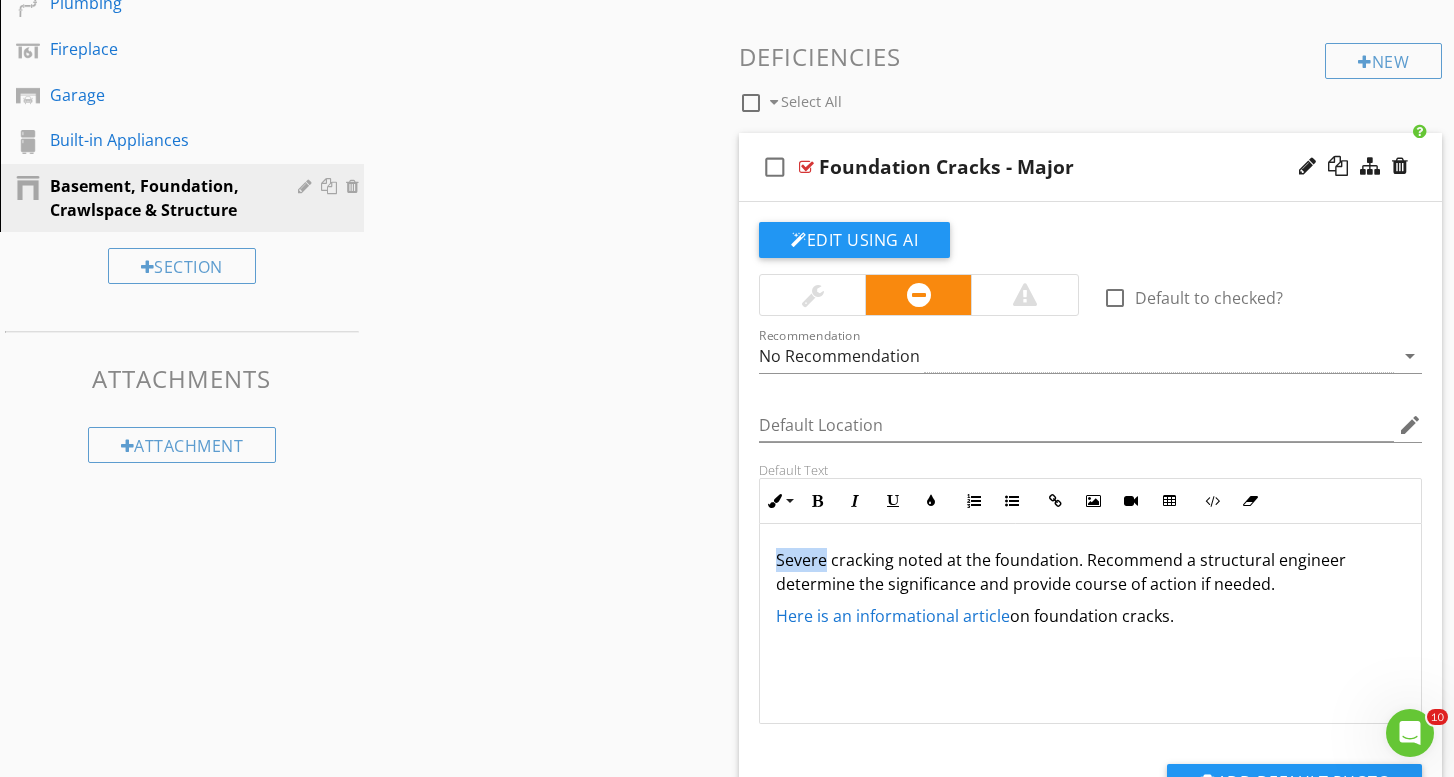 click on "Severe cracking noted at the foundation. Recommend a structural engineer determine the significance and provide course of action if needed." at bounding box center (1090, 572) 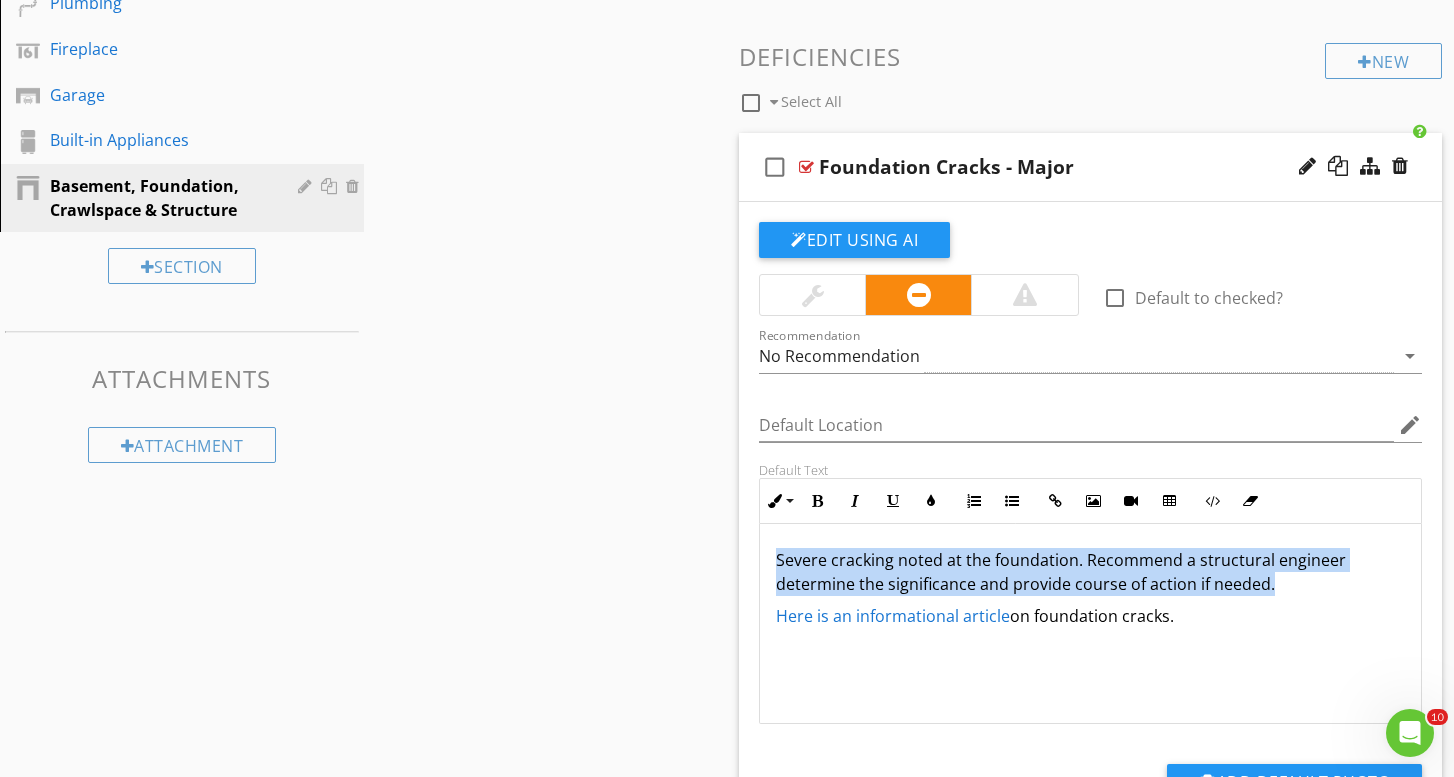 click on "Severe cracking noted at the foundation. Recommend a structural engineer determine the significance and provide course of action if needed." at bounding box center [1090, 572] 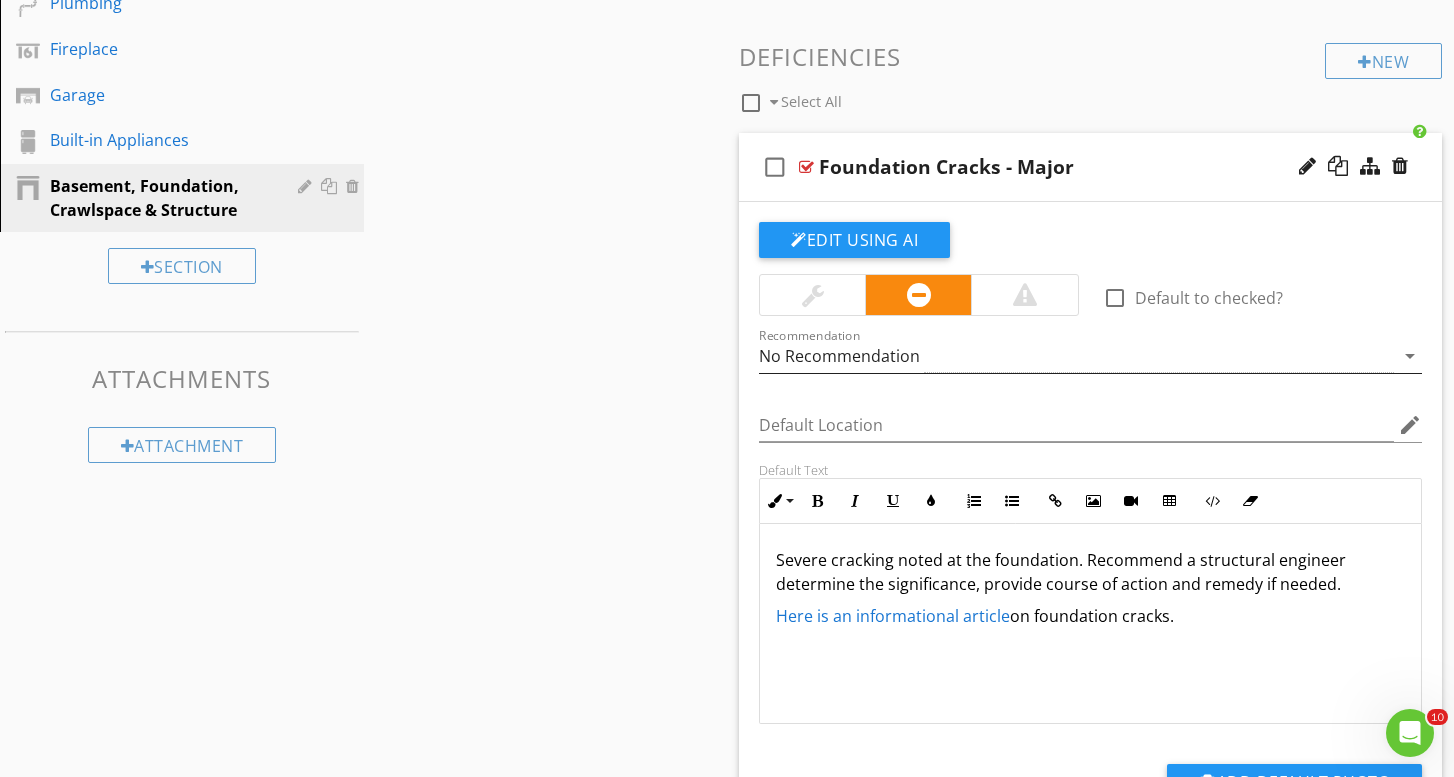 click on "No Recommendation" at bounding box center (1076, 356) 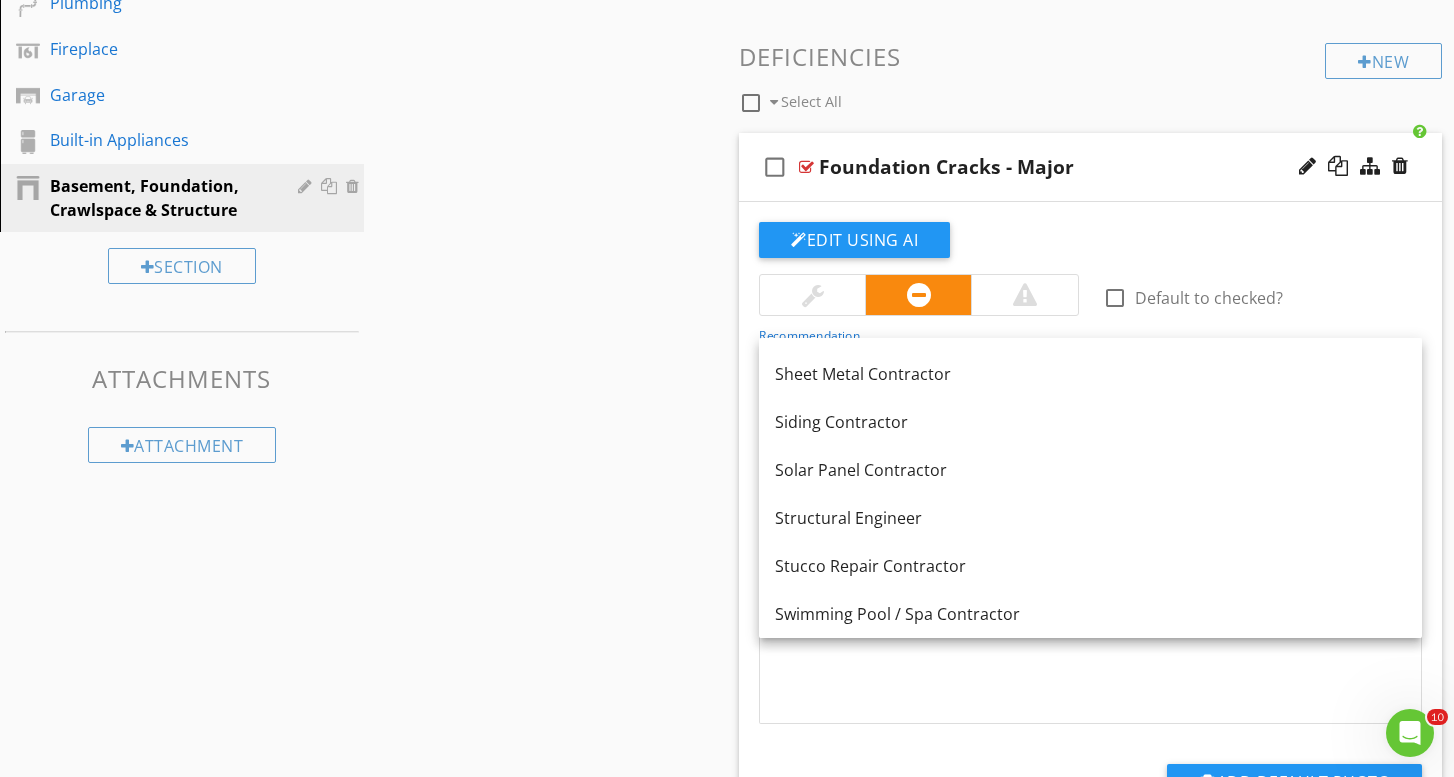 scroll, scrollTop: 2492, scrollLeft: 0, axis: vertical 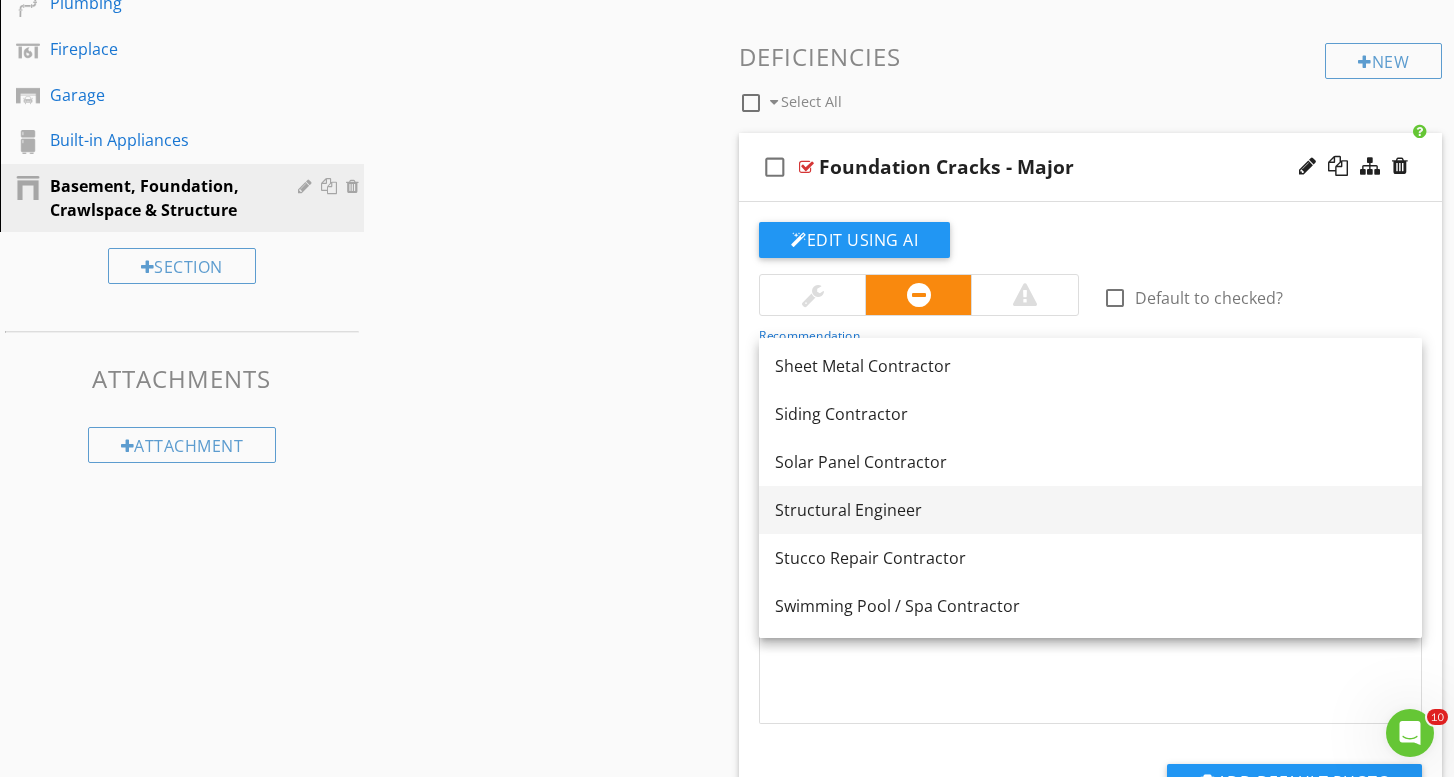 click on "Structural Engineer" at bounding box center (1090, 510) 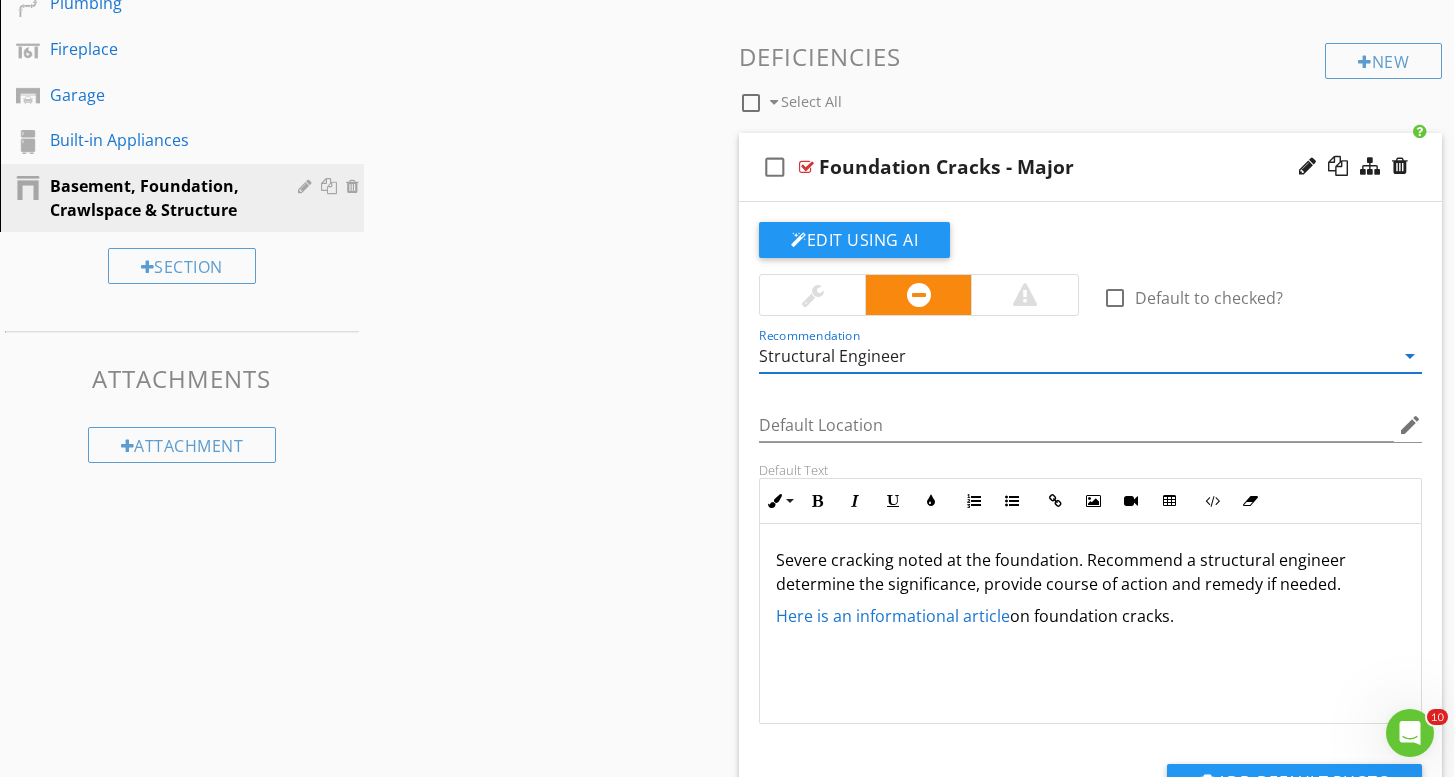 click on "Sections
Inspection Details           Roof           Exterior           Electrical           Heating           Cooling           Attic, Insulation & Ventilation           Doors, Windows & Interior           Plumbing           Fireplace           Garage           Built-in Appliances           Basement, Foundation, Crawlspace & Structure
Section
Attachments
Attachment
Items
General           Foundation           Basements & Crawlspaces           Floor Structure           Wall Structure           Ceiling Structure           Roof Structure & Attic
Item
Comments
New
Informational   check_box_outline_blank     Select All       check_box_outline_blank
Material
New
Limitations
New
Deficiencies" at bounding box center [727, 529] 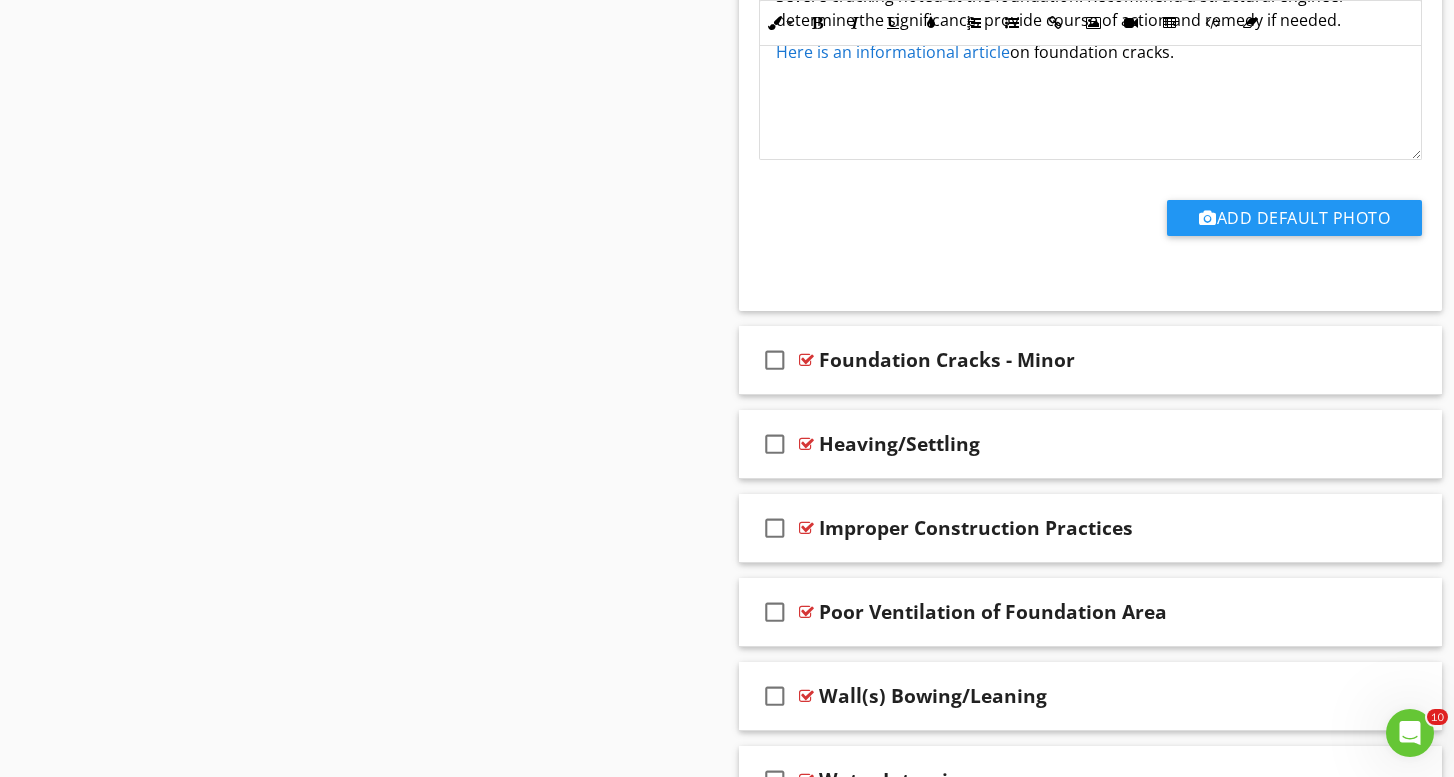 scroll, scrollTop: 1267, scrollLeft: 0, axis: vertical 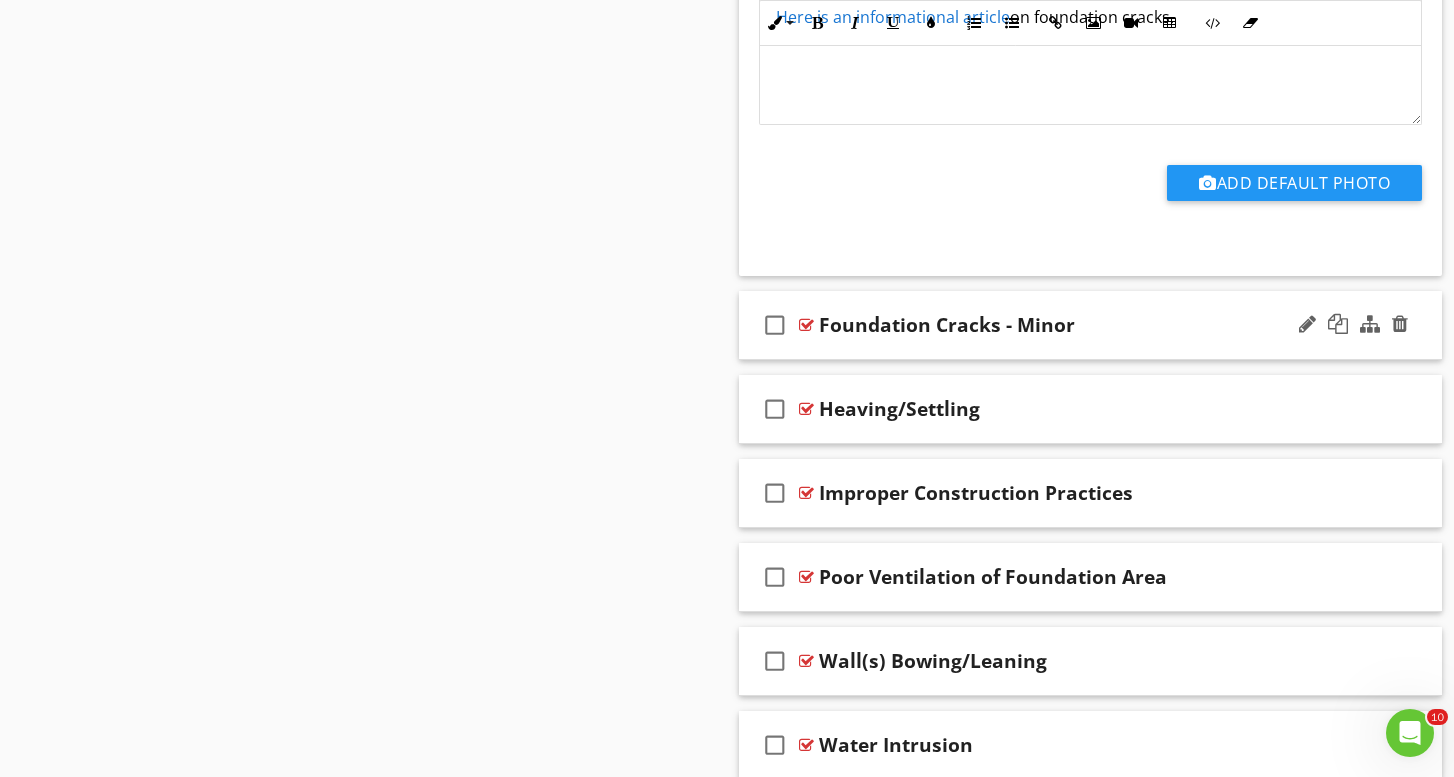 click on "check_box_outline_blank
Foundation Cracks - Minor" at bounding box center [1090, 325] 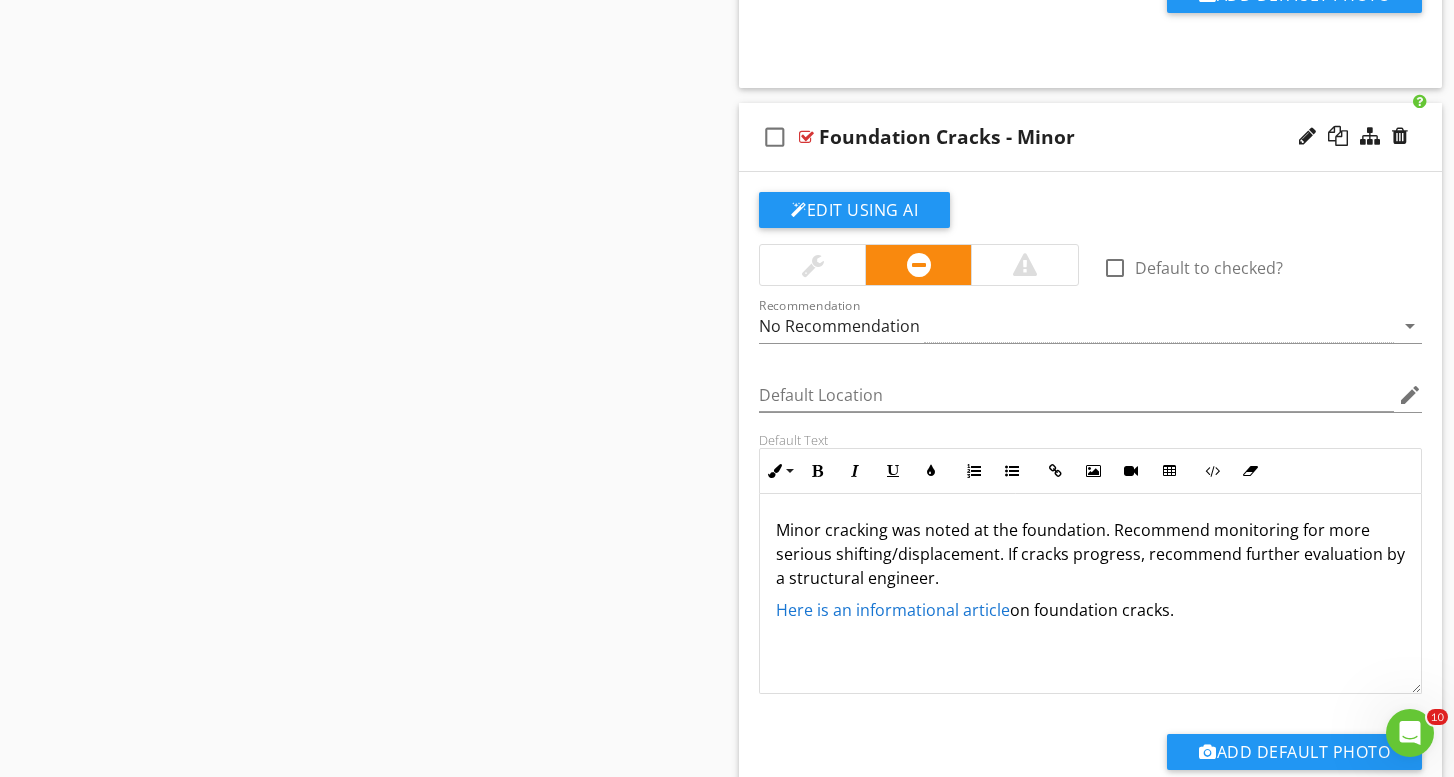 scroll, scrollTop: 1456, scrollLeft: 0, axis: vertical 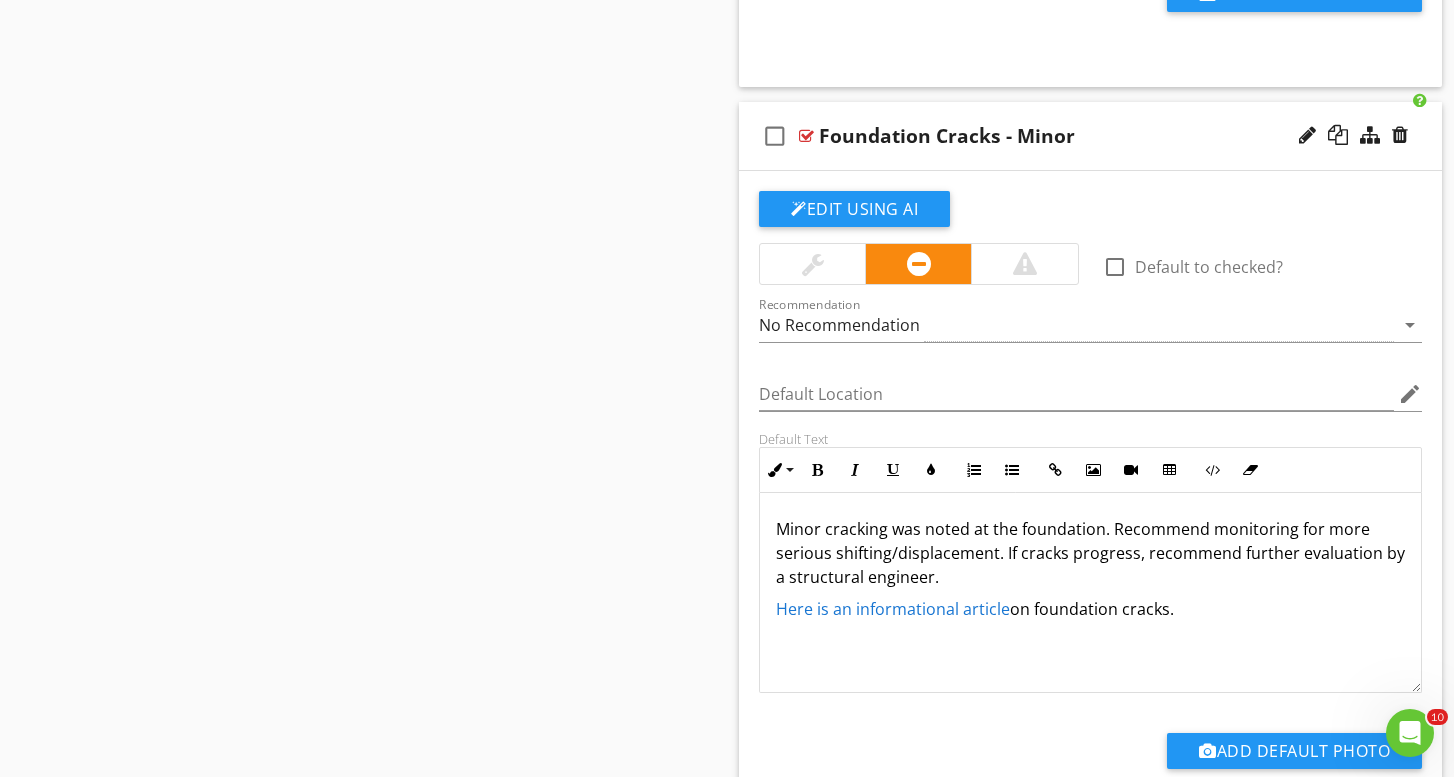 click on "Minor cracking was noted at the foundation. Recommend monitoring for more serious shifting/displacement. If cracks progress, recommend further evaluation by a structural engineer." at bounding box center (1090, 553) 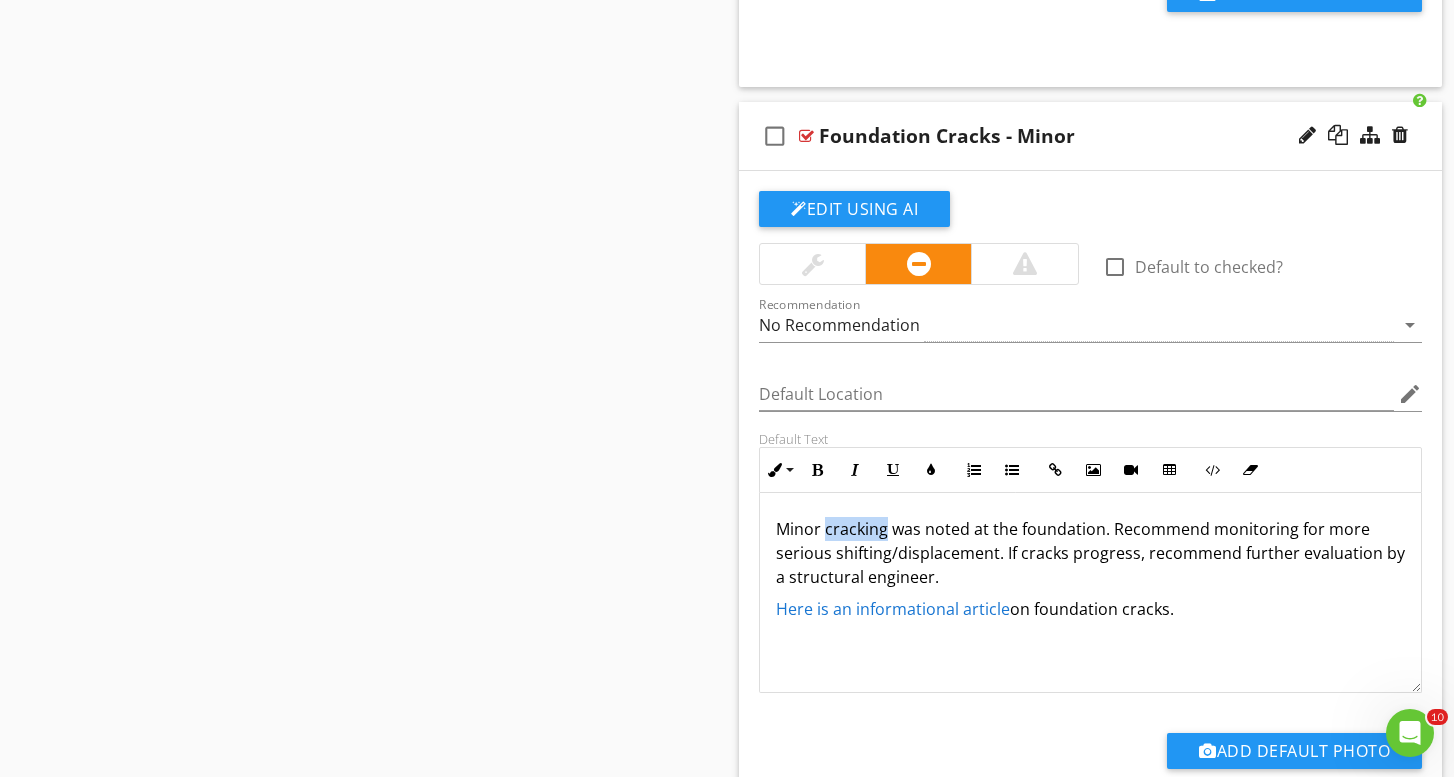 click on "Minor cracking was noted at the foundation. Recommend monitoring for more serious shifting/displacement. If cracks progress, recommend further evaluation by a structural engineer." at bounding box center [1090, 553] 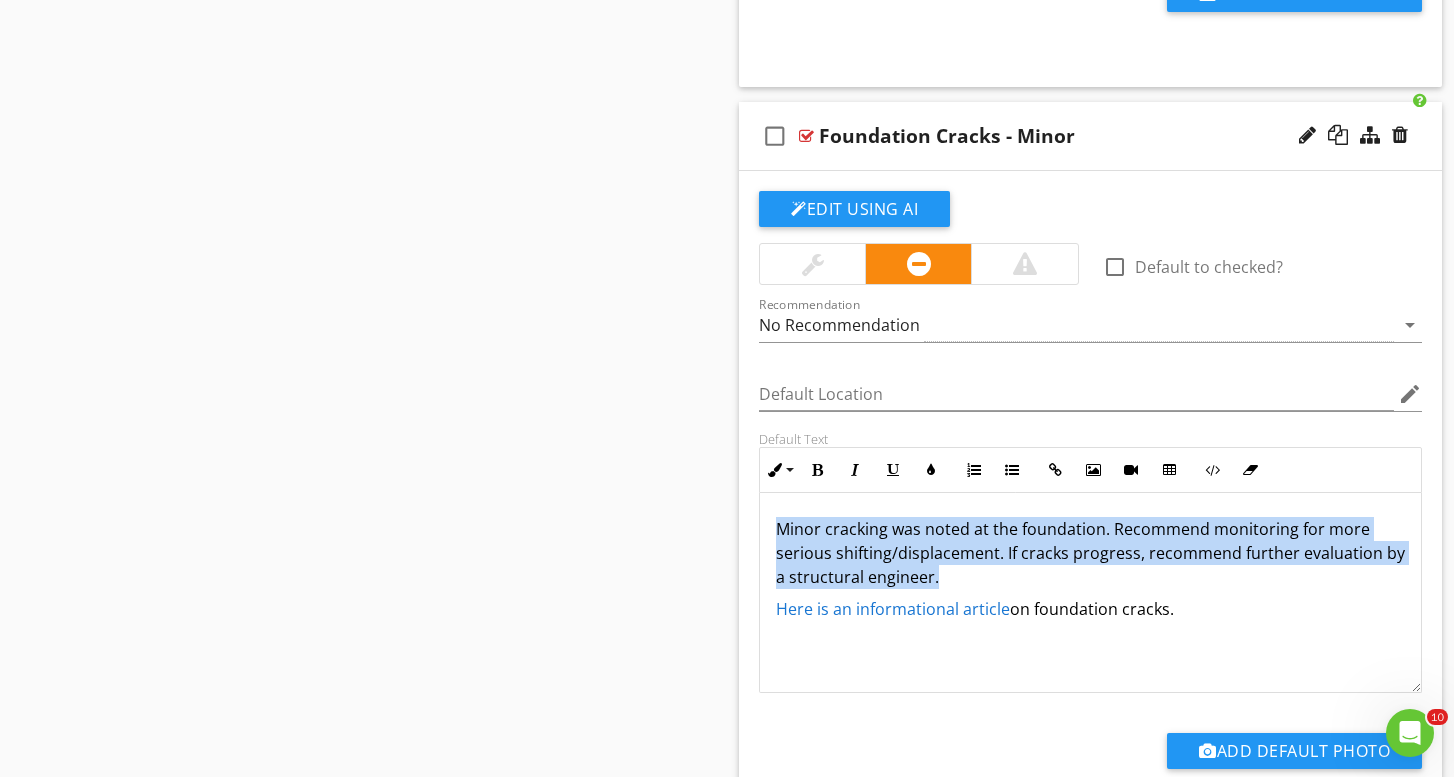 click on "Minor cracking was noted at the foundation. Recommend monitoring for more serious shifting/displacement. If cracks progress, recommend further evaluation by a structural engineer." at bounding box center (1090, 553) 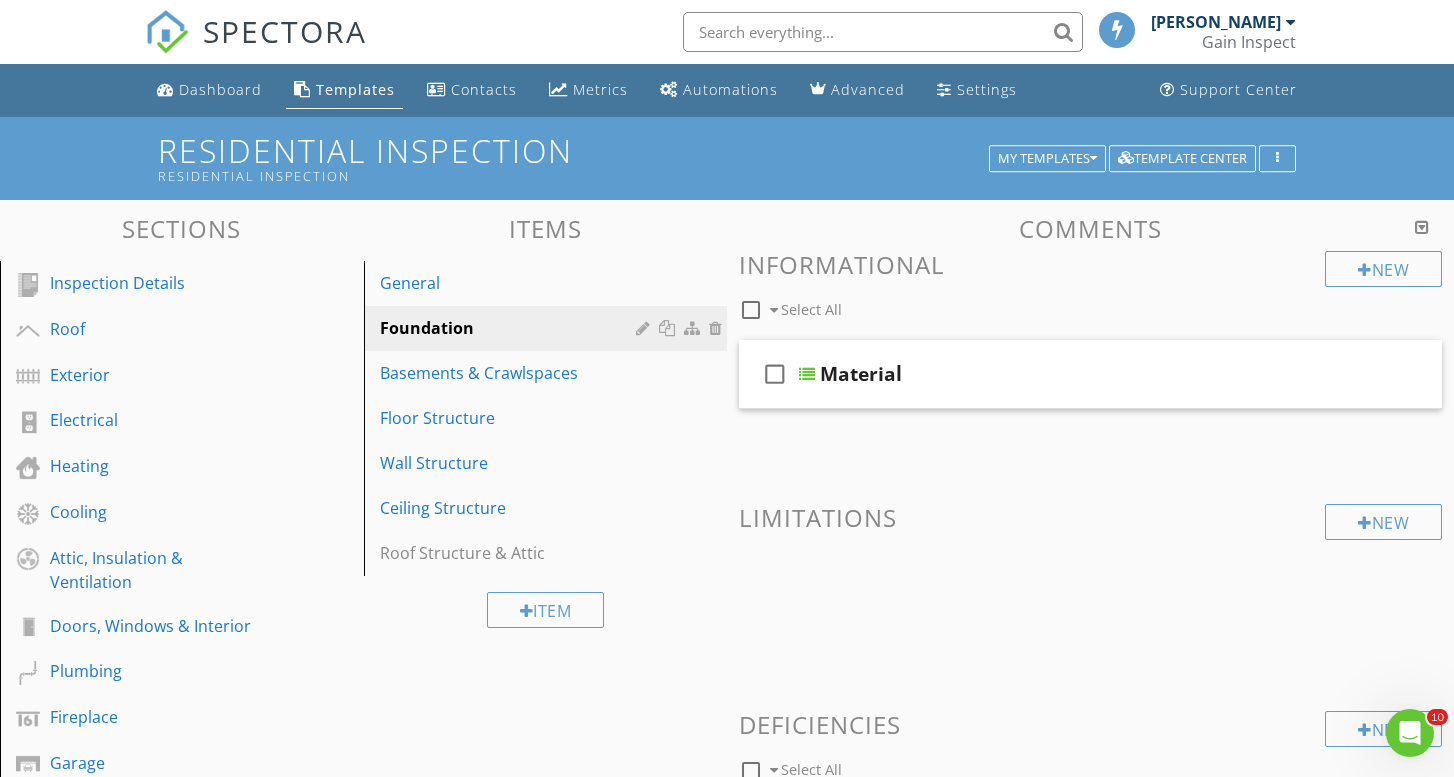 scroll, scrollTop: 0, scrollLeft: 0, axis: both 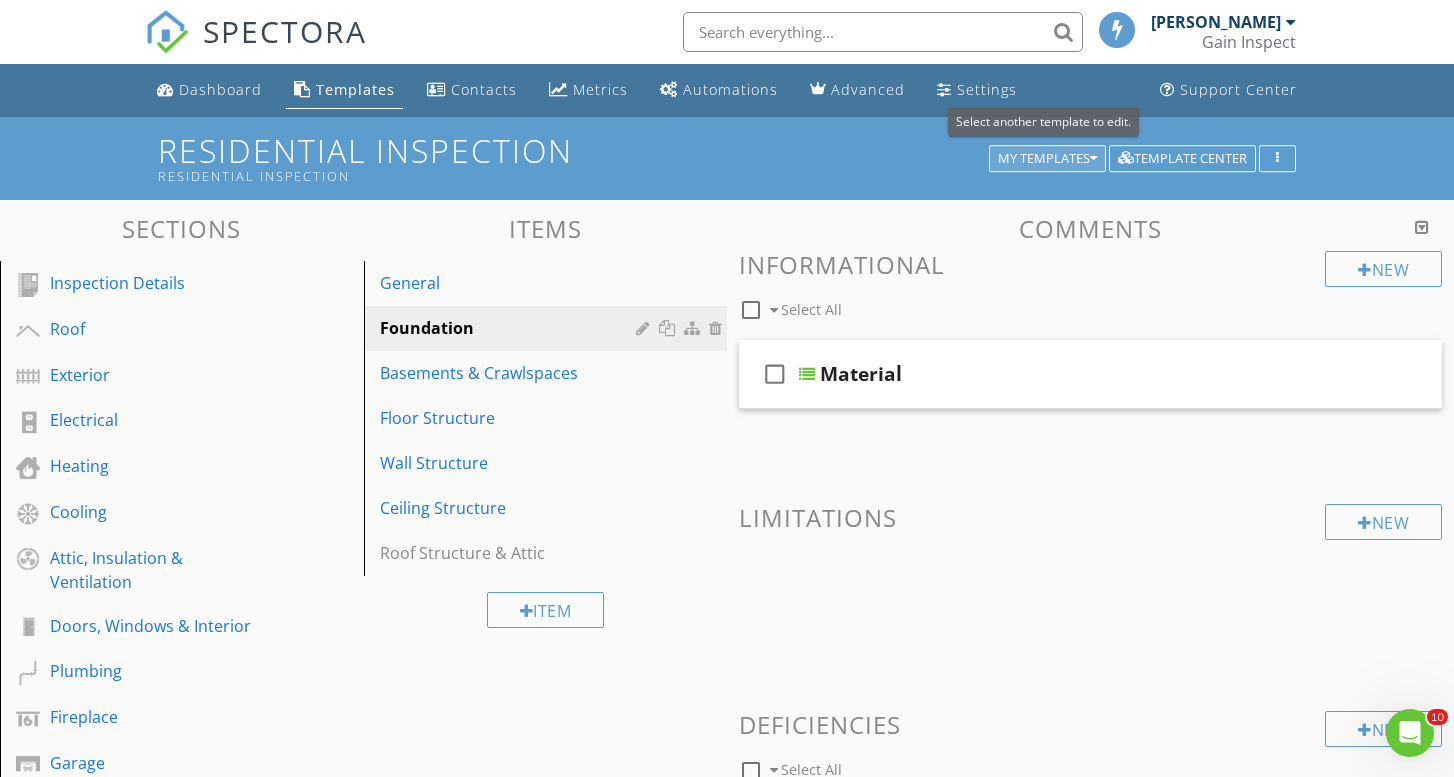 click on "My Templates" at bounding box center (1047, 159) 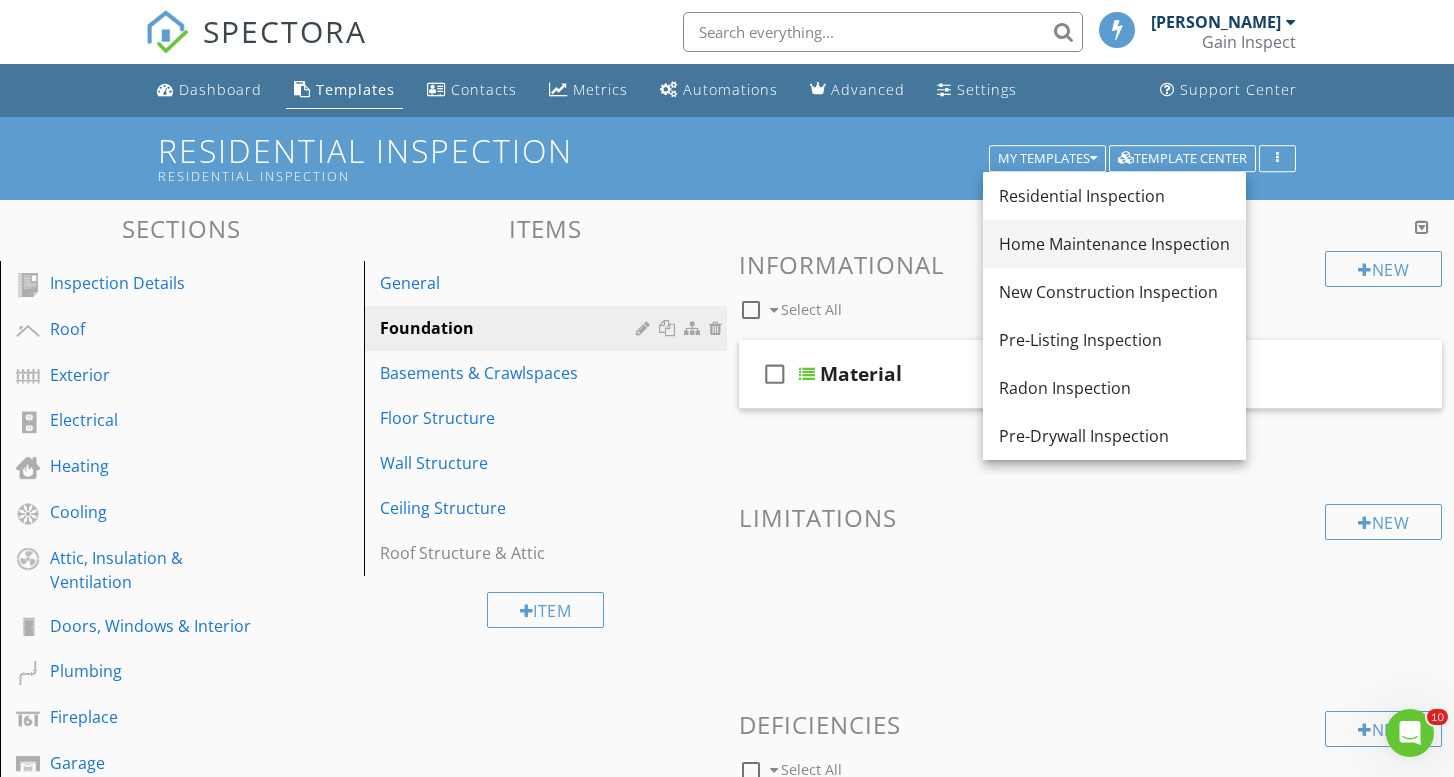 click on "Home Maintenance Inspection" at bounding box center [1114, 244] 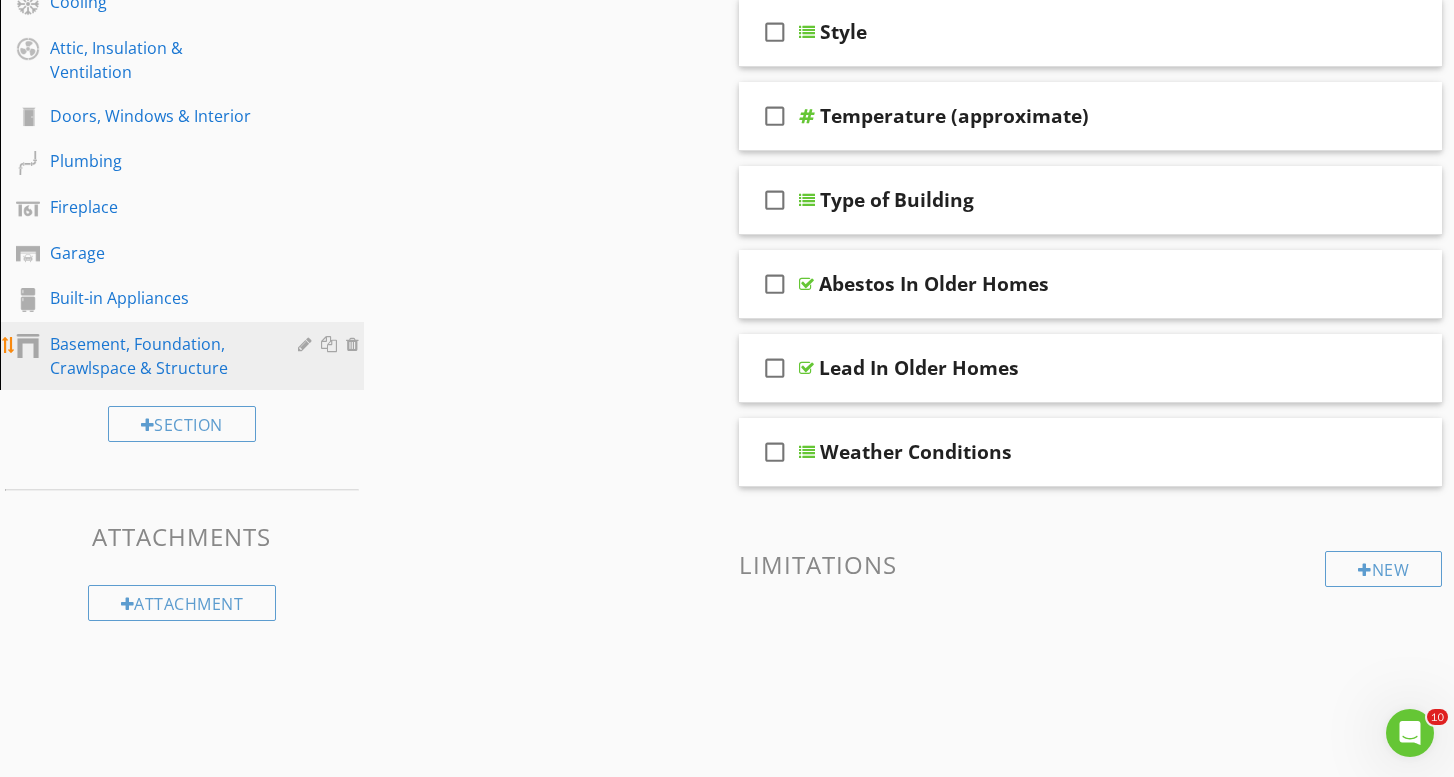 click on "Basement, Foundation, Crawlspace & Structure" at bounding box center (159, 356) 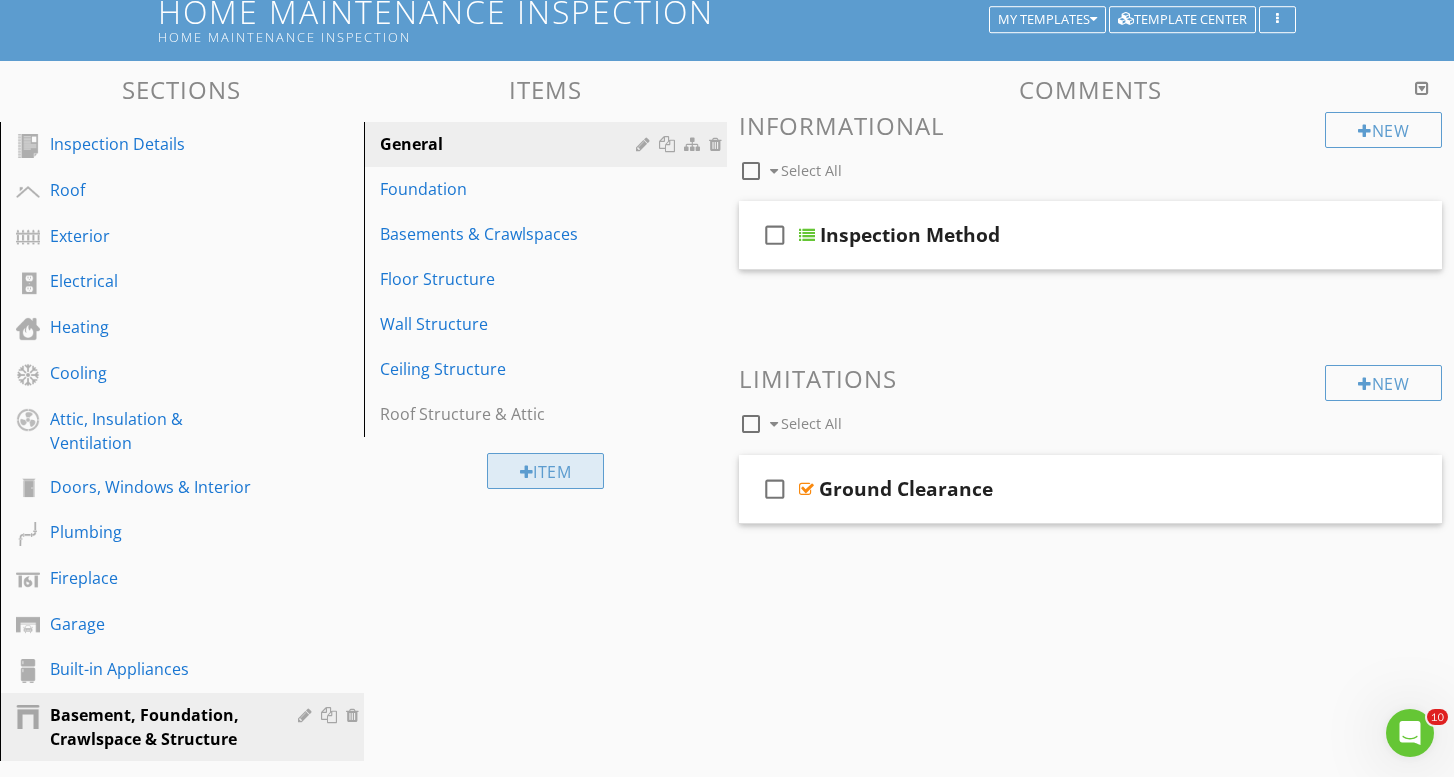 scroll, scrollTop: 137, scrollLeft: 0, axis: vertical 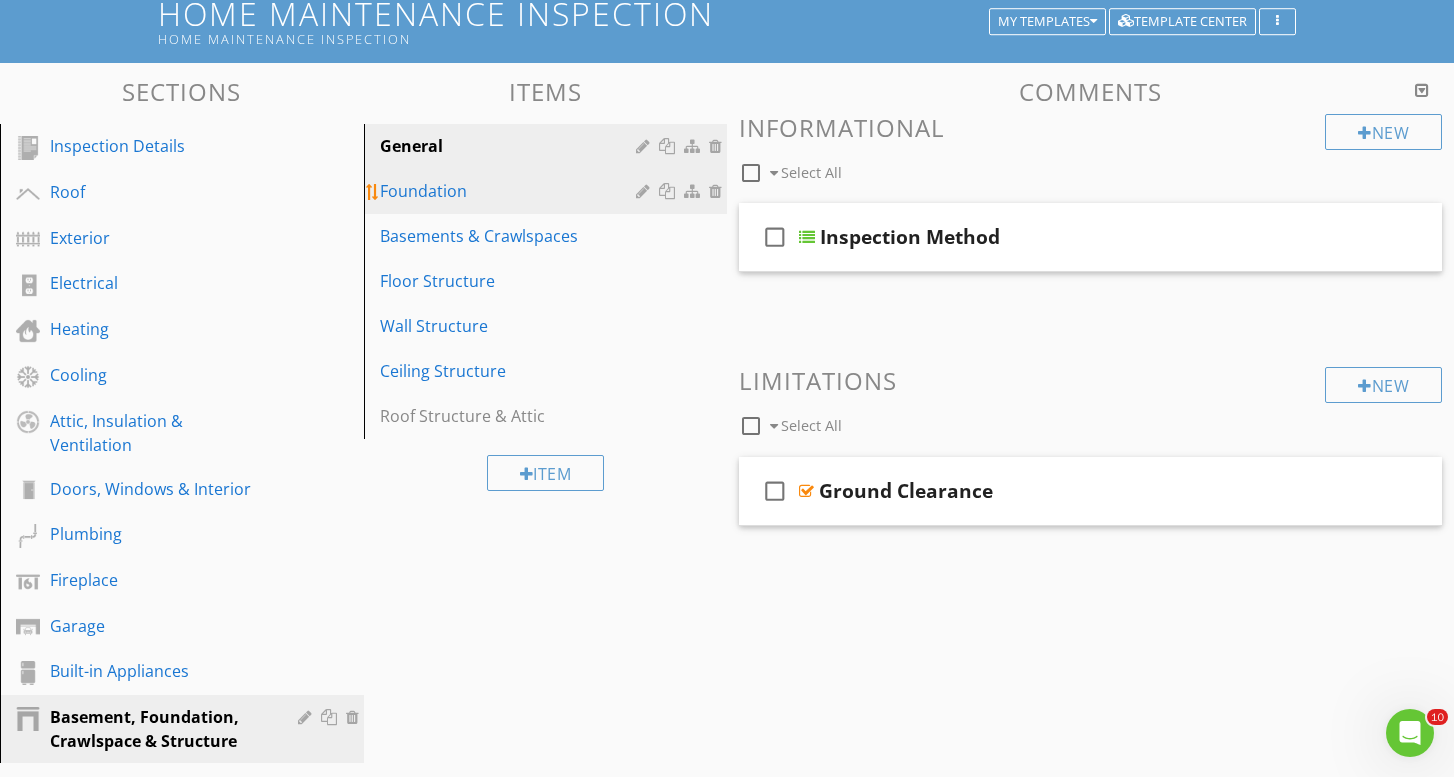 click on "Foundation" at bounding box center (549, 191) 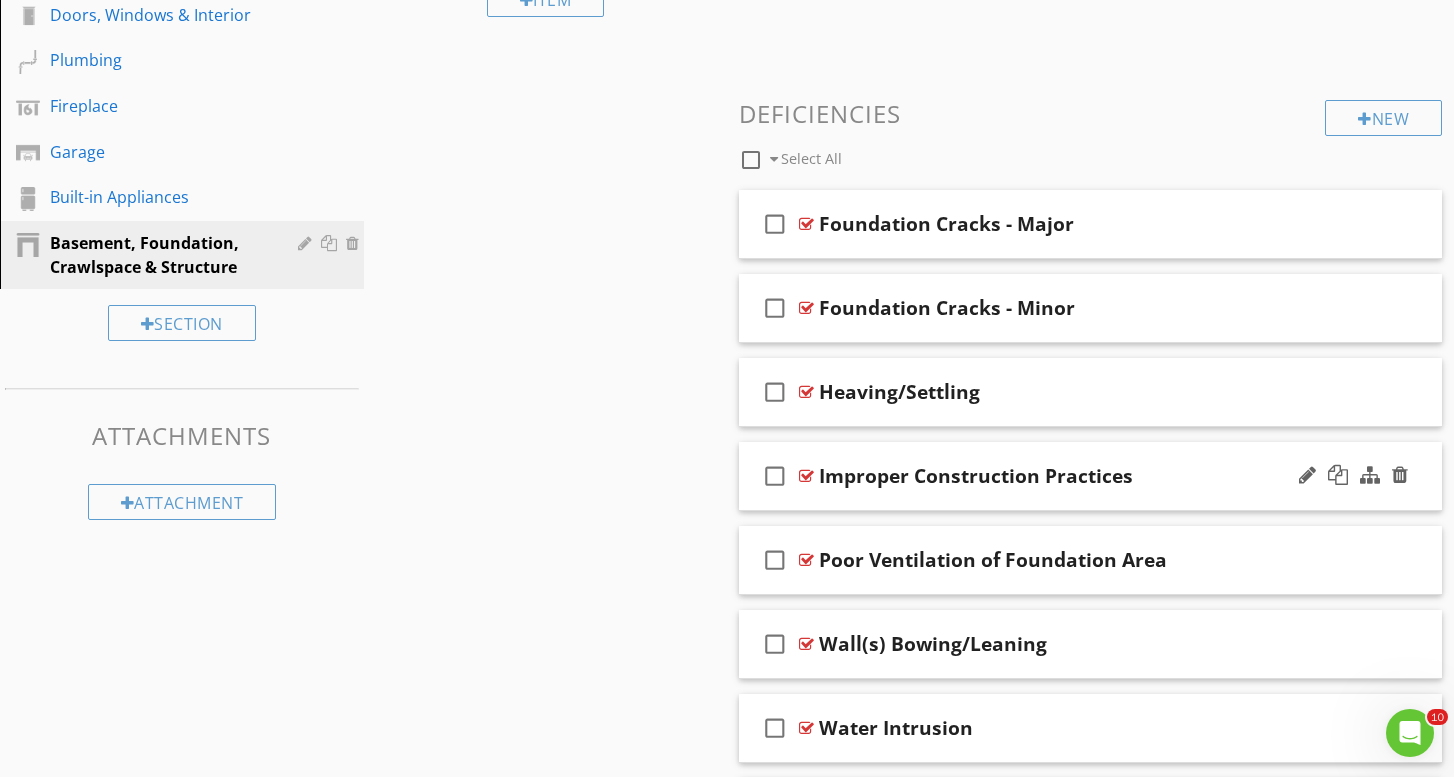 scroll, scrollTop: 628, scrollLeft: 0, axis: vertical 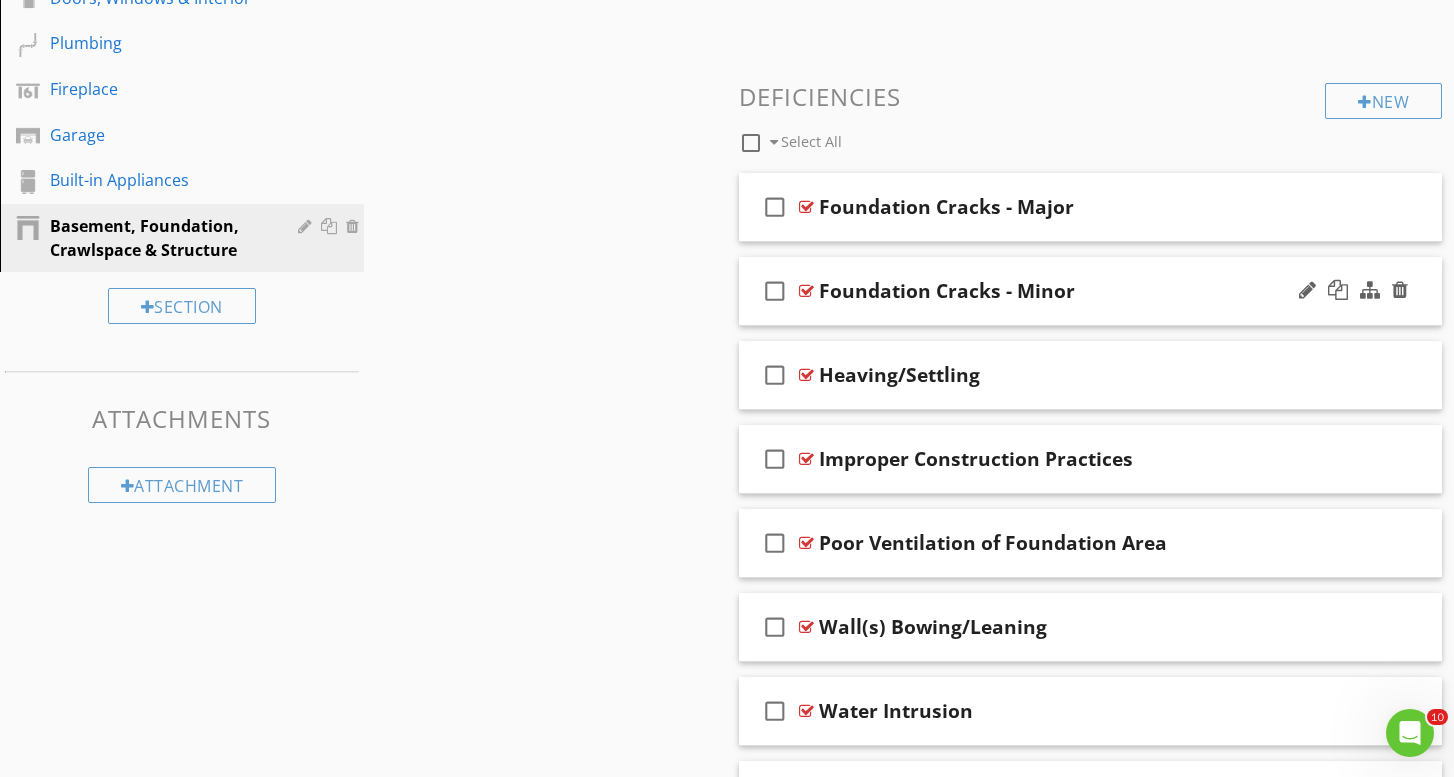 click on "check_box_outline_blank
Foundation Cracks - Minor" at bounding box center [1090, 291] 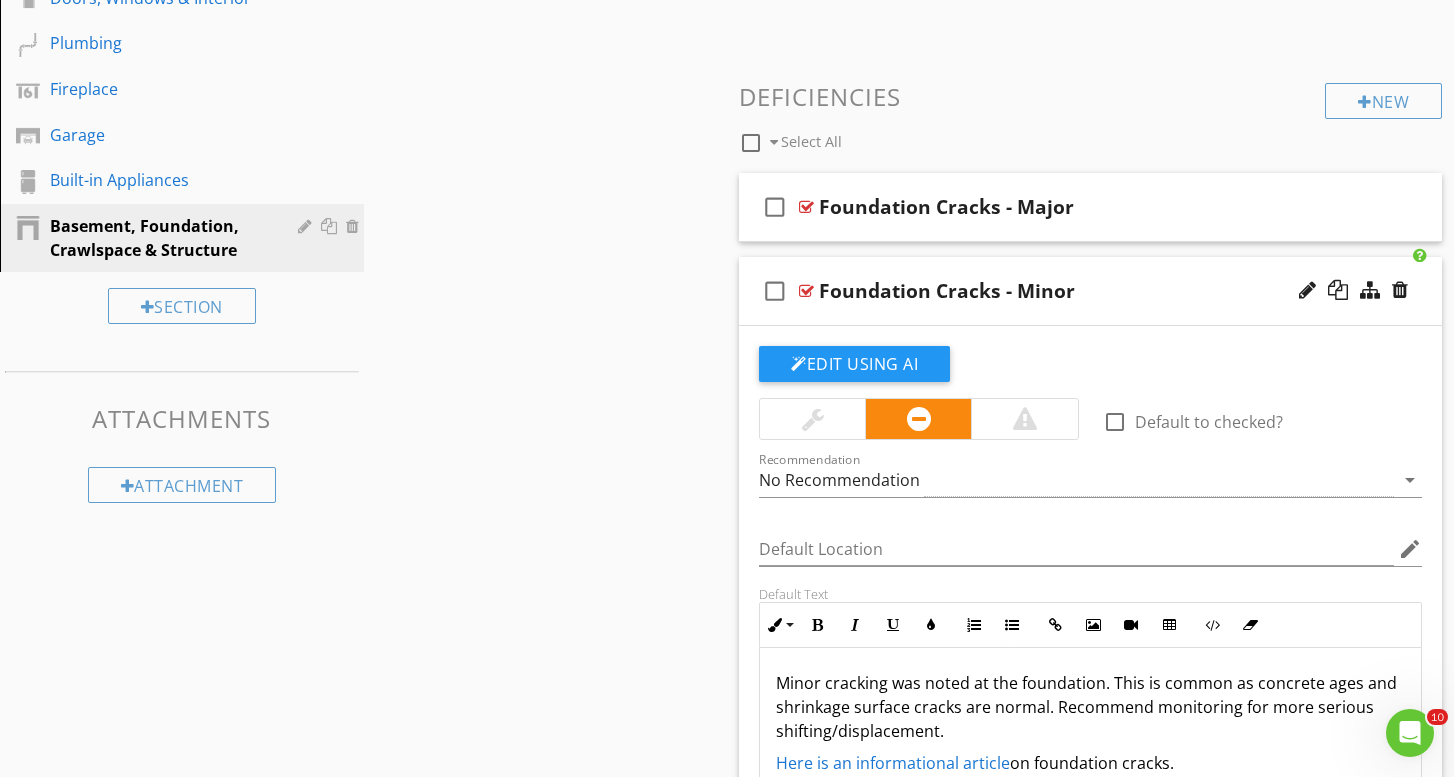 scroll, scrollTop: 1, scrollLeft: 0, axis: vertical 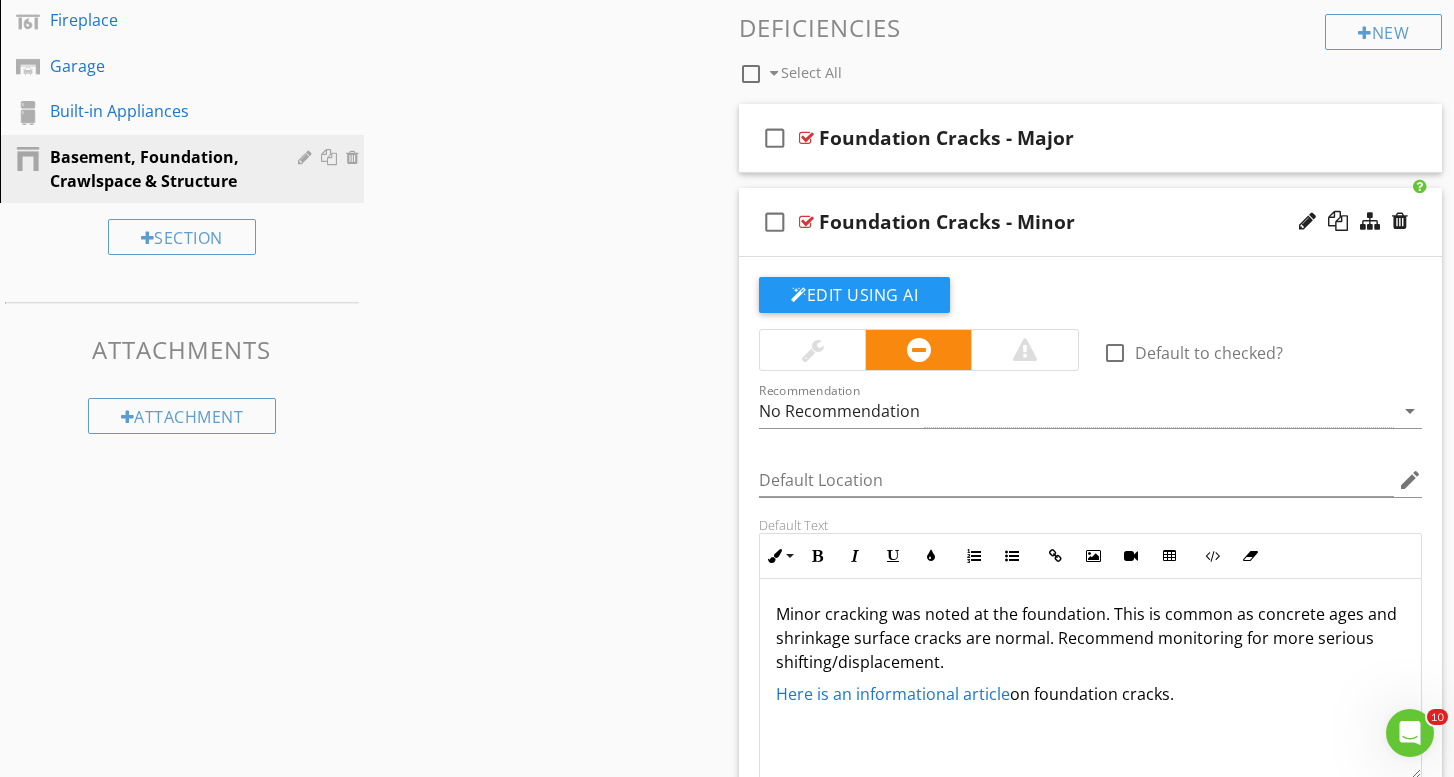 click on "Minor cracking was noted at the foundation. This is common as concrete ages and shrinkage surface cracks are normal. Recommend monitoring for more serious shifting/displacement." at bounding box center (1090, 638) 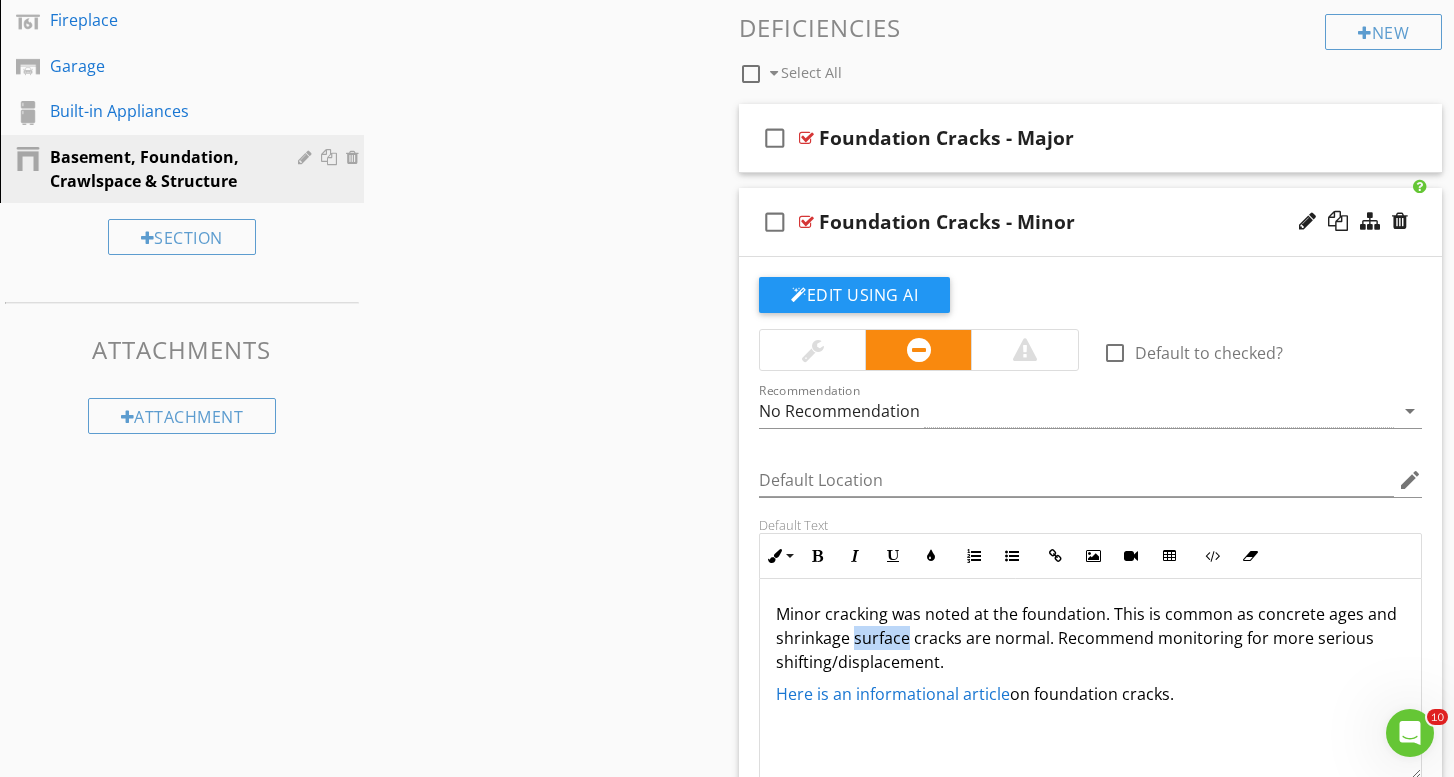 click on "Minor cracking was noted at the foundation. This is common as concrete ages and shrinkage surface cracks are normal. Recommend monitoring for more serious shifting/displacement." at bounding box center (1090, 638) 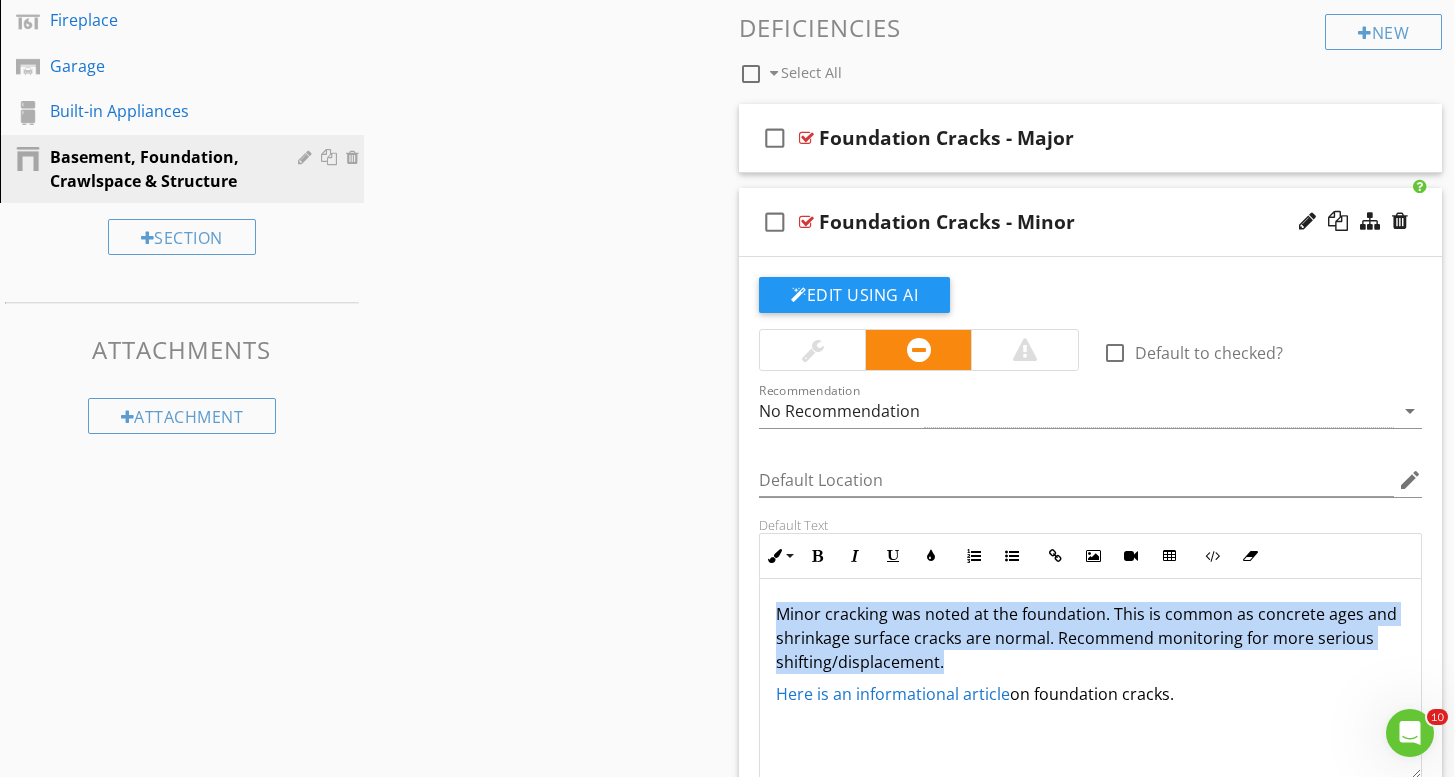 click on "Minor cracking was noted at the foundation. This is common as concrete ages and shrinkage surface cracks are normal. Recommend monitoring for more serious shifting/displacement." at bounding box center (1090, 638) 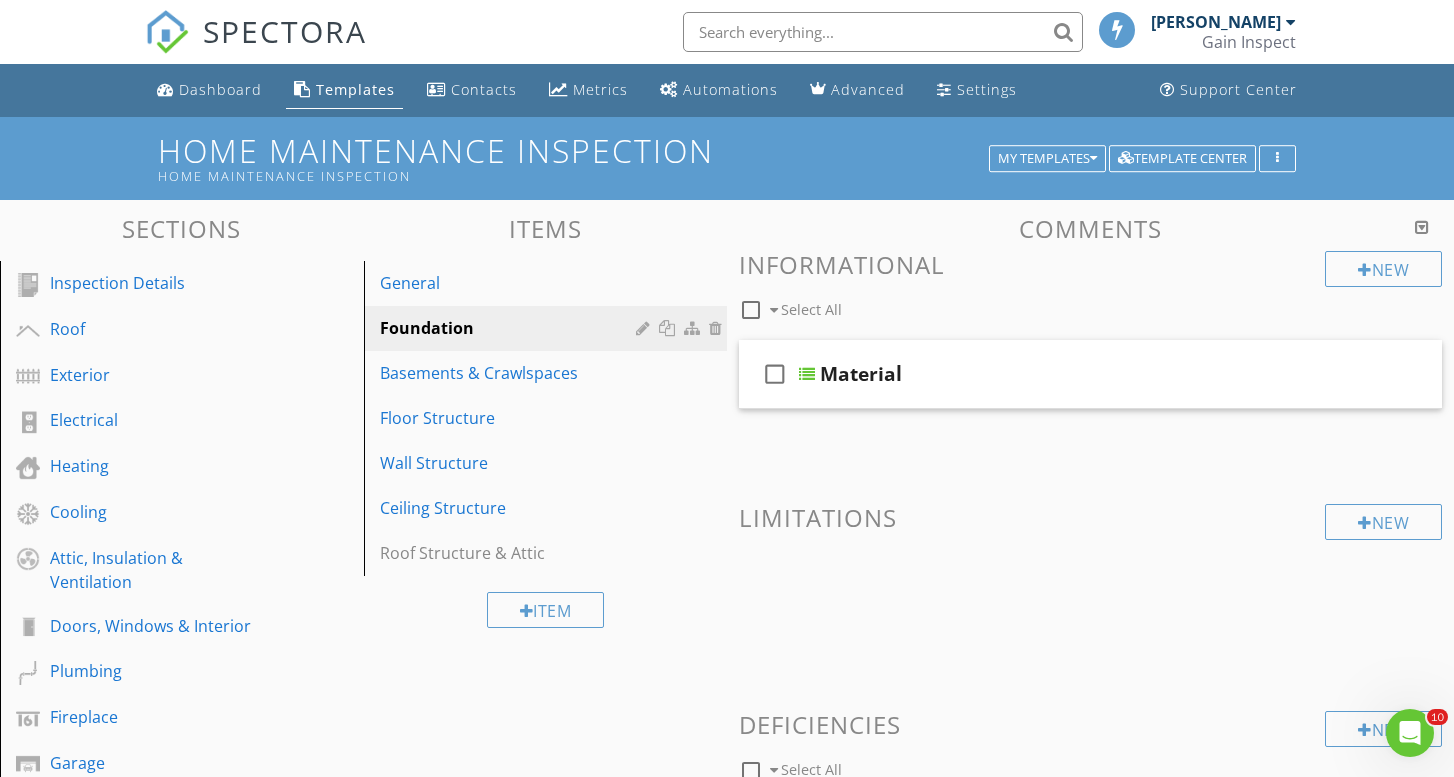 scroll, scrollTop: 0, scrollLeft: 0, axis: both 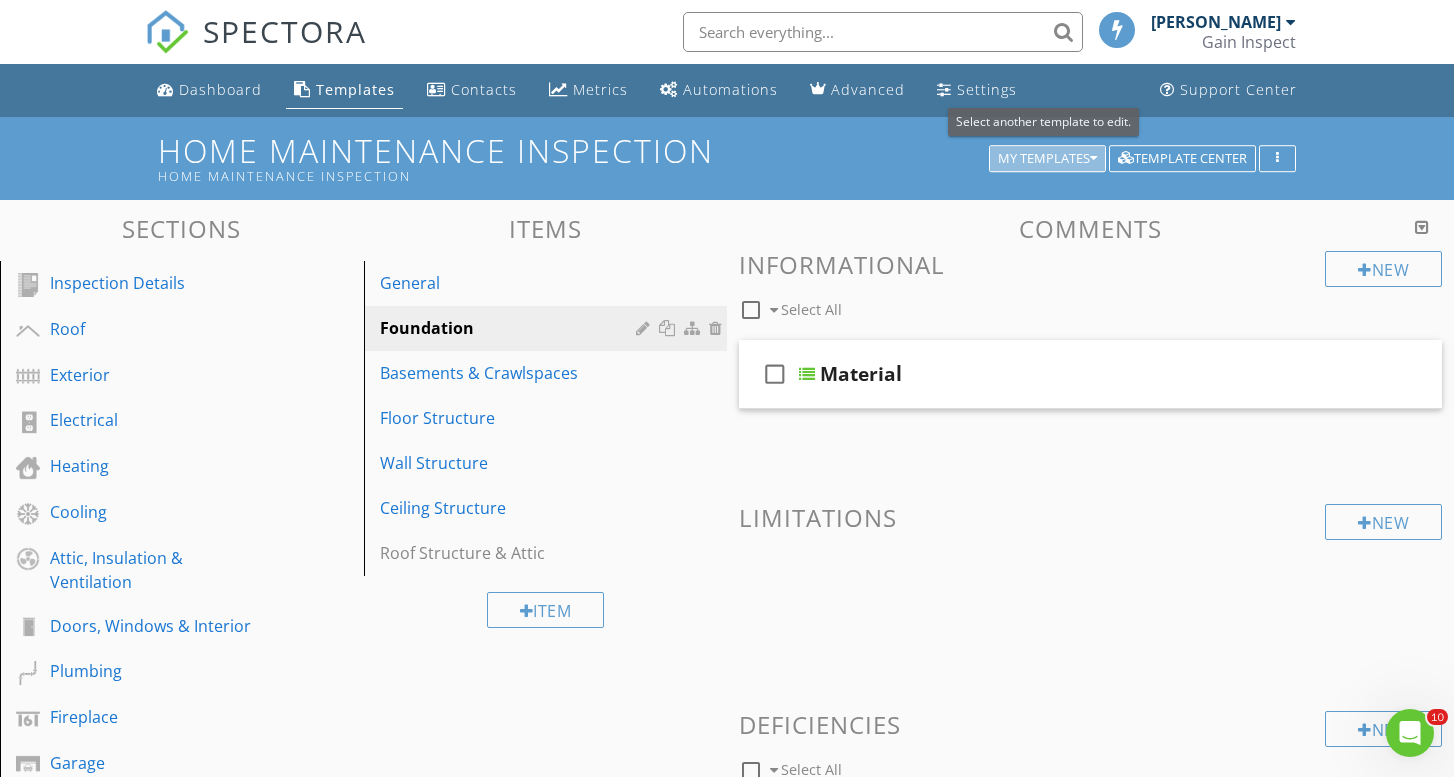 click on "My Templates" at bounding box center [1047, 159] 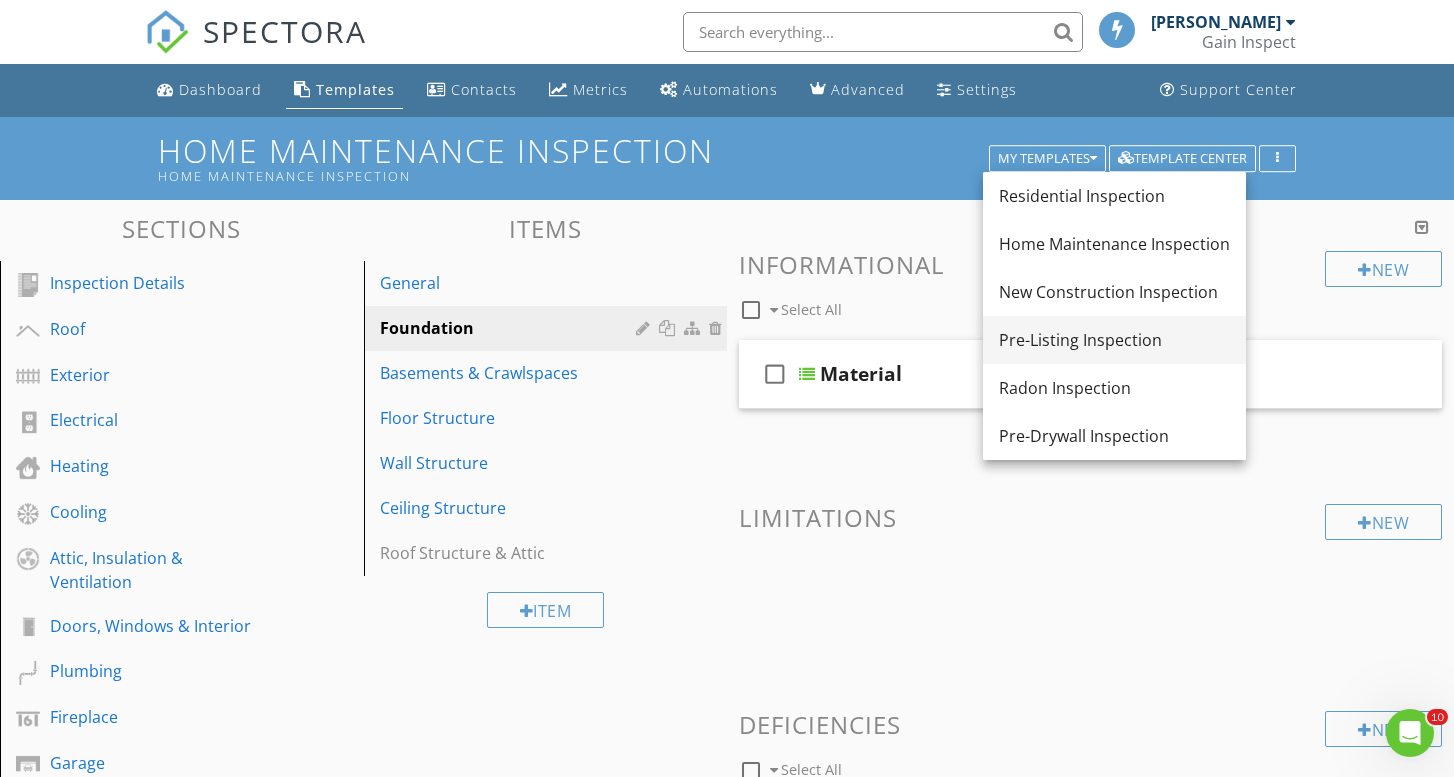 click on "Pre-Listing Inspection" at bounding box center (1114, 340) 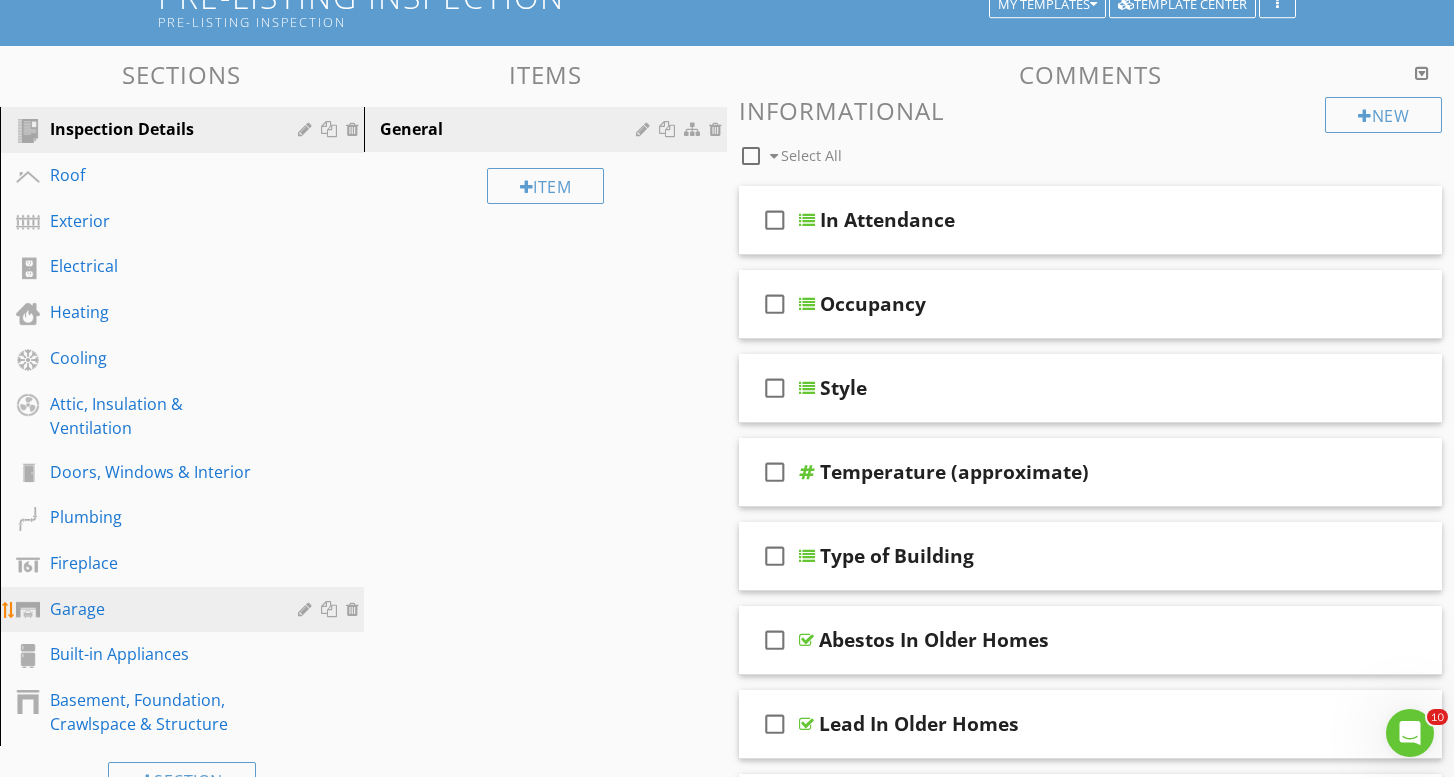 scroll, scrollTop: 152, scrollLeft: 0, axis: vertical 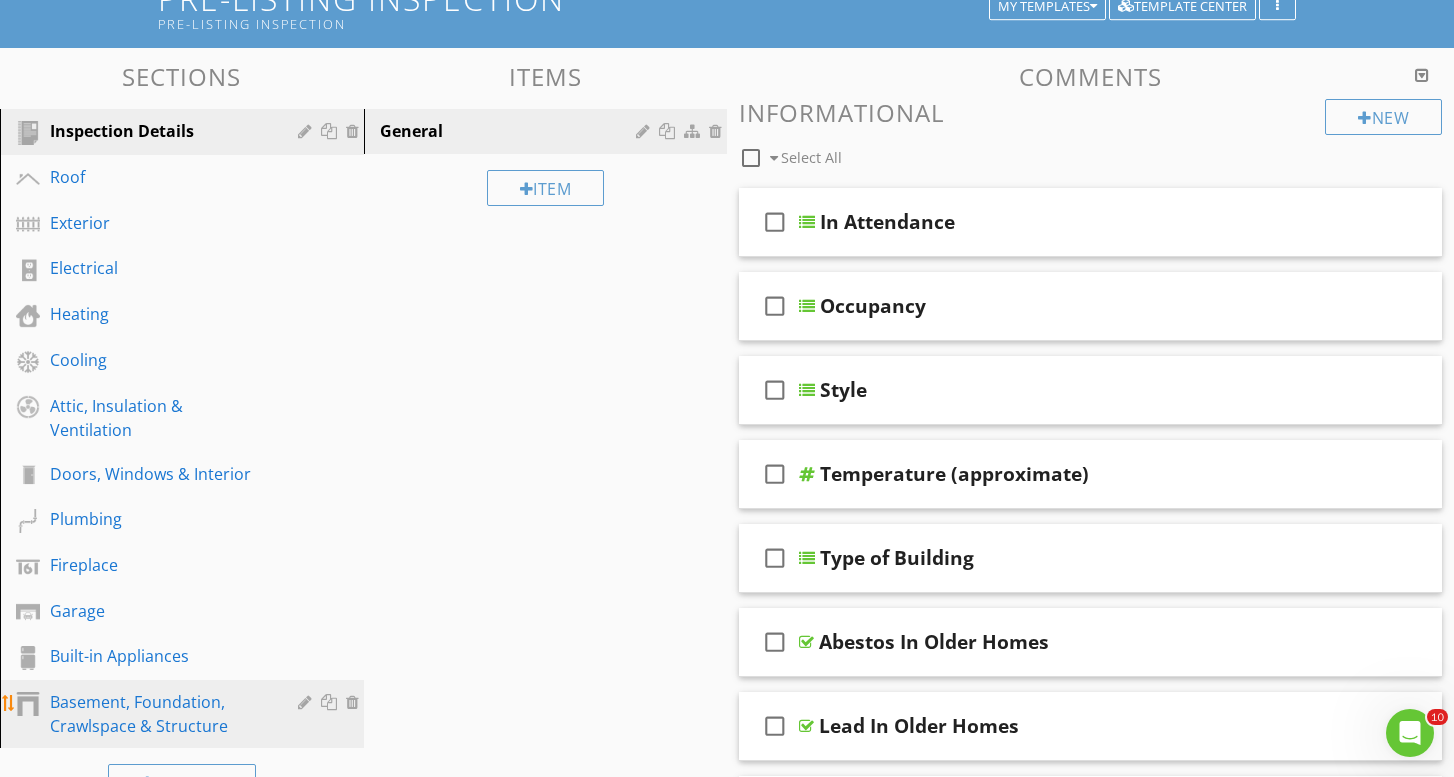 click on "Basement, Foundation, Crawlspace & Structure" at bounding box center [185, 714] 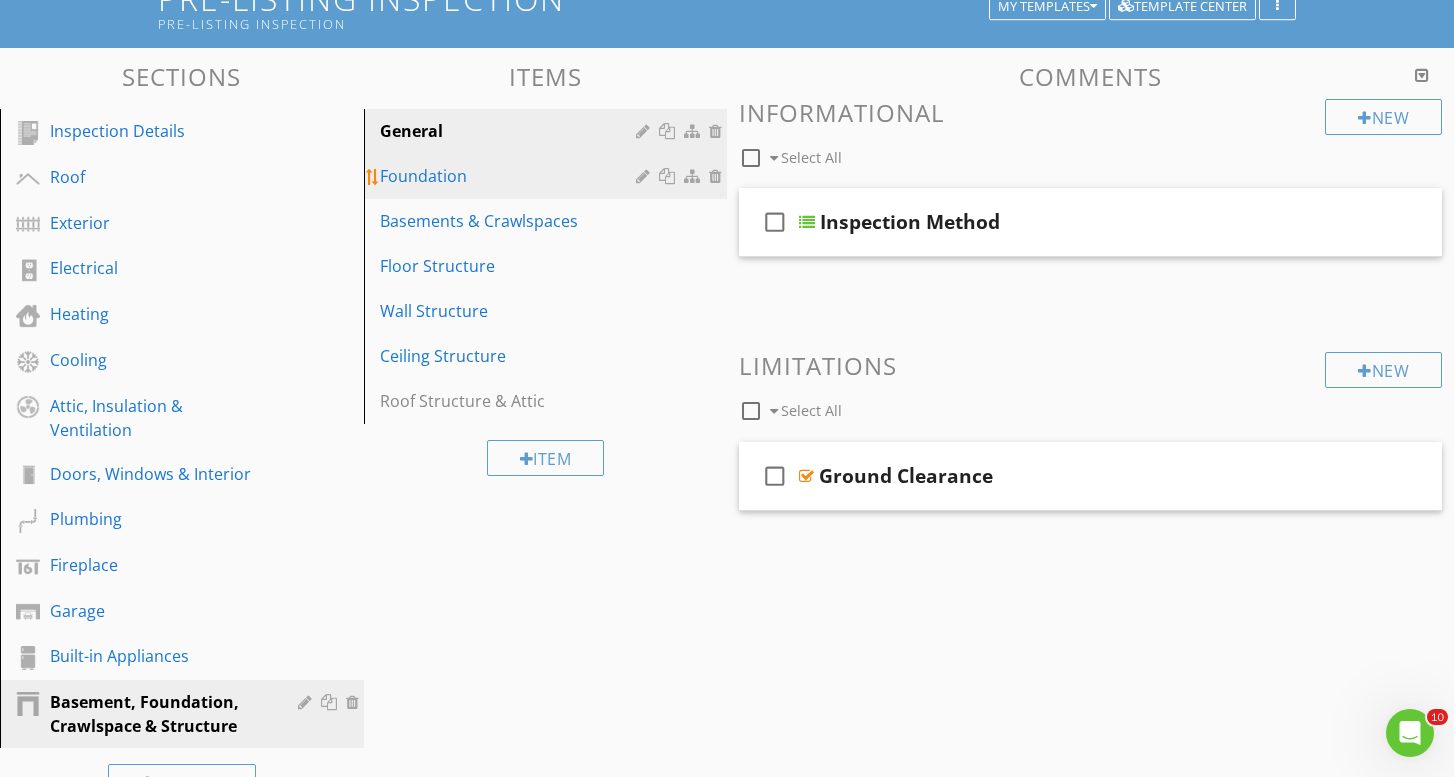 click on "Foundation" at bounding box center (511, 176) 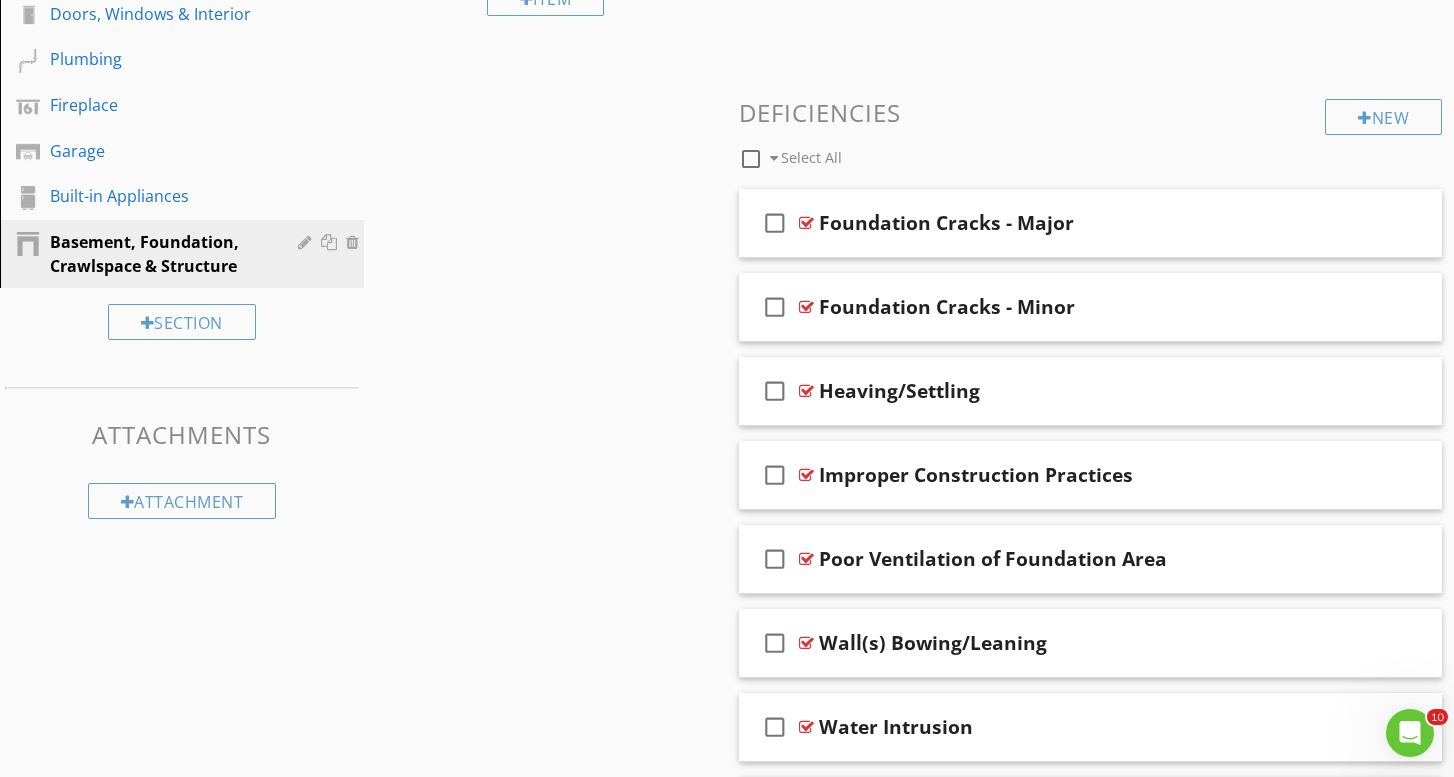 scroll, scrollTop: 623, scrollLeft: 0, axis: vertical 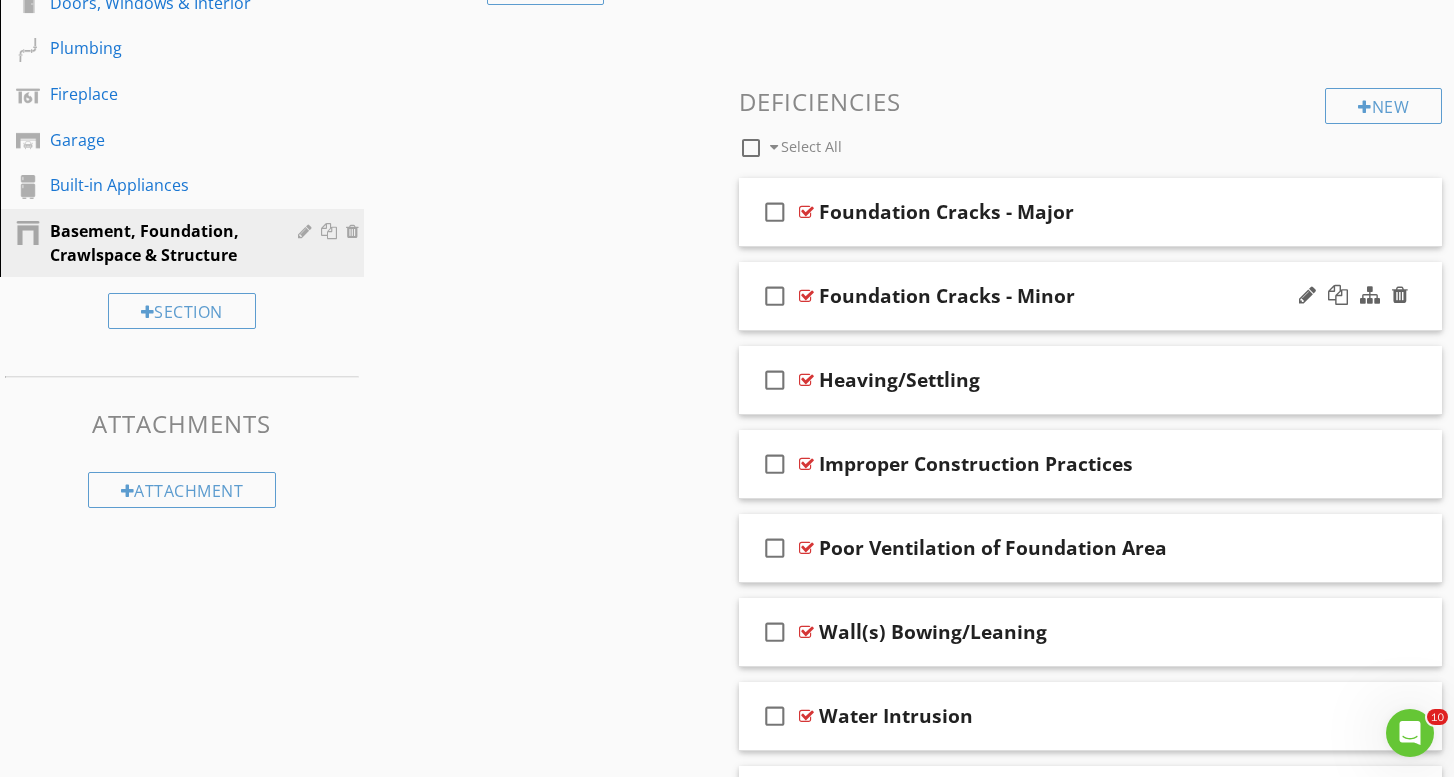 click on "check_box_outline_blank
Foundation Cracks - Minor" at bounding box center (1090, 296) 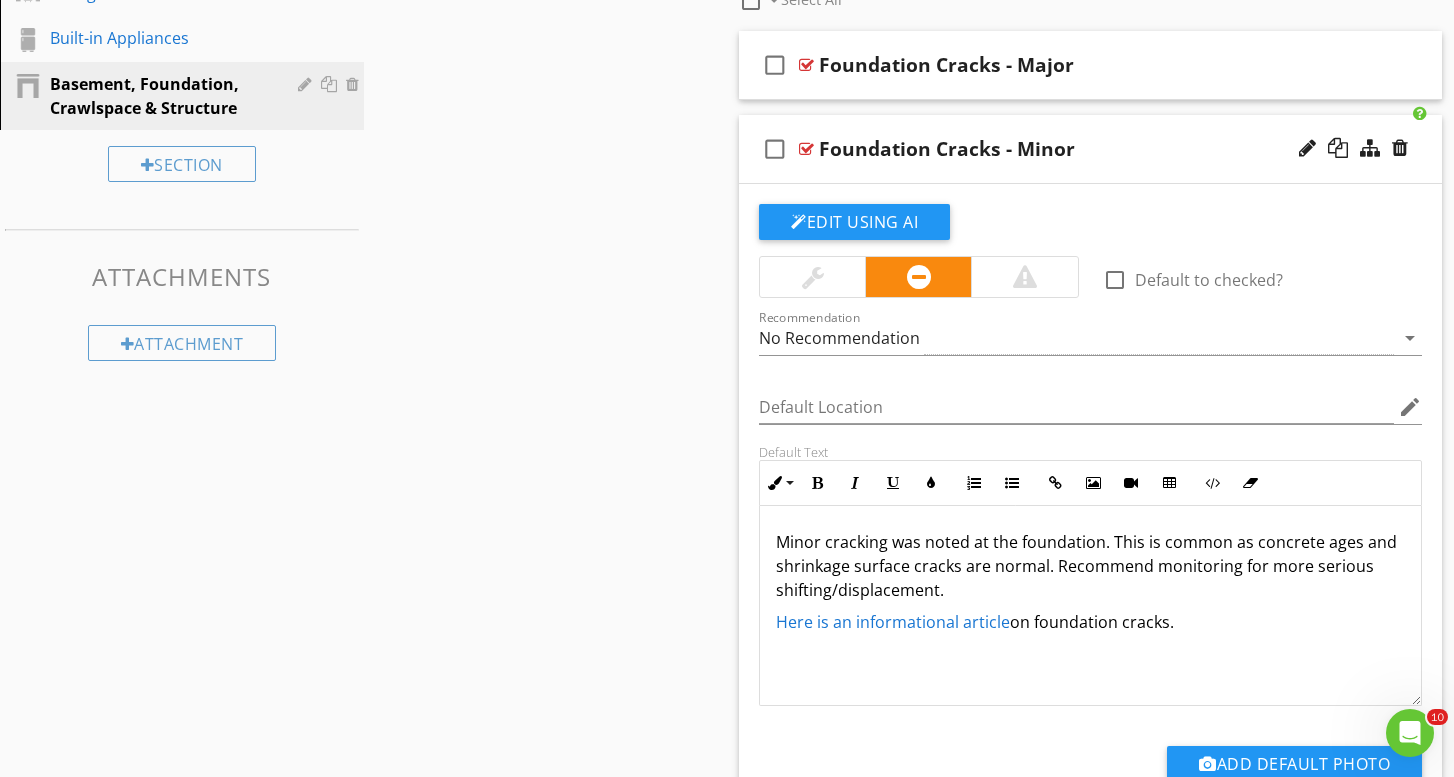 scroll, scrollTop: 771, scrollLeft: 0, axis: vertical 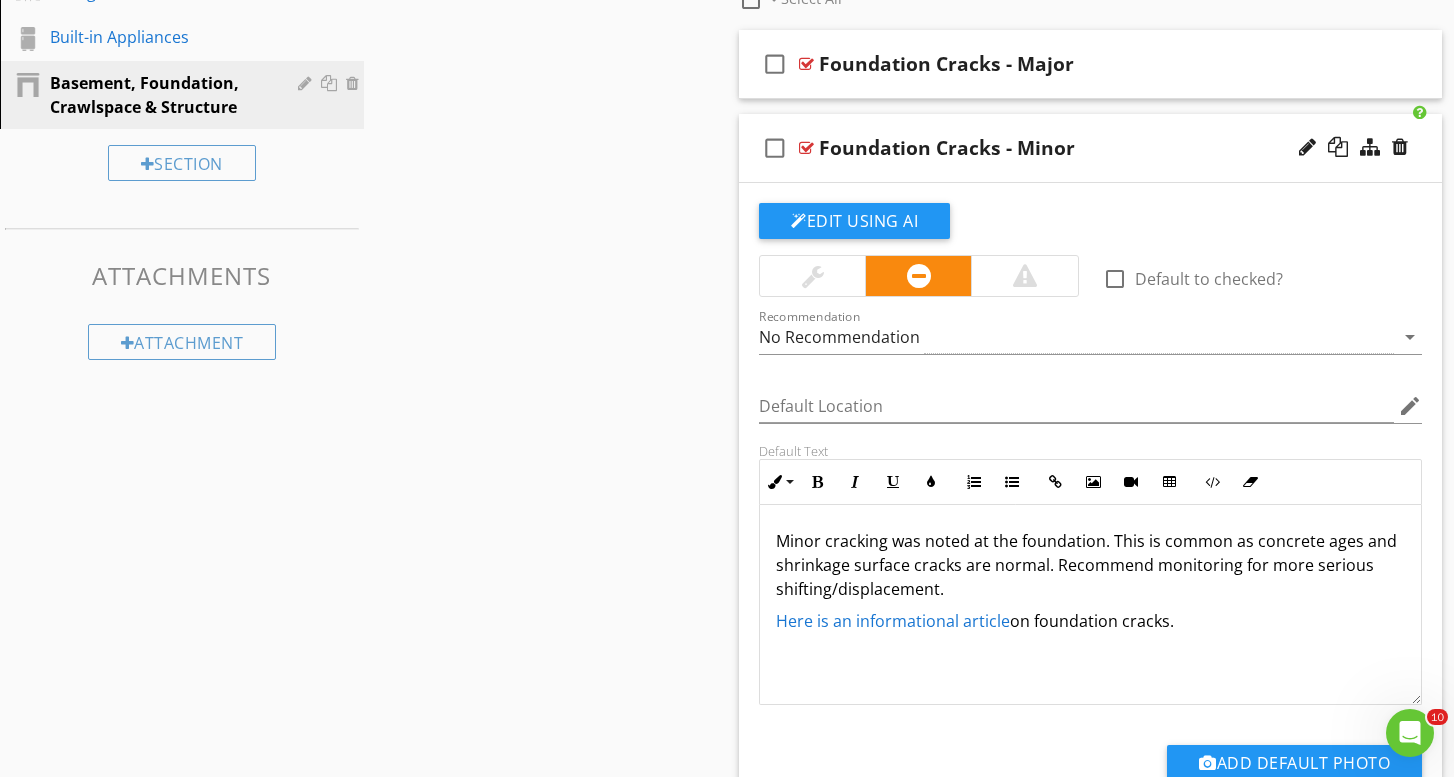 click on "Minor cracking was noted at the foundation. This is common as concrete ages and shrinkage surface cracks are normal. Recommend monitoring for more serious shifting/displacement." at bounding box center (1090, 565) 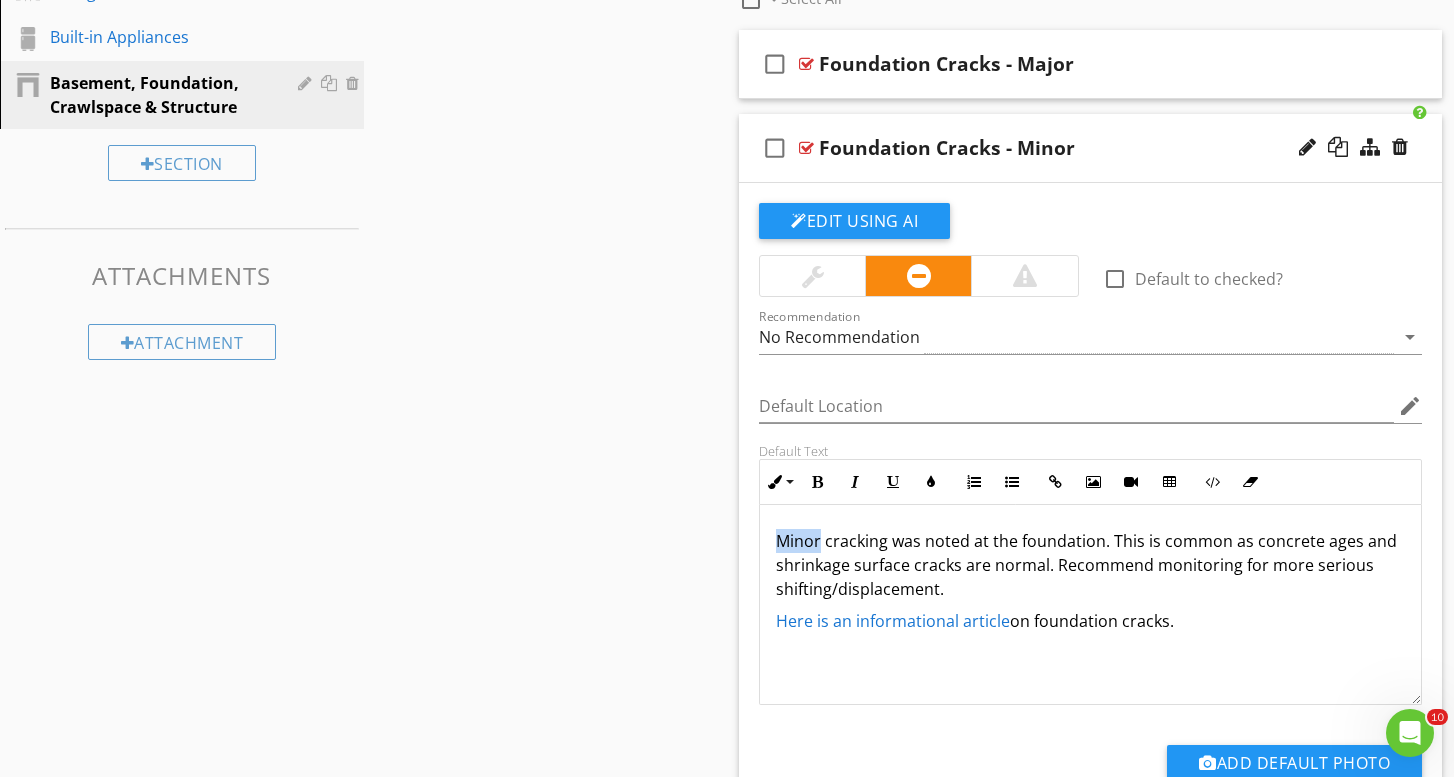 click on "Minor cracking was noted at the foundation. This is common as concrete ages and shrinkage surface cracks are normal. Recommend monitoring for more serious shifting/displacement." at bounding box center (1090, 565) 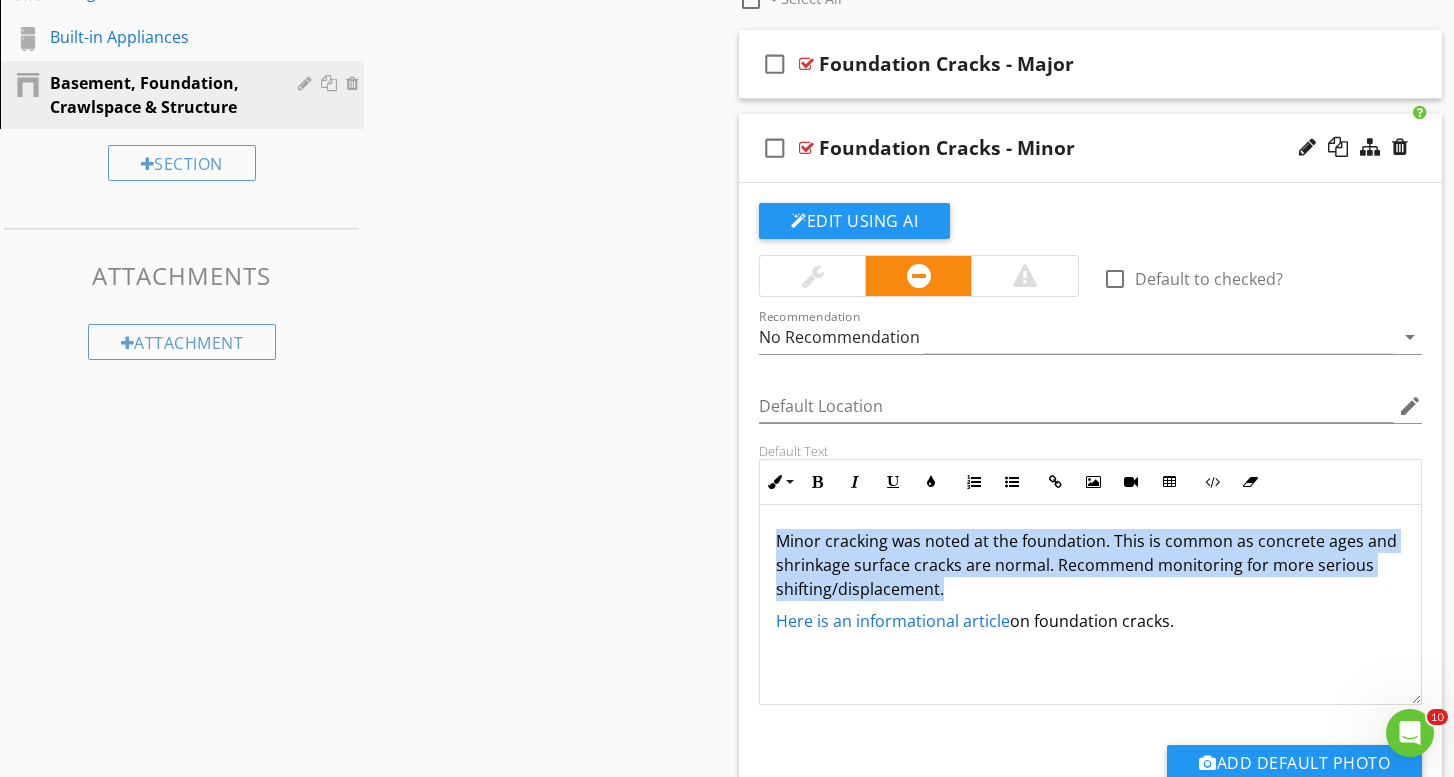 click on "Minor cracking was noted at the foundation. This is common as concrete ages and shrinkage surface cracks are normal. Recommend monitoring for more serious shifting/displacement." at bounding box center [1090, 565] 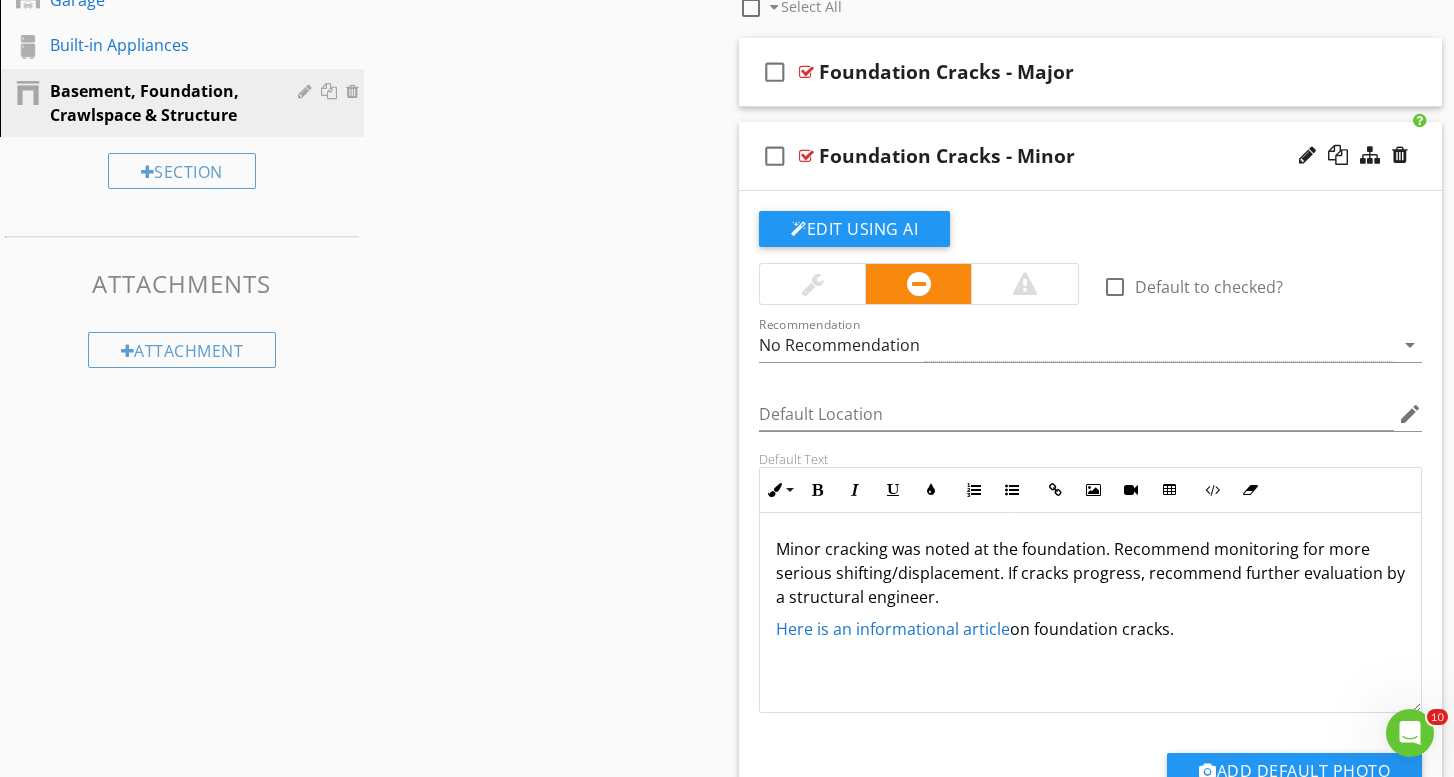 scroll, scrollTop: 764, scrollLeft: 0, axis: vertical 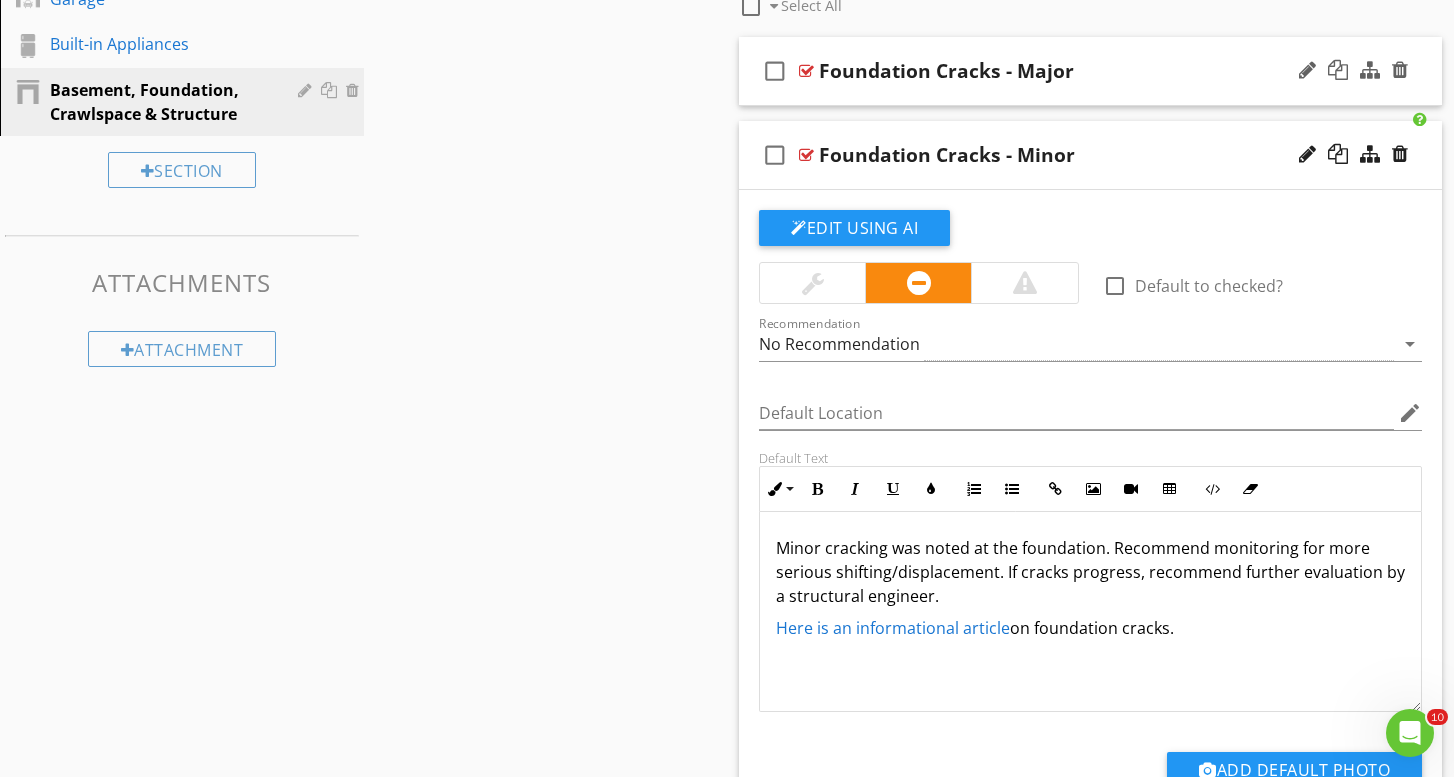 click on "check_box_outline_blank
Foundation Cracks - Major" at bounding box center [1090, 71] 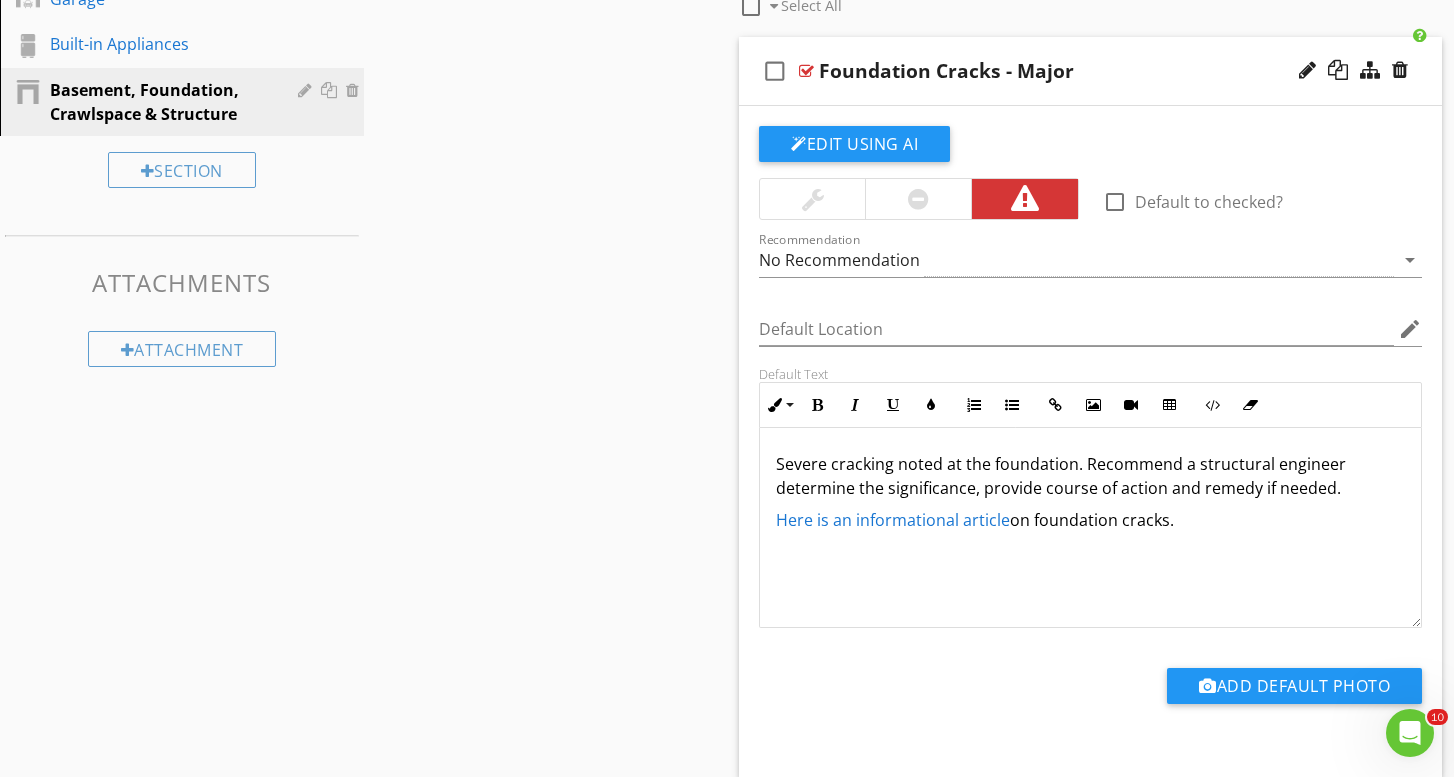click at bounding box center [918, 199] 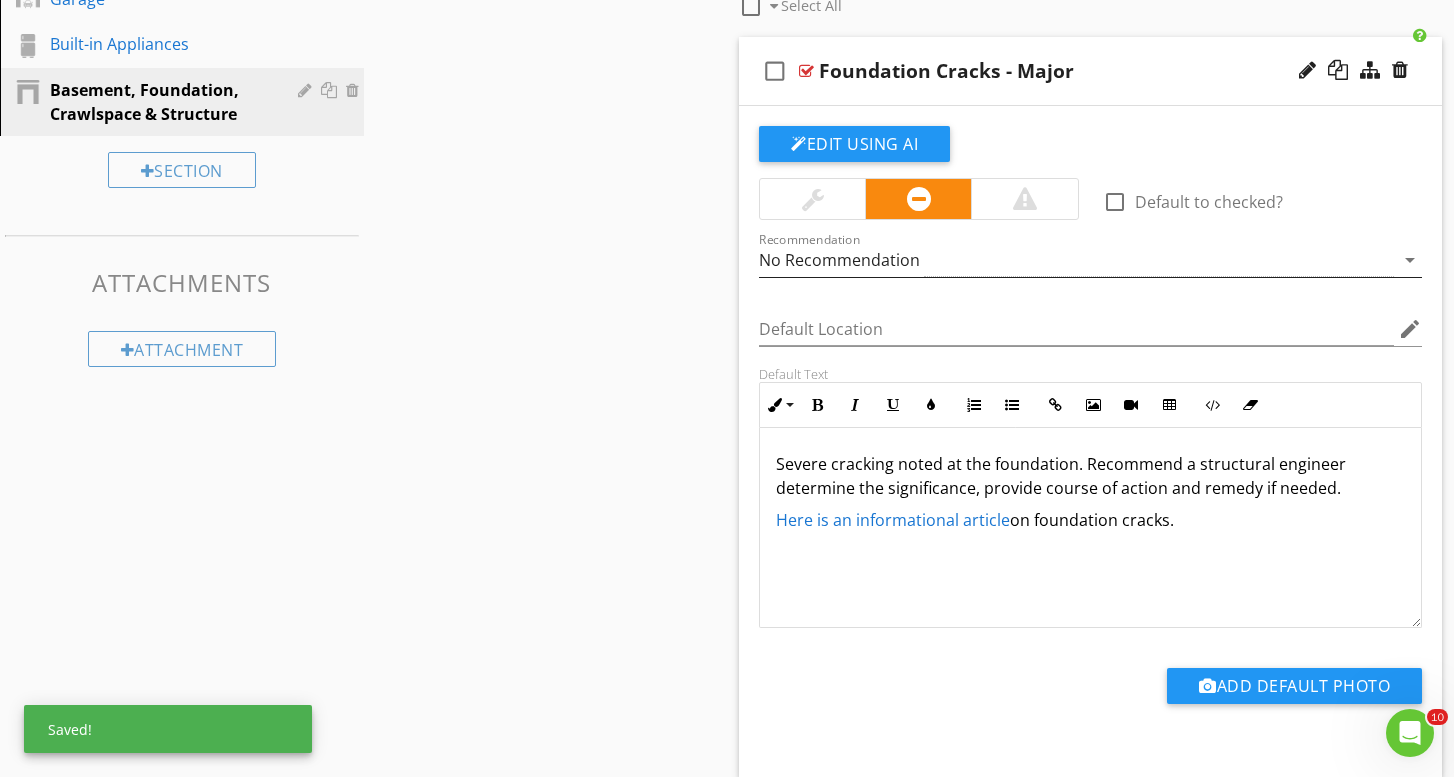 click on "No Recommendation" at bounding box center (1076, 260) 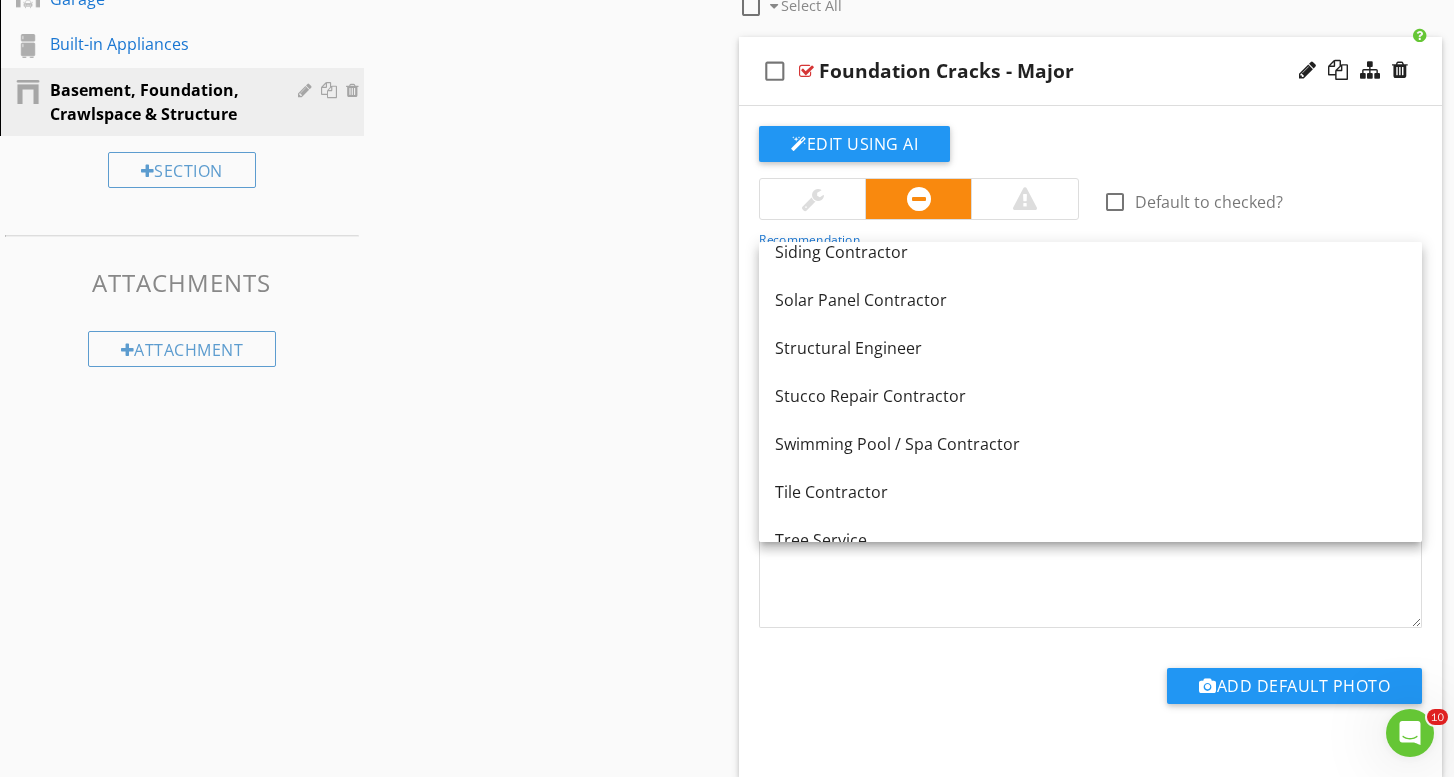 scroll, scrollTop: 2564, scrollLeft: 0, axis: vertical 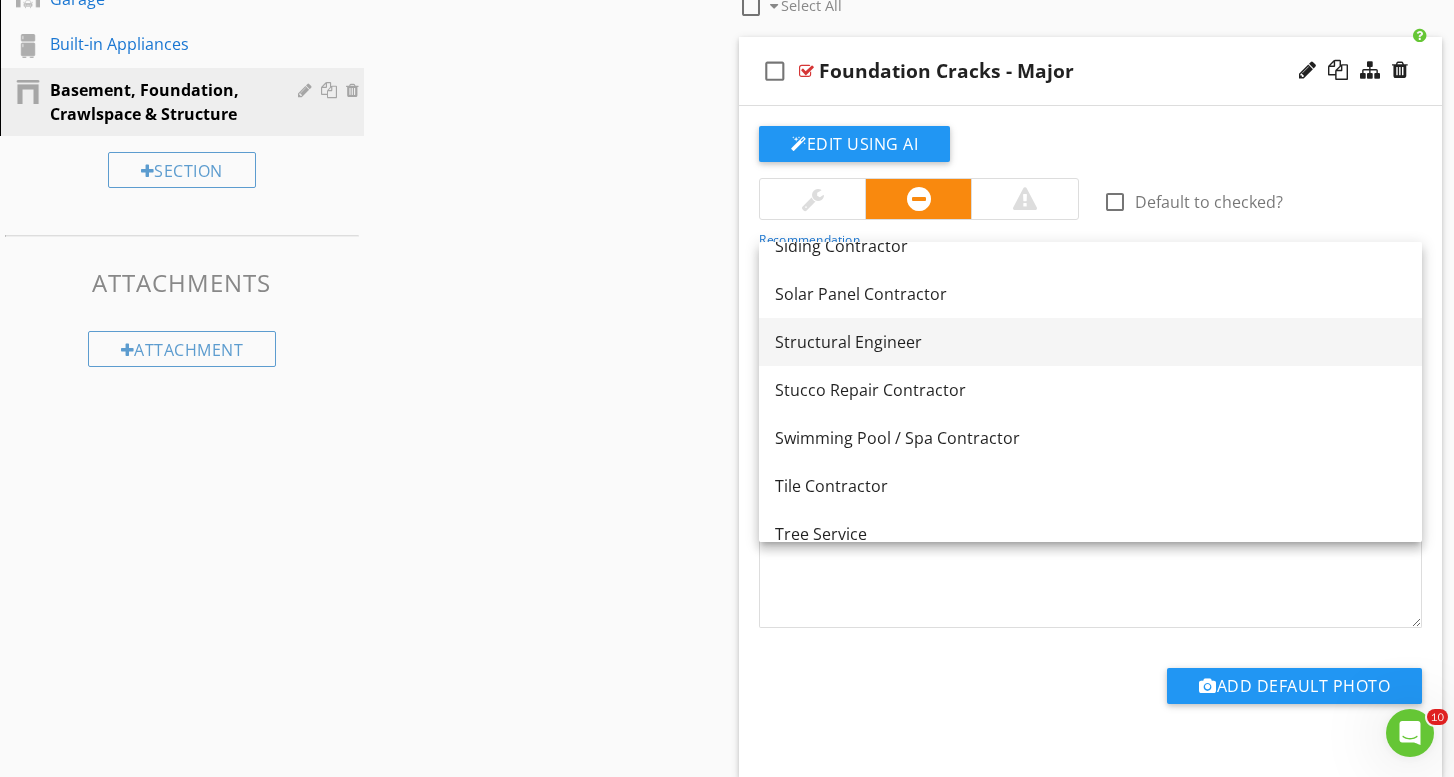click on "Structural Engineer" at bounding box center [1090, 342] 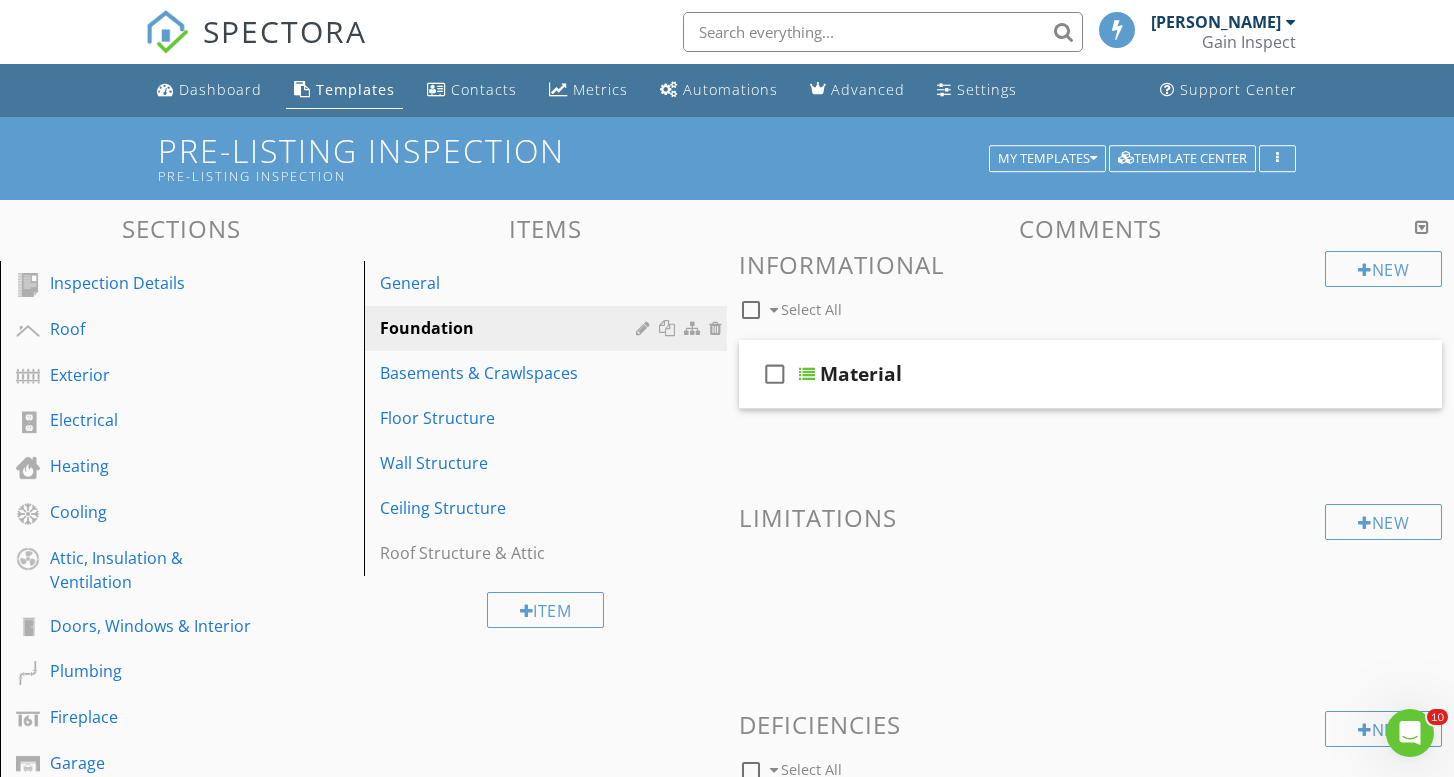 scroll, scrollTop: 0, scrollLeft: 0, axis: both 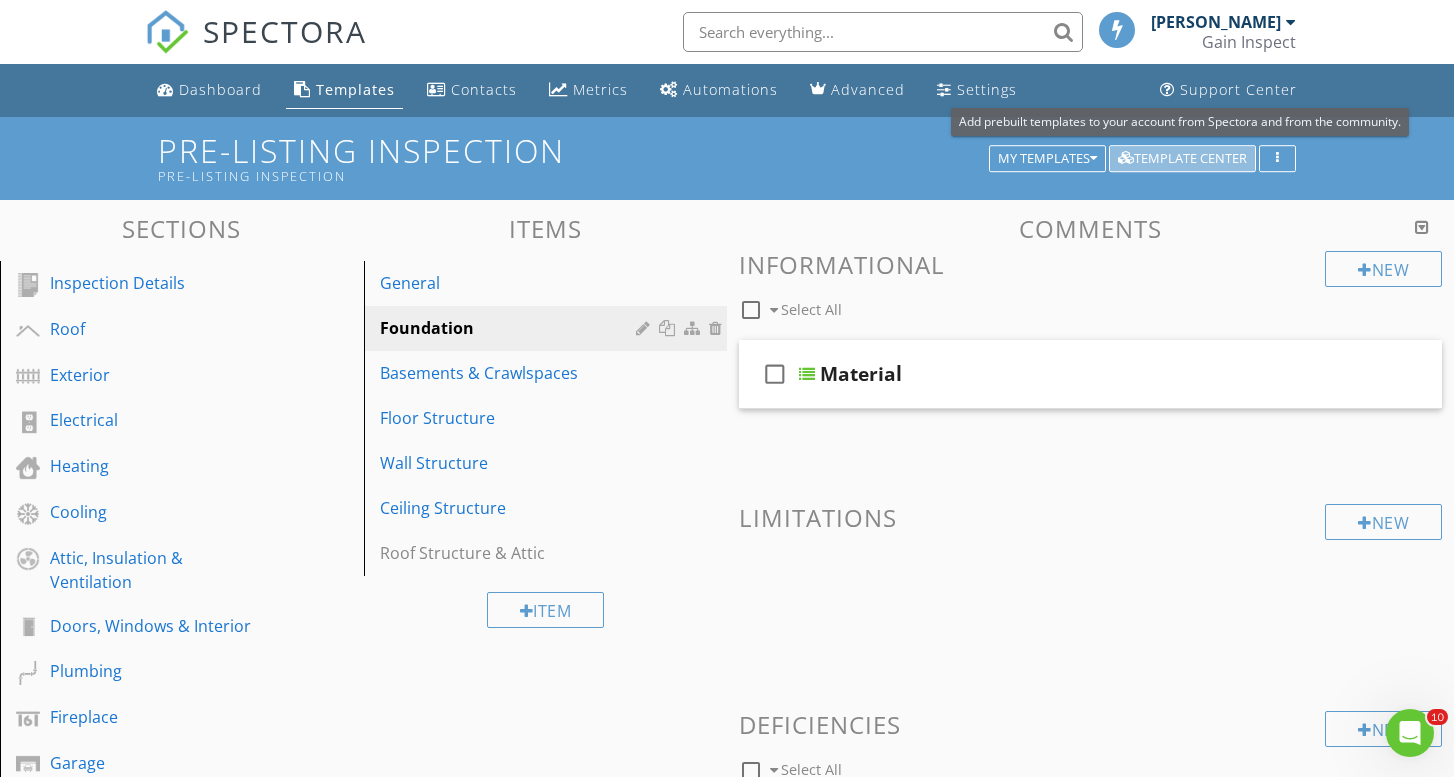 click on "Template Center" at bounding box center (1182, 159) 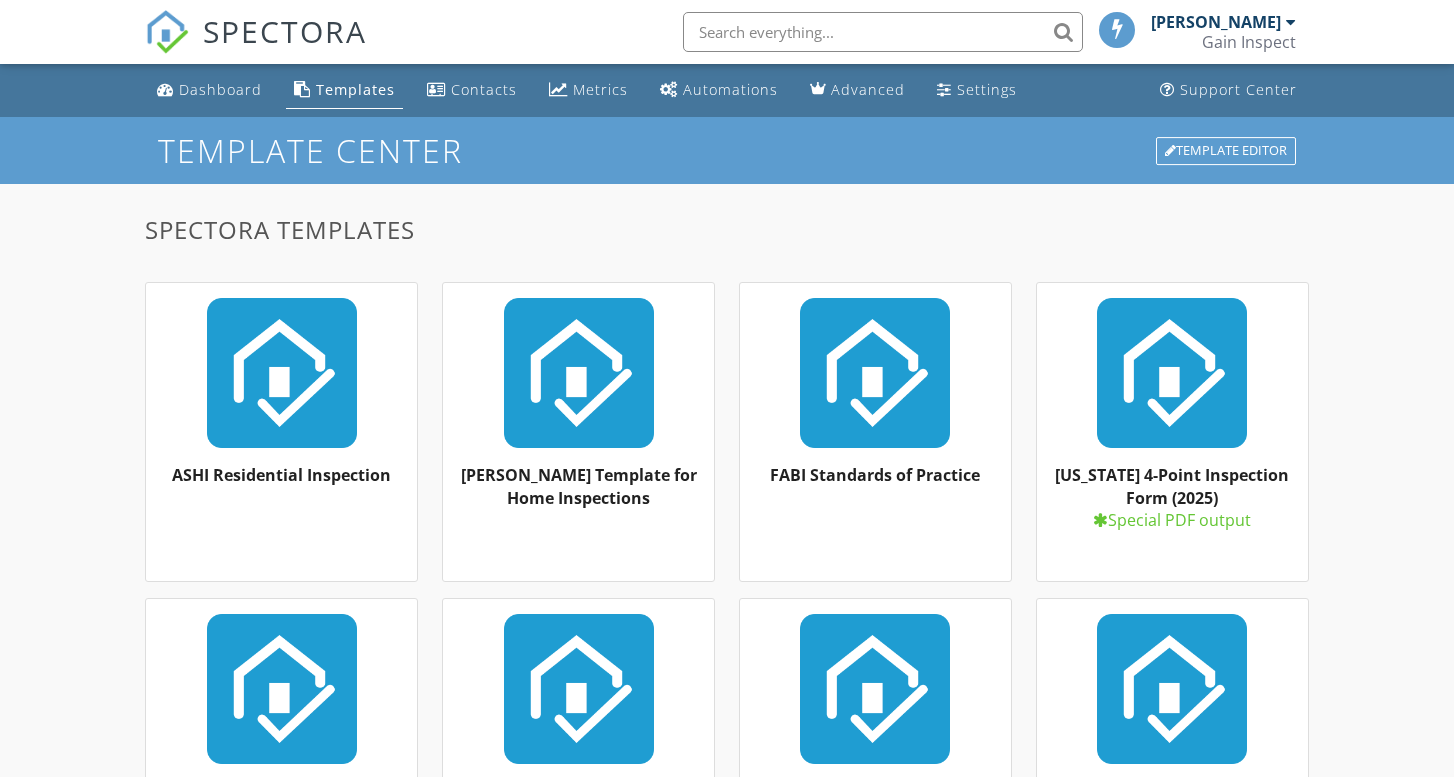scroll, scrollTop: 0, scrollLeft: 0, axis: both 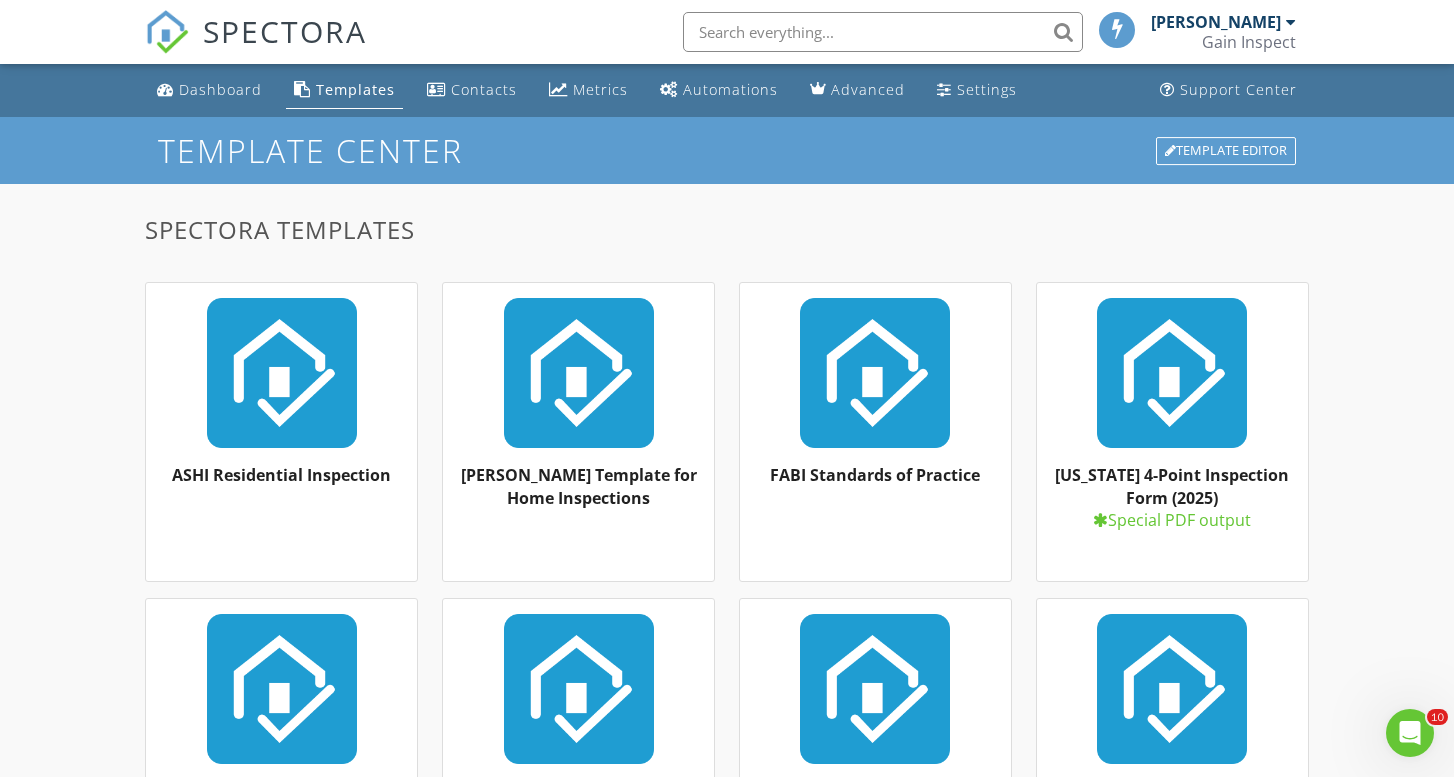 click on "Templates" at bounding box center (355, 89) 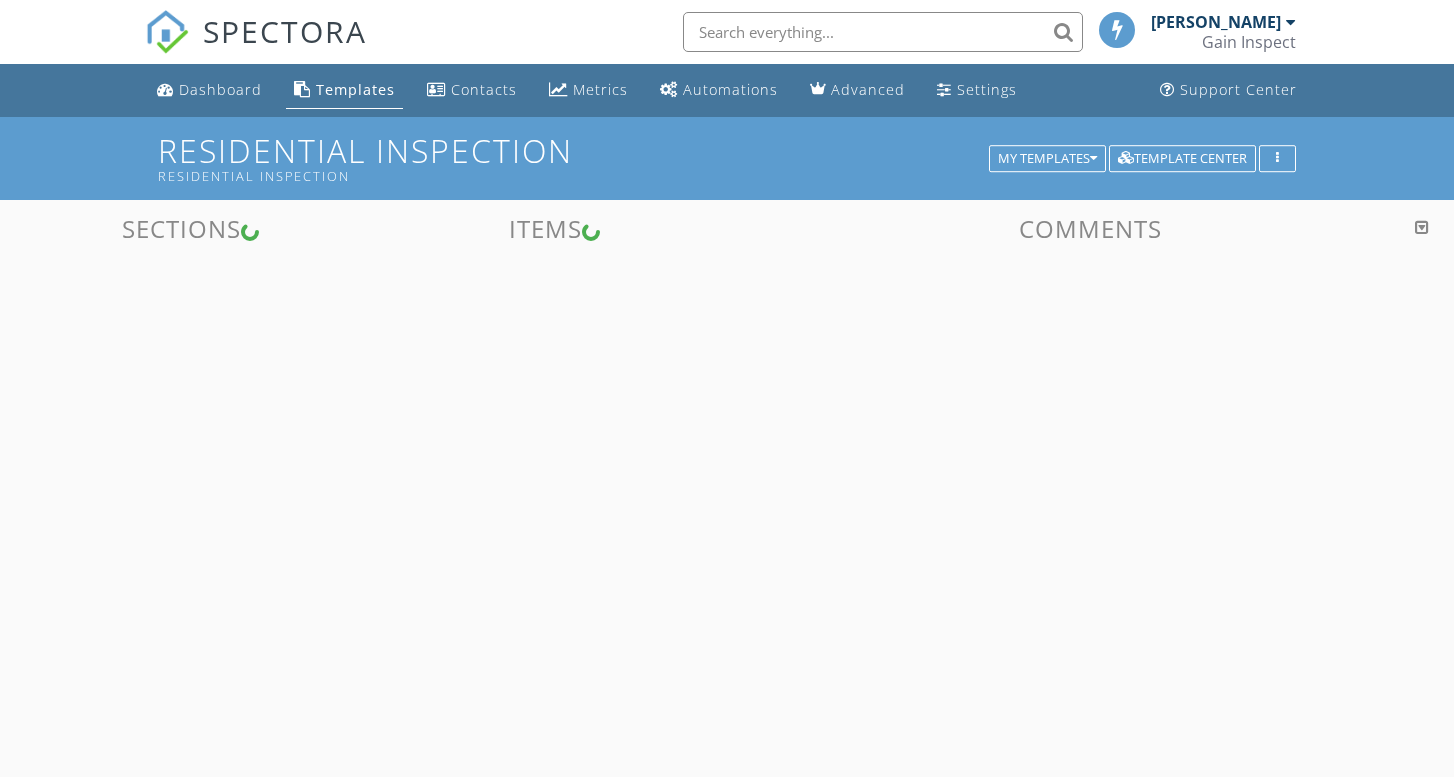 scroll, scrollTop: 0, scrollLeft: 0, axis: both 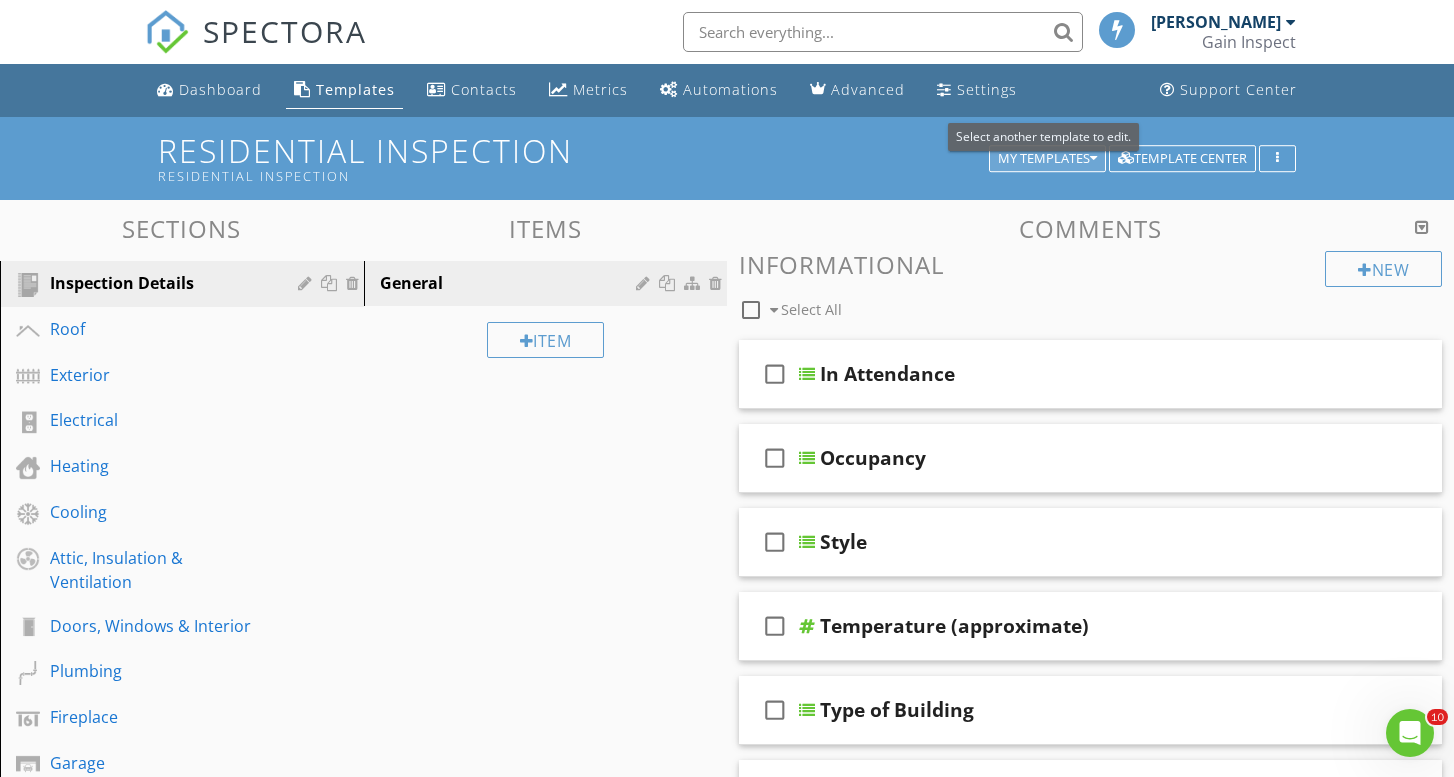 click on "My Templates" at bounding box center [1047, 159] 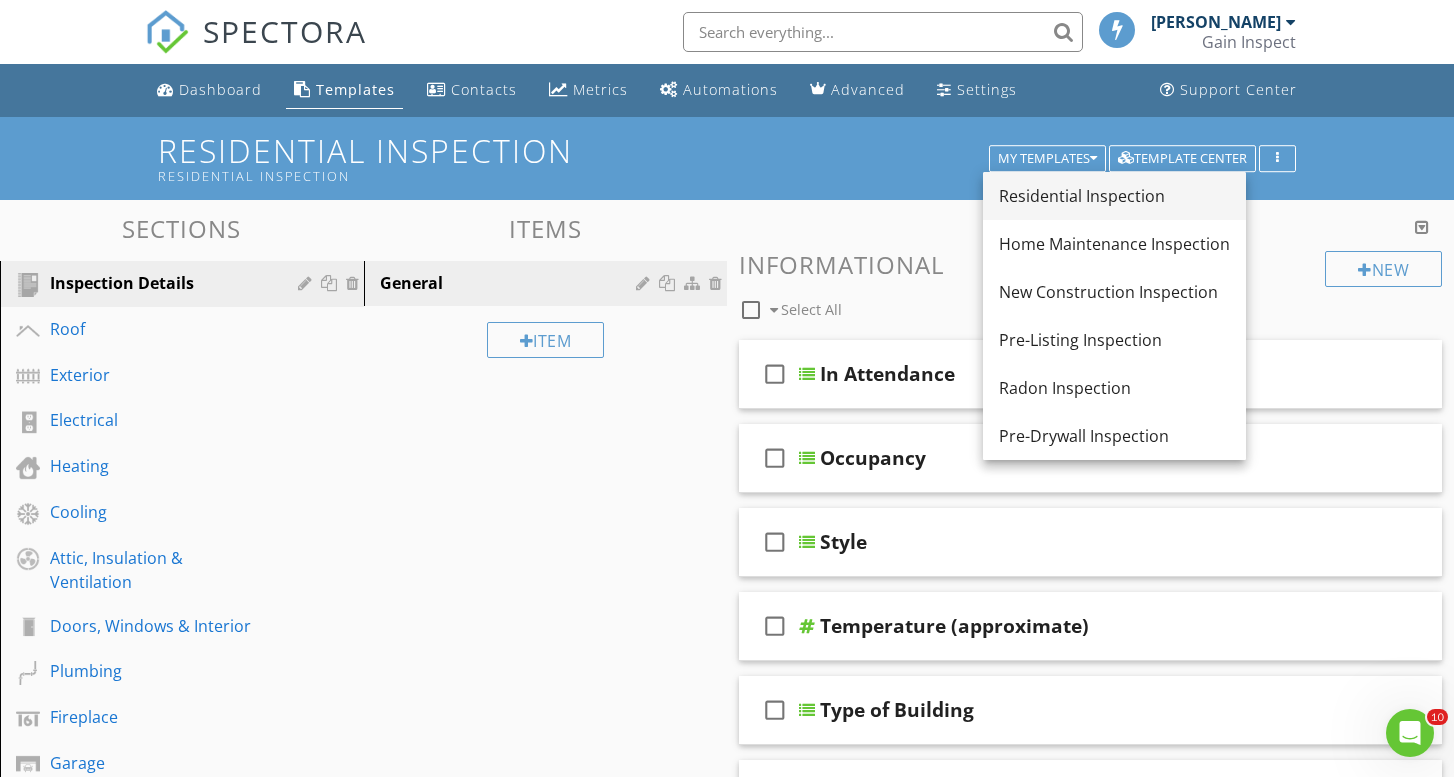click on "Residential Inspection" at bounding box center [1114, 196] 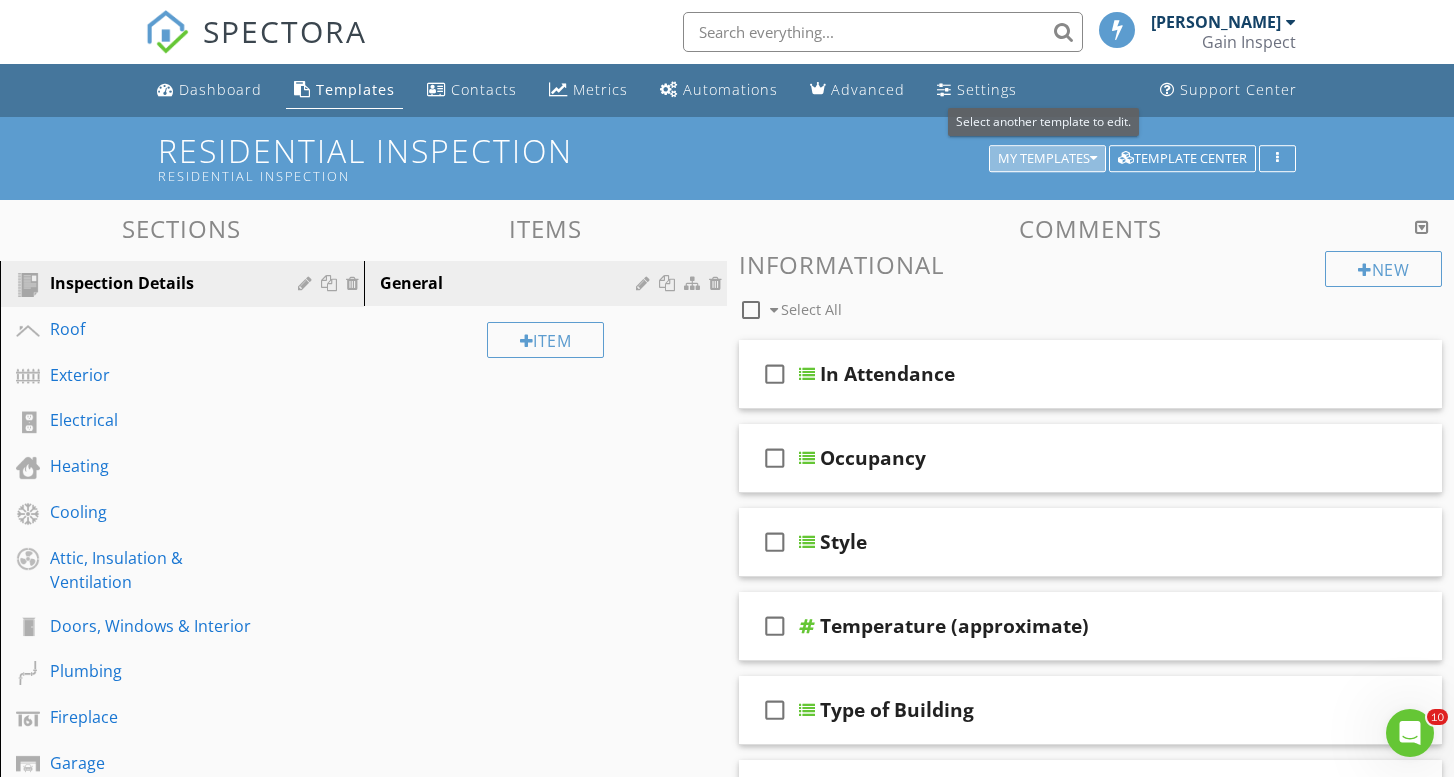 click at bounding box center (1093, 159) 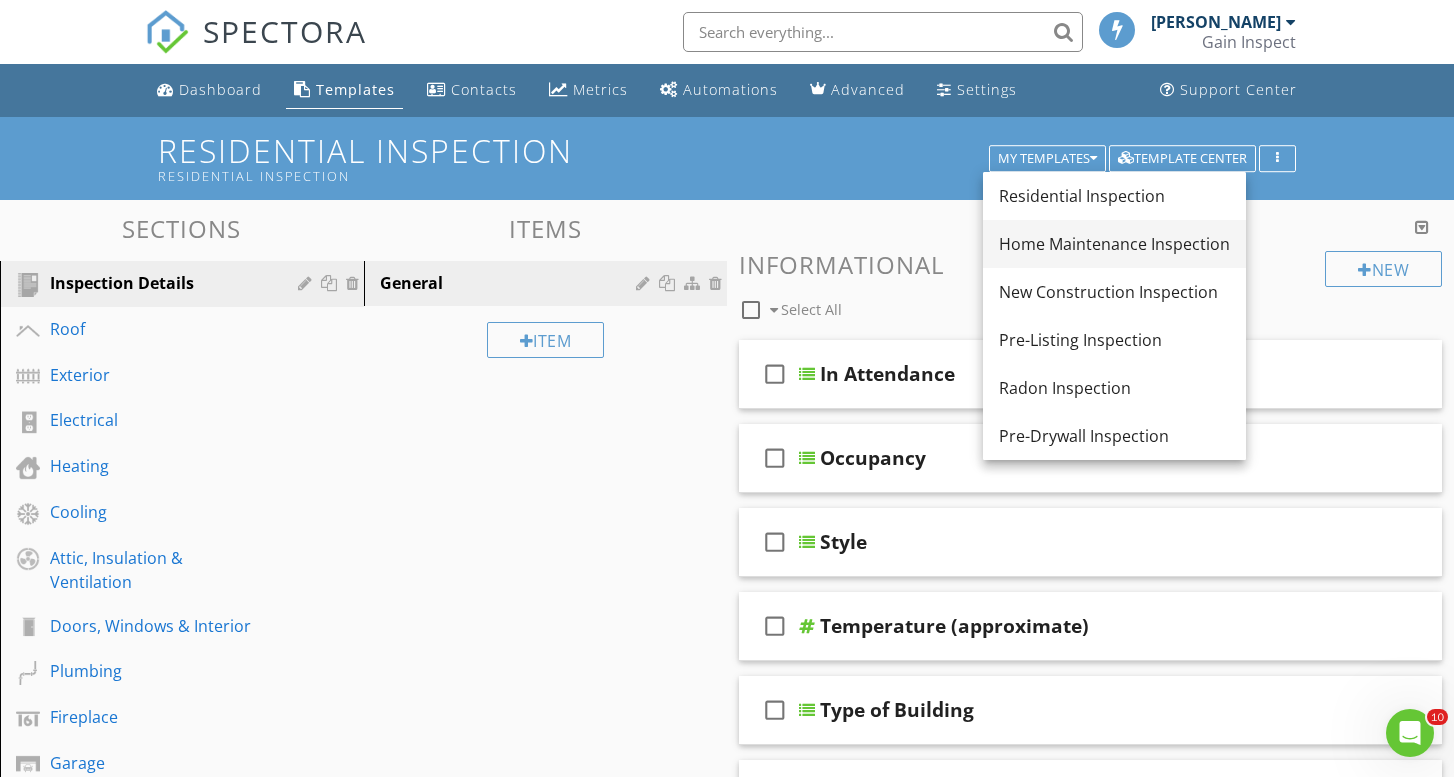 click on "Home Maintenance Inspection" at bounding box center [1114, 244] 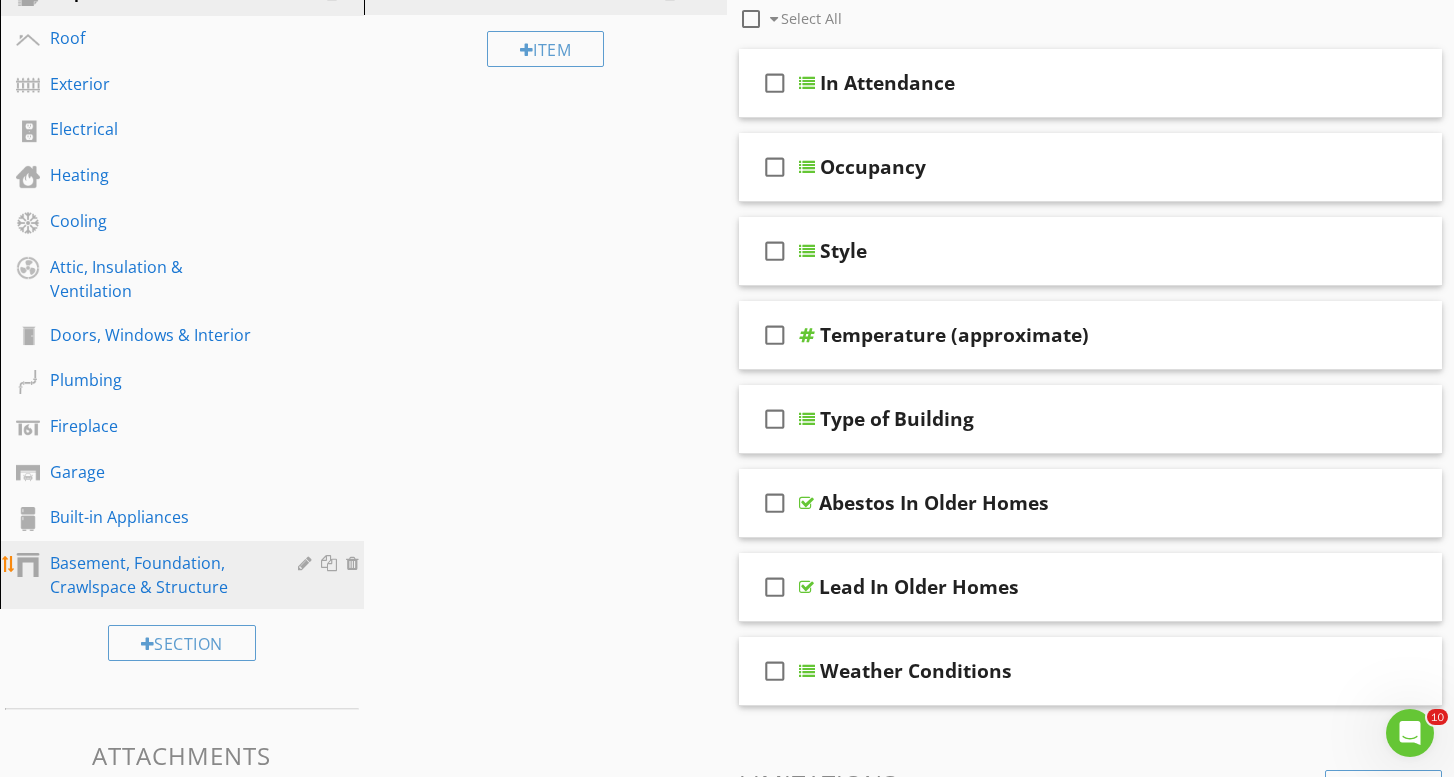 scroll, scrollTop: 299, scrollLeft: 0, axis: vertical 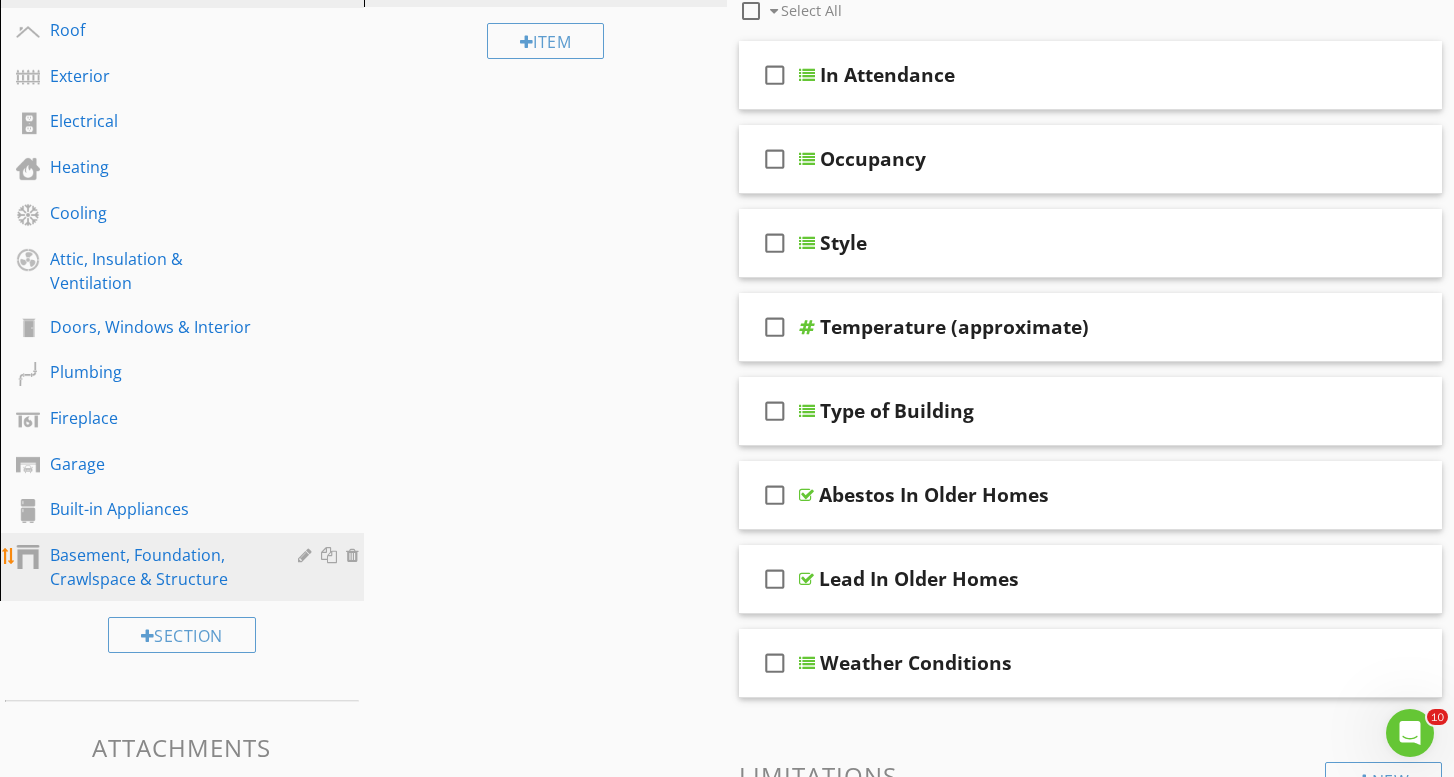 click on "Basement, Foundation, Crawlspace & Structure" at bounding box center [159, 567] 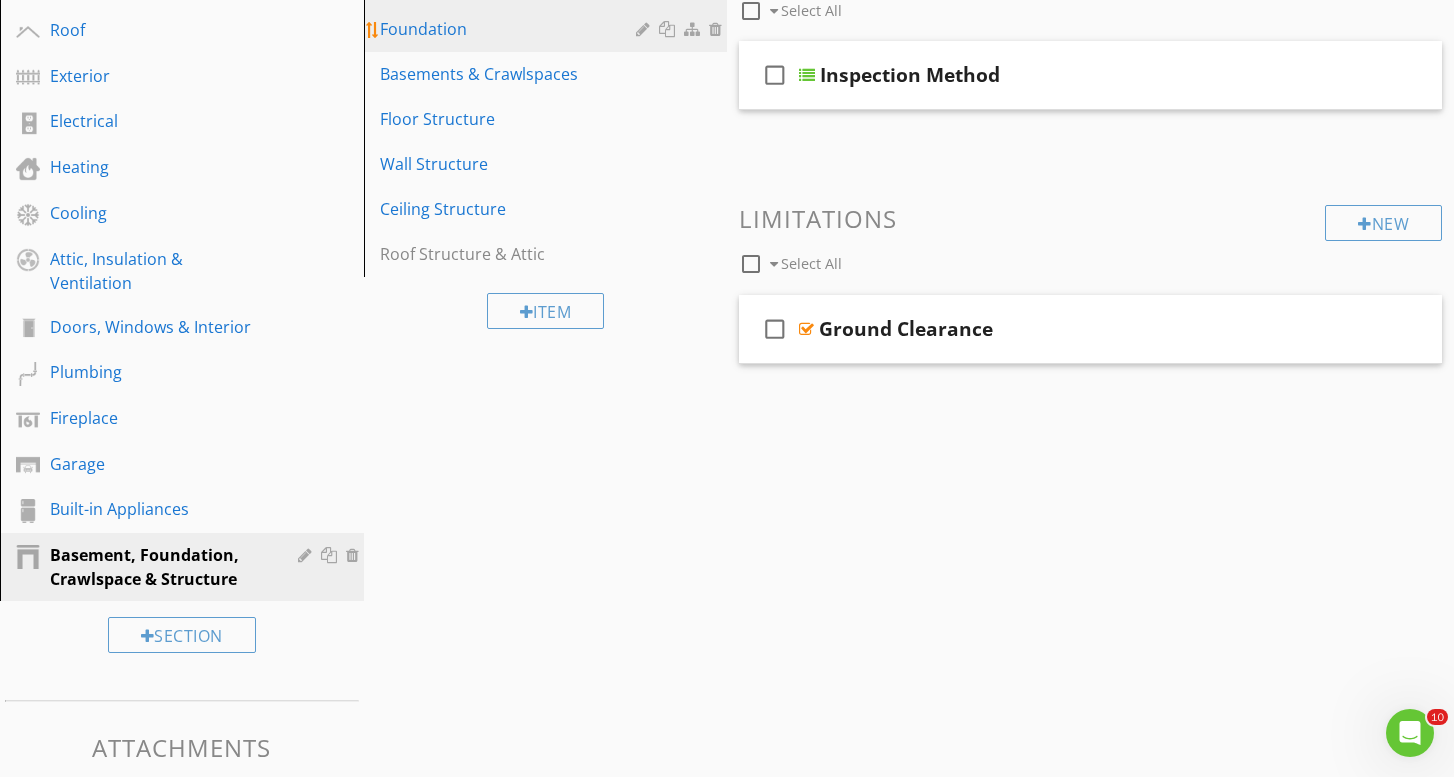 click on "Foundation" at bounding box center [549, 29] 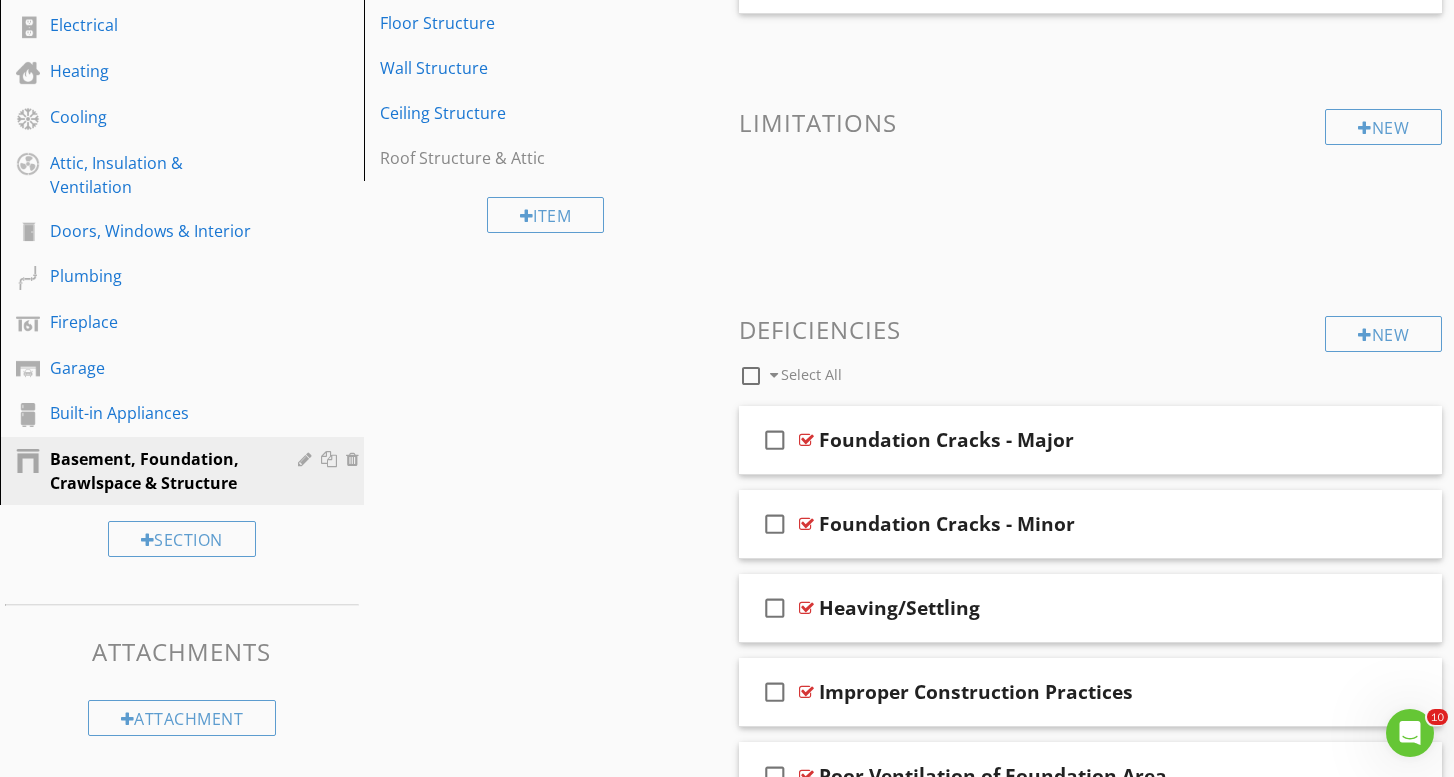 scroll, scrollTop: 399, scrollLeft: 0, axis: vertical 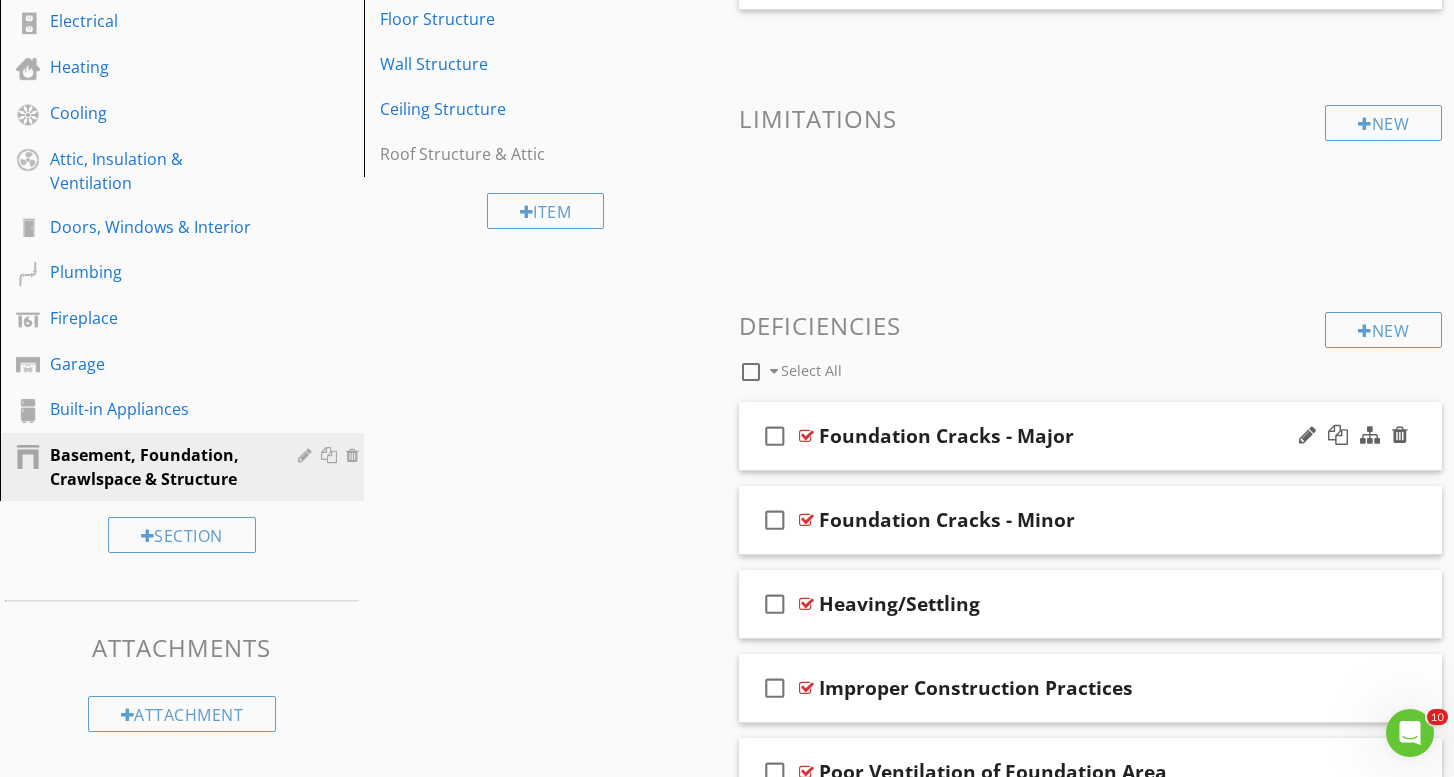 click on "check_box_outline_blank
Foundation Cracks - Major" at bounding box center (1090, 436) 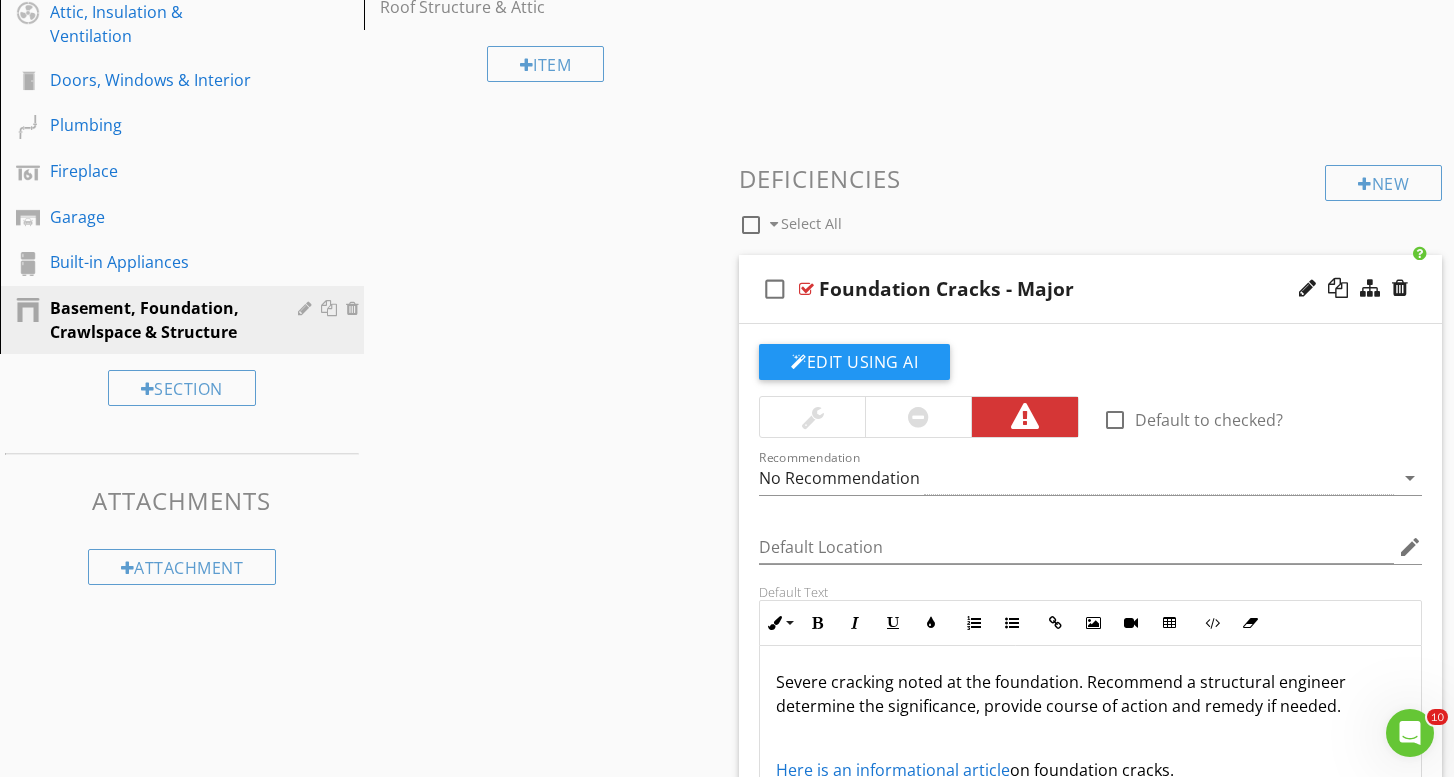 scroll, scrollTop: 561, scrollLeft: 0, axis: vertical 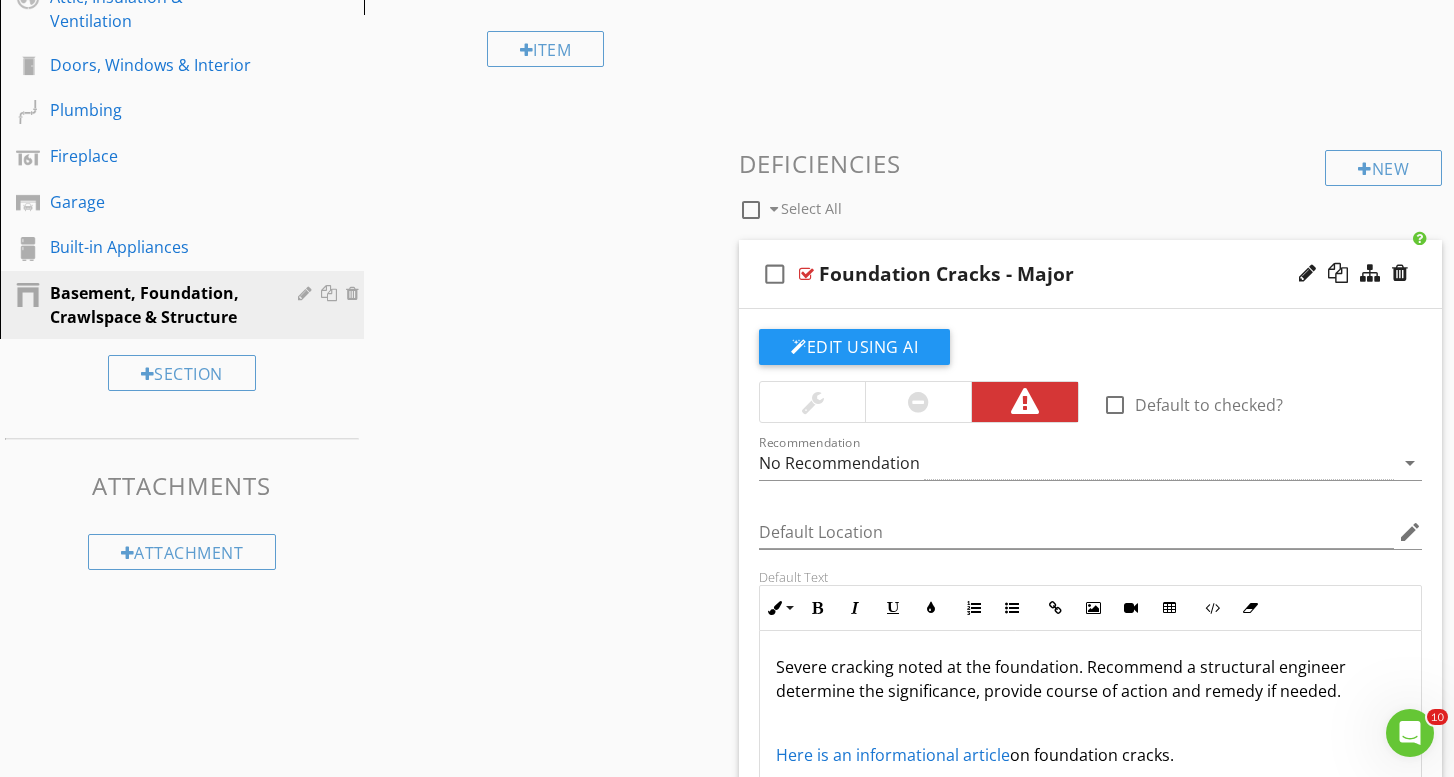 click at bounding box center (918, 402) 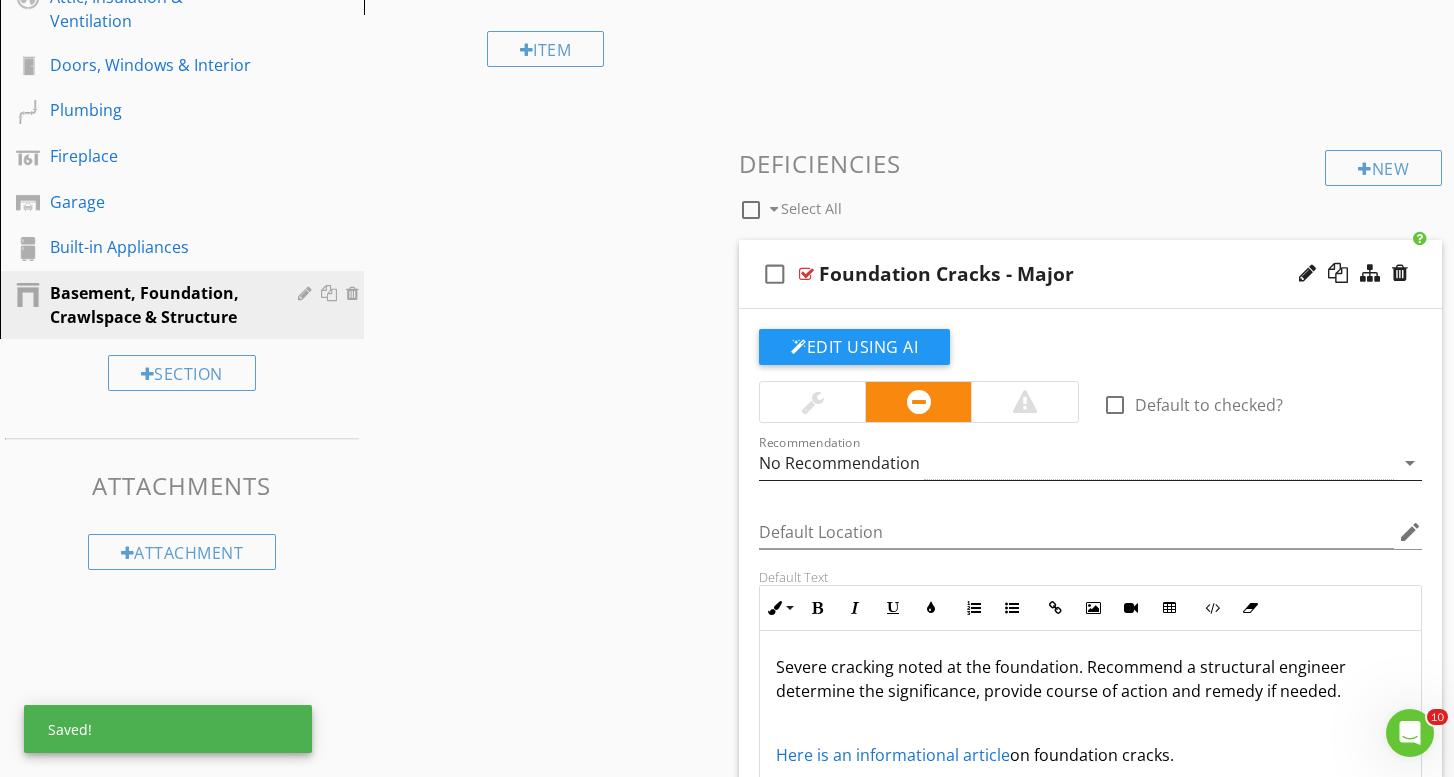 click on "No Recommendation" at bounding box center (1076, 463) 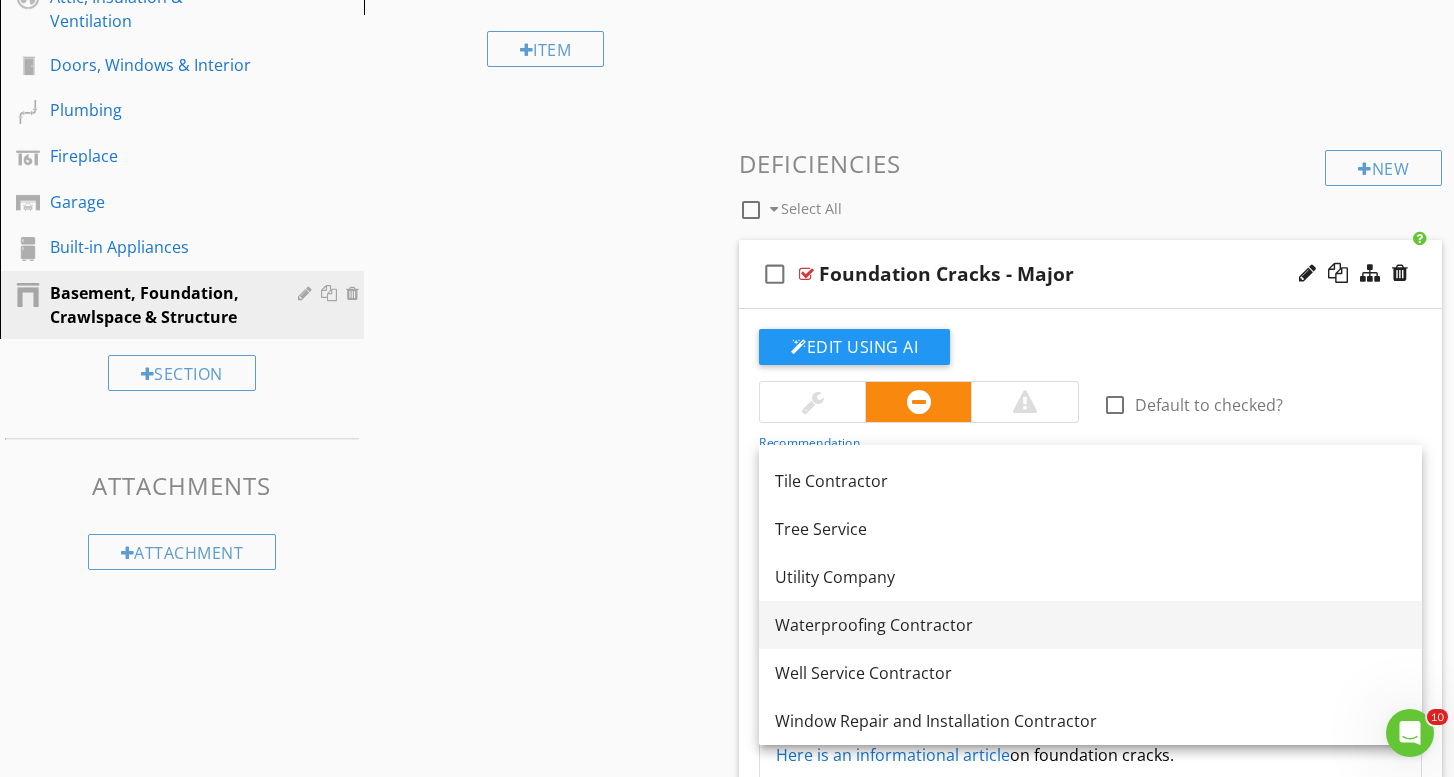 scroll, scrollTop: 2772, scrollLeft: 0, axis: vertical 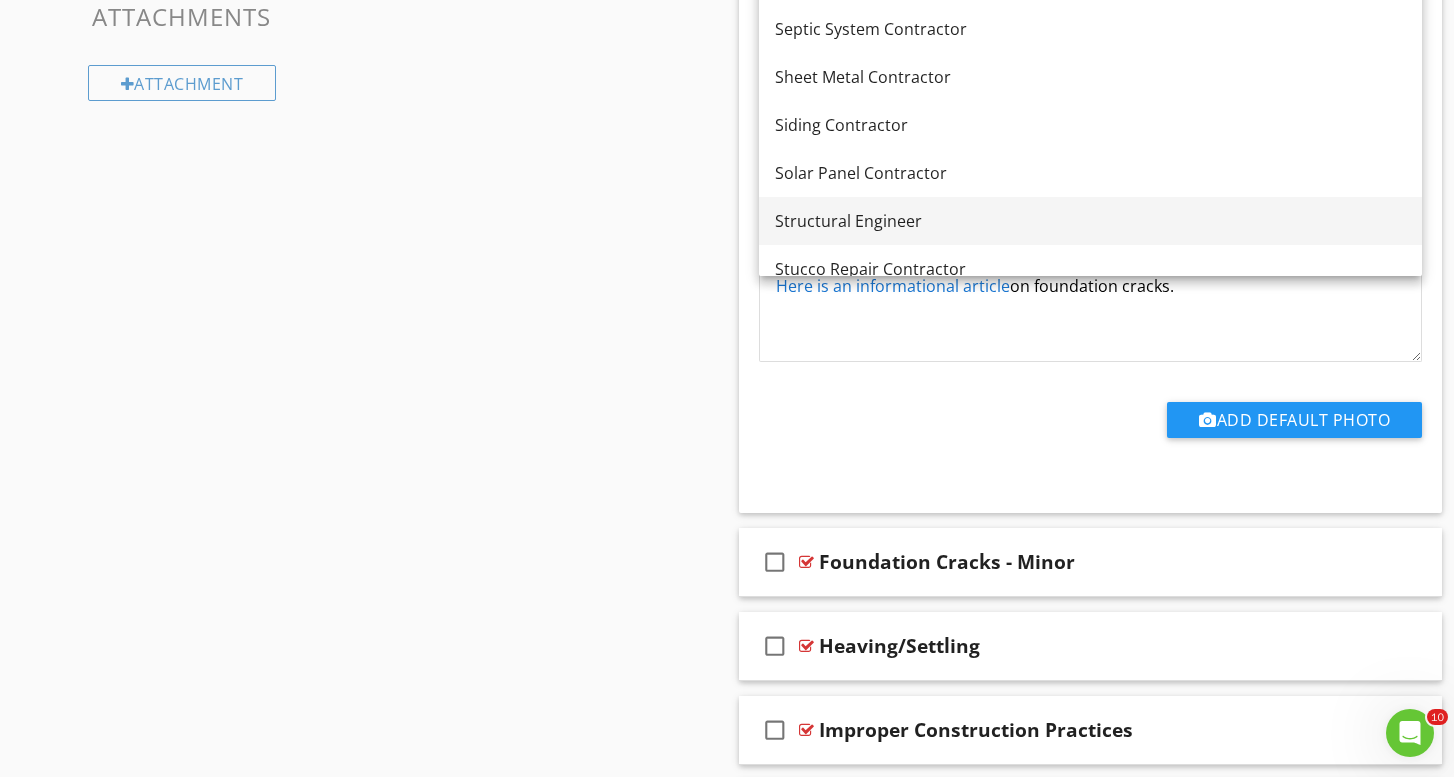 click on "Structural Engineer" at bounding box center [1090, 221] 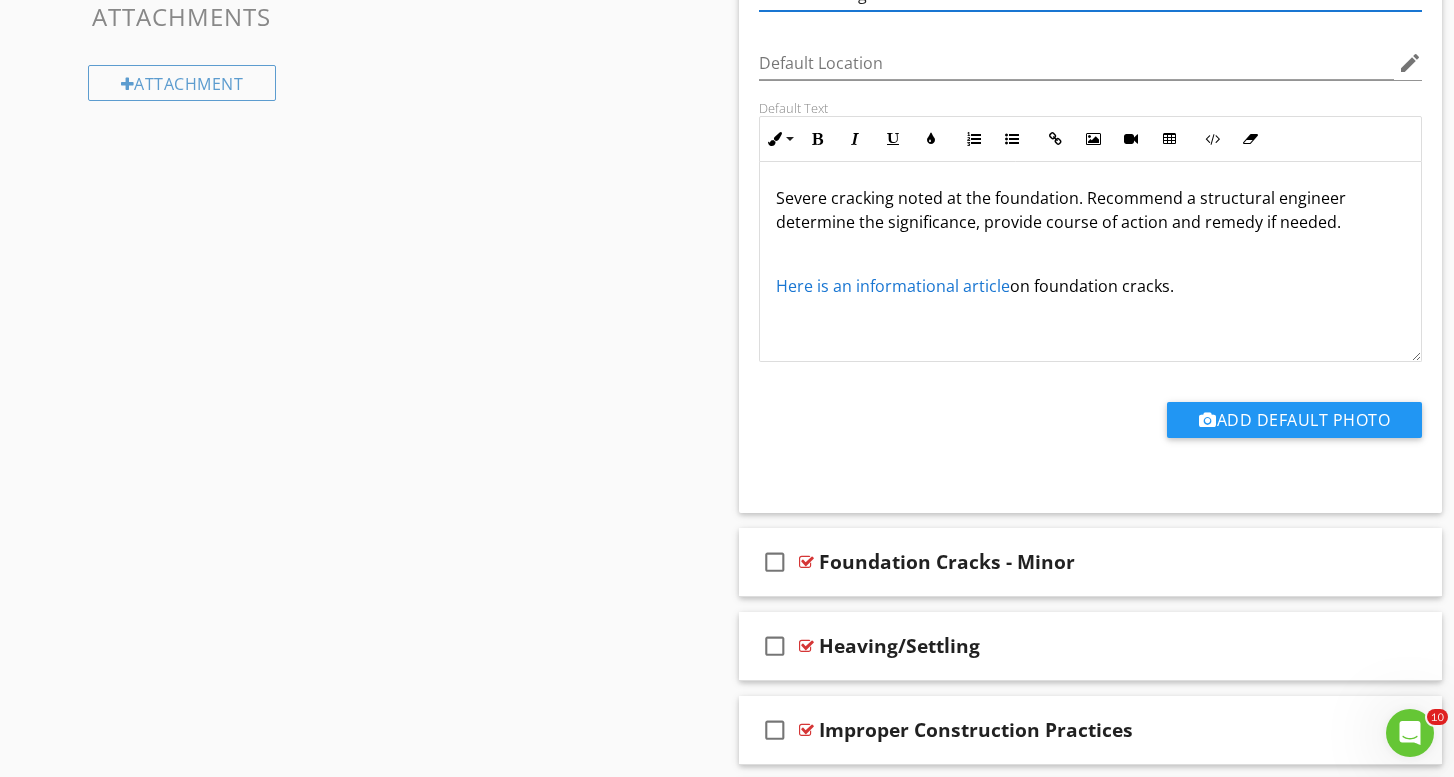 scroll, scrollTop: 1011, scrollLeft: 0, axis: vertical 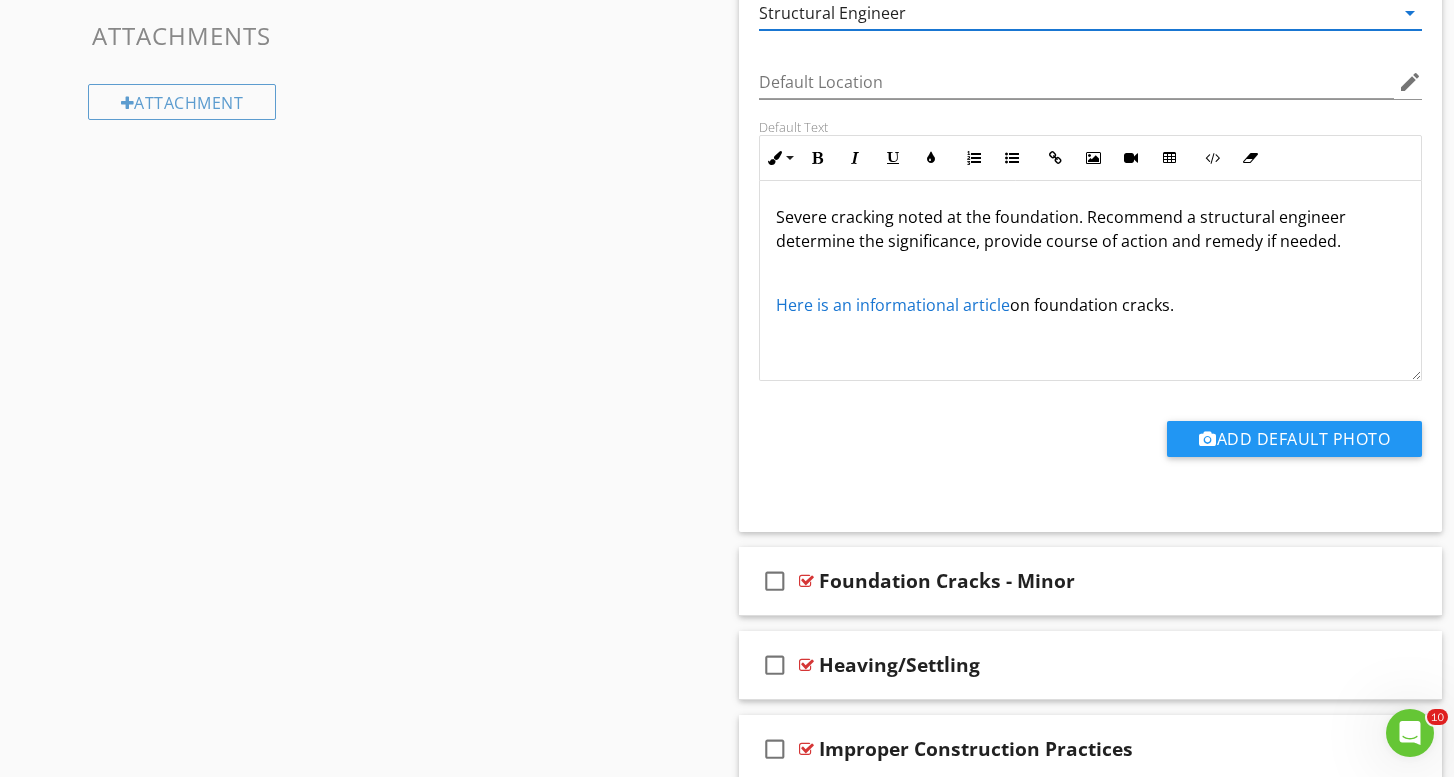 click on "Sections
Inspection Details           Roof           Exterior           Electrical           Heating           Cooling           Attic, Insulation & Ventilation           Doors, Windows & Interior           Plumbing           Fireplace           Garage           Built-in Appliances           Basement, Foundation, Crawlspace & Structure
Section
Attachments
Attachment
Items
General           Foundation           Basements & Crawlspaces           Floor Structure           Wall Structure           Ceiling Structure           Roof Structure & Attic
Item
Comments
New
Informational   check_box_outline_blank     Select All       check_box_outline_blank
Material
New
Limitations
New
Deficiencies" at bounding box center [727, 186] 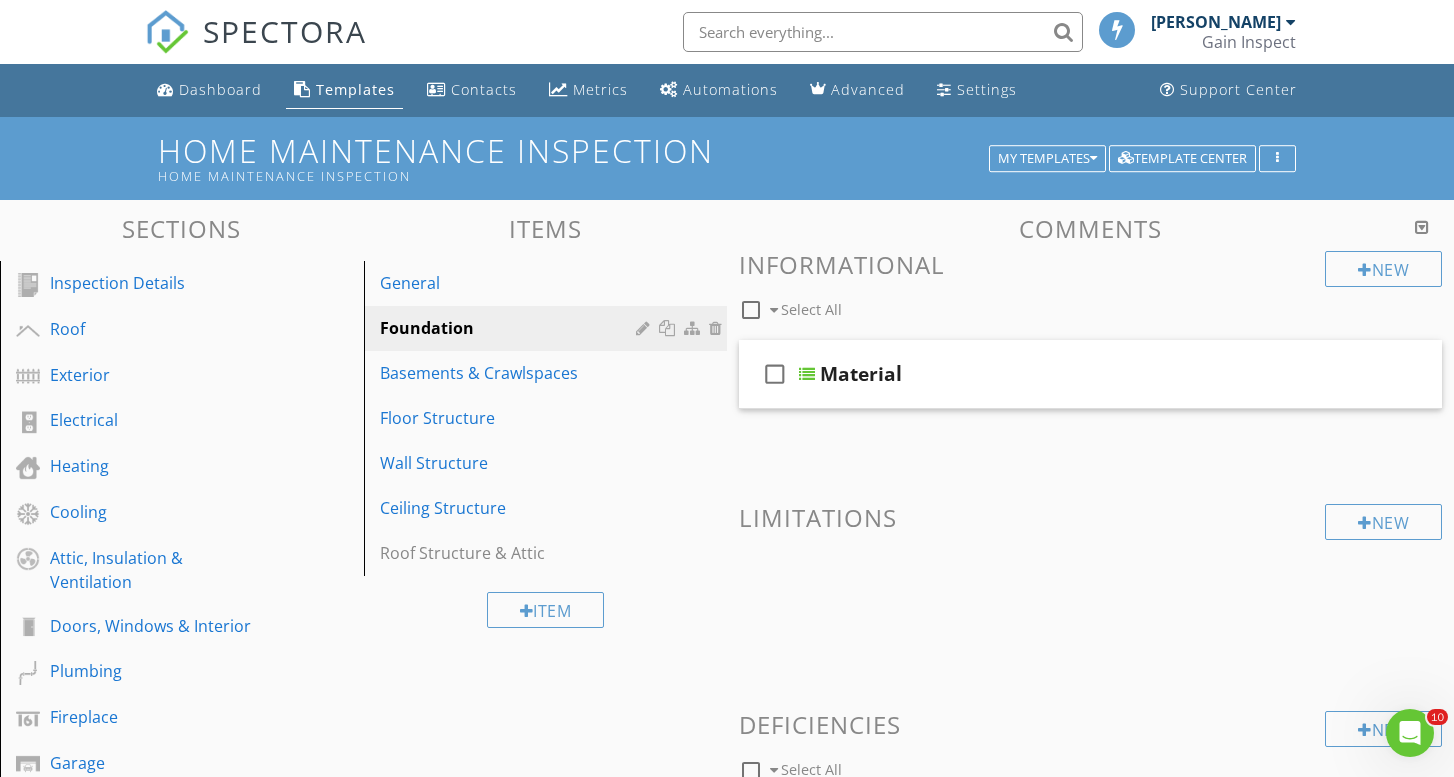 scroll, scrollTop: 0, scrollLeft: 0, axis: both 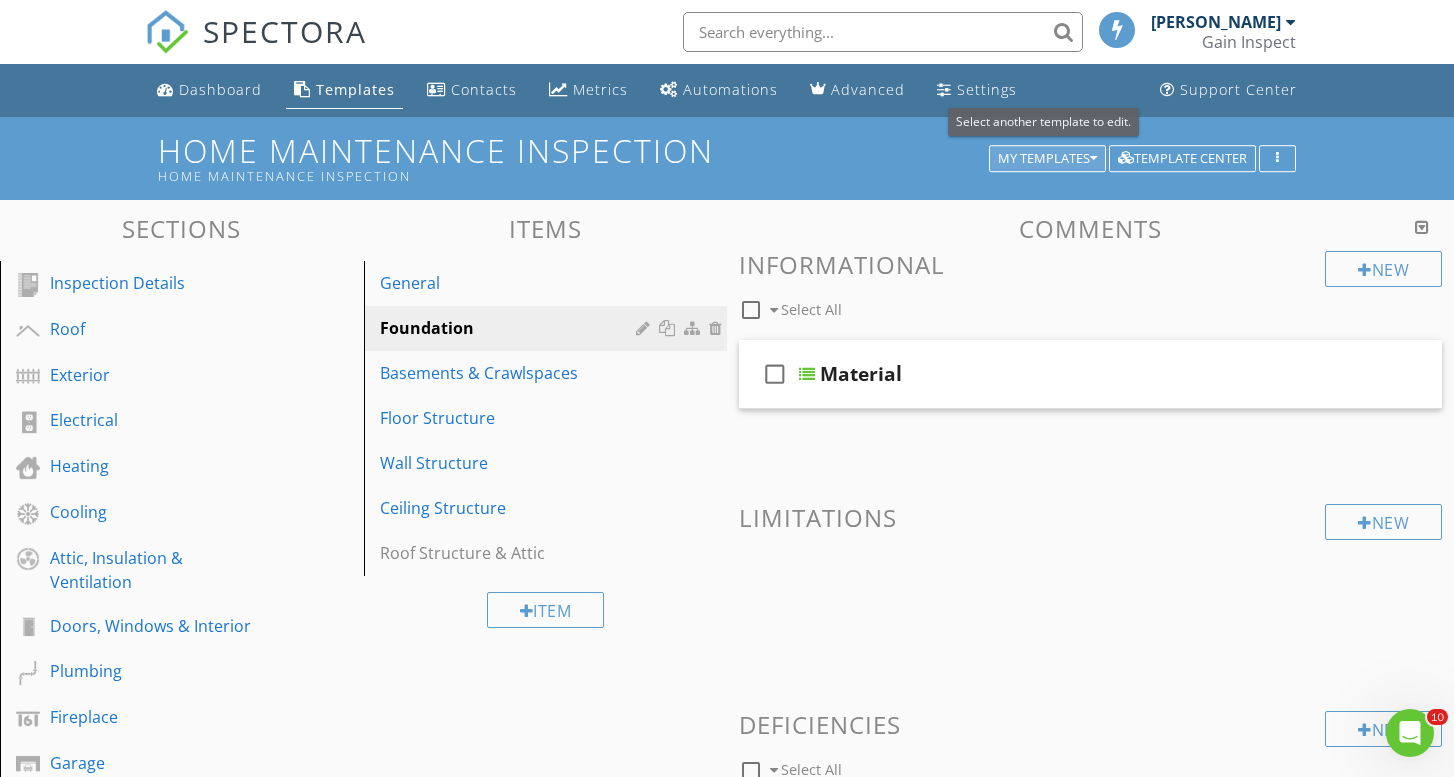 click on "My Templates" at bounding box center (1047, 159) 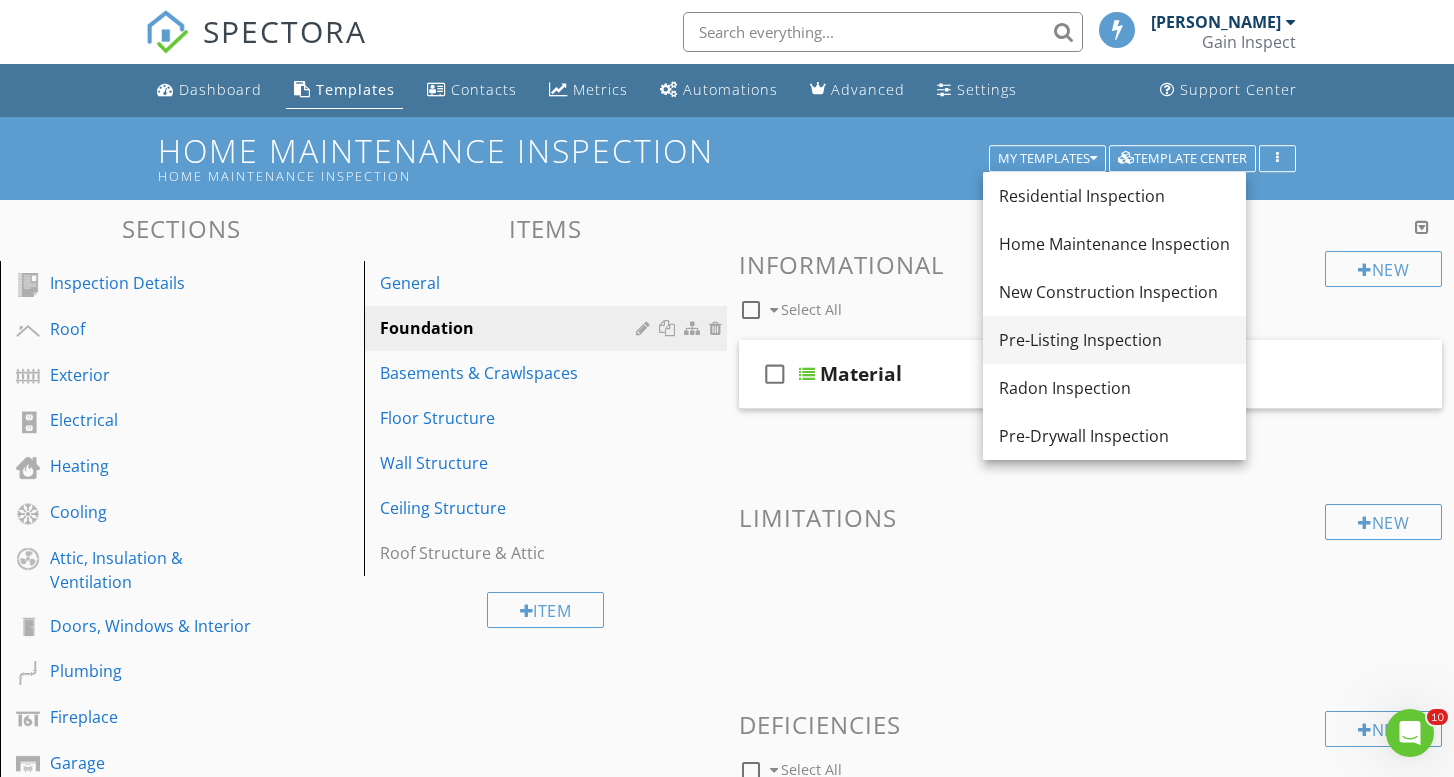click on "Pre-Listing Inspection" at bounding box center (1114, 340) 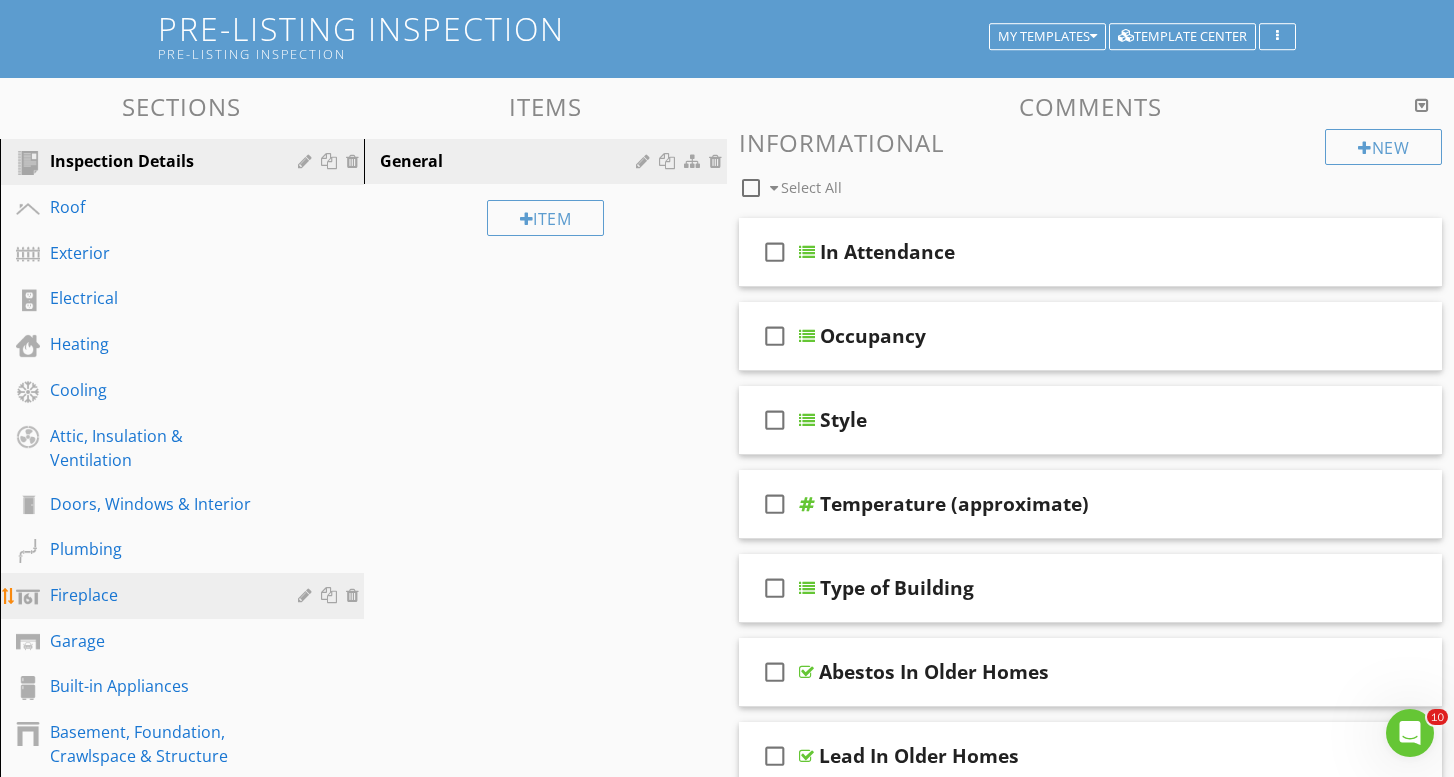 scroll, scrollTop: 151, scrollLeft: 0, axis: vertical 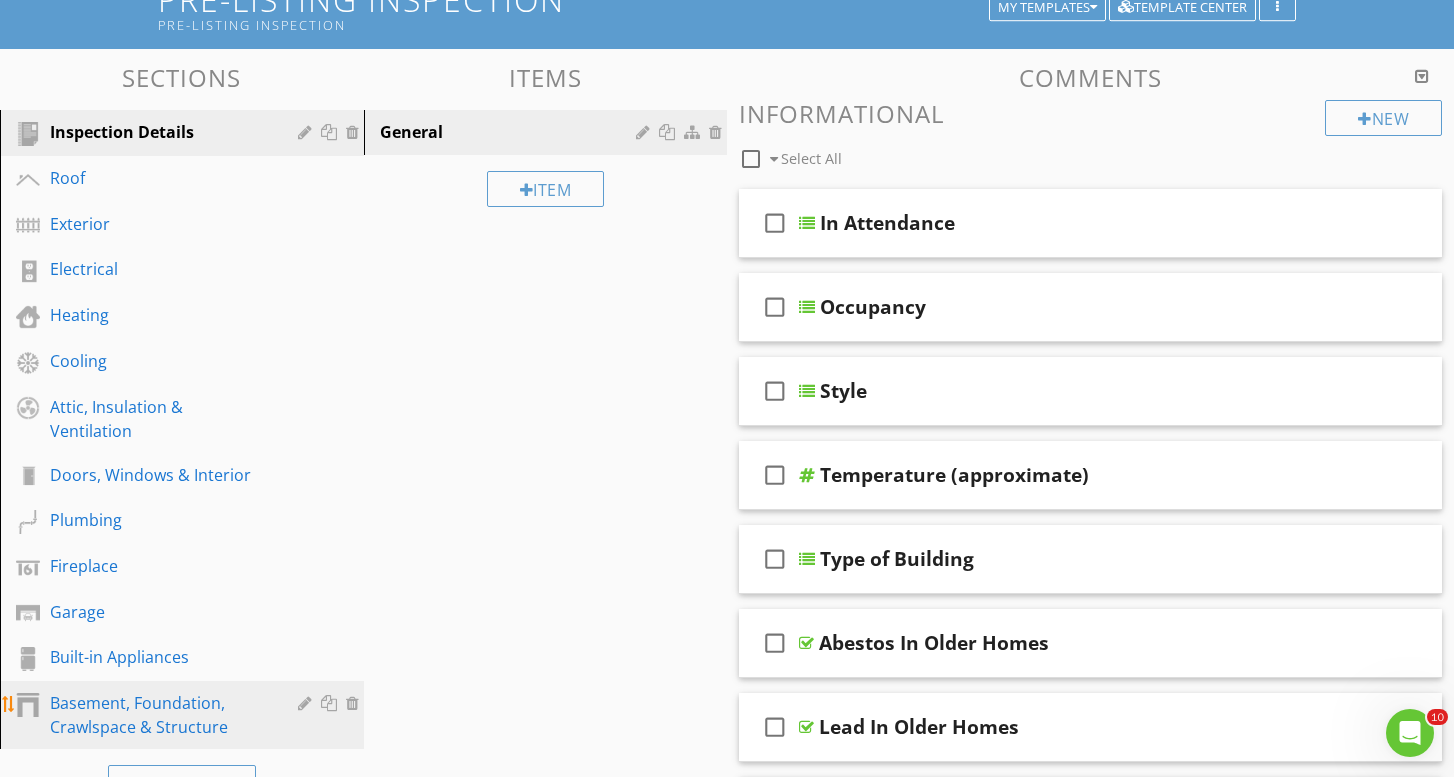 click on "Basement, Foundation, Crawlspace & Structure" at bounding box center (159, 715) 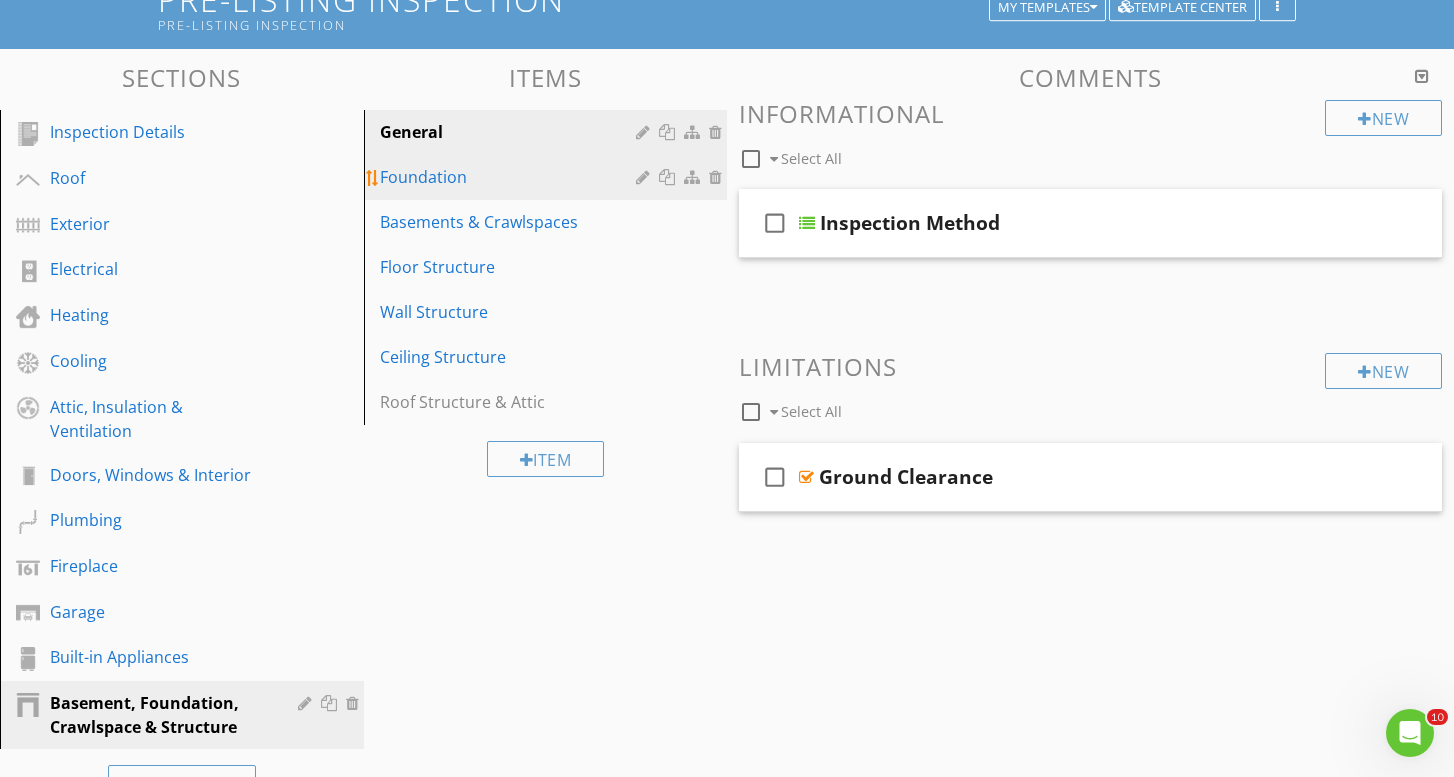 click on "Foundation" at bounding box center [511, 177] 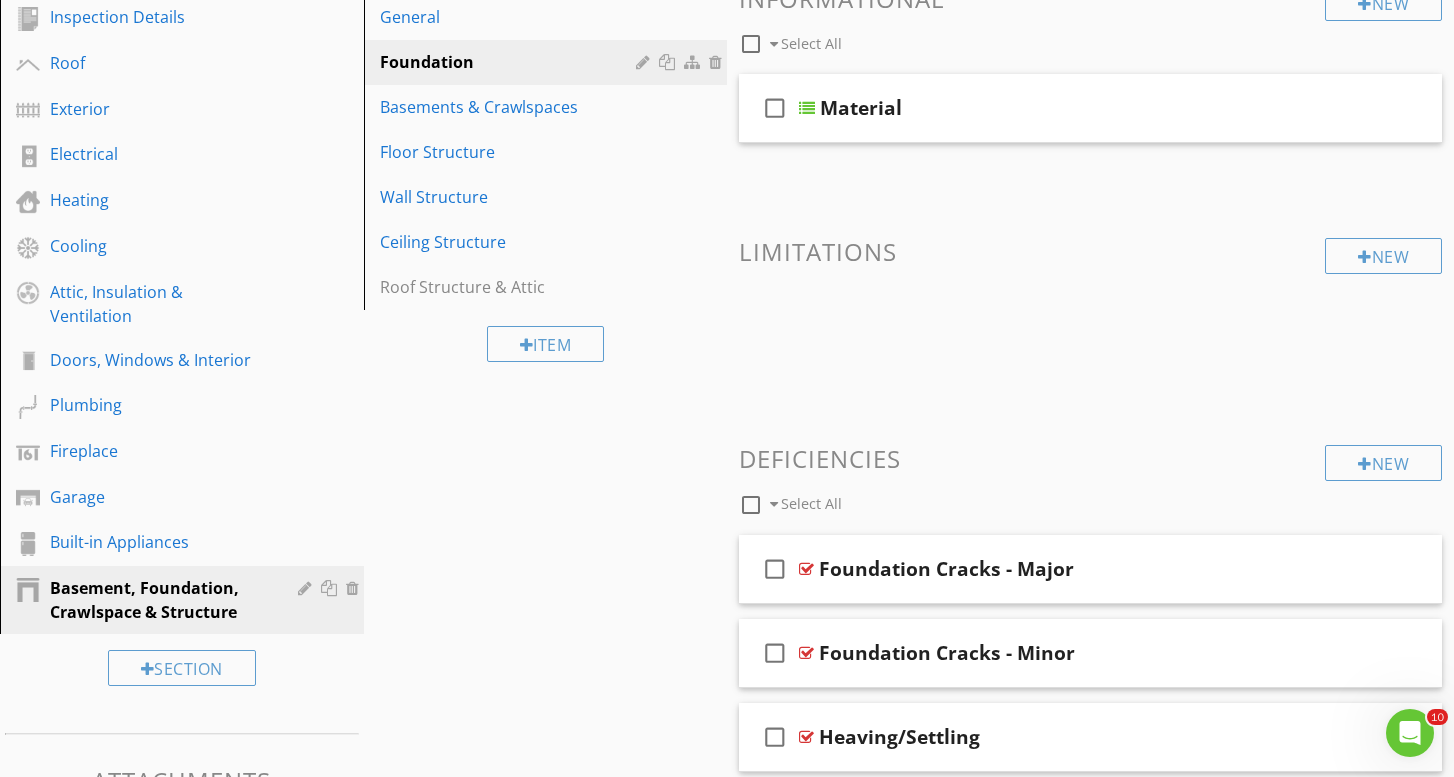 scroll, scrollTop: 271, scrollLeft: 0, axis: vertical 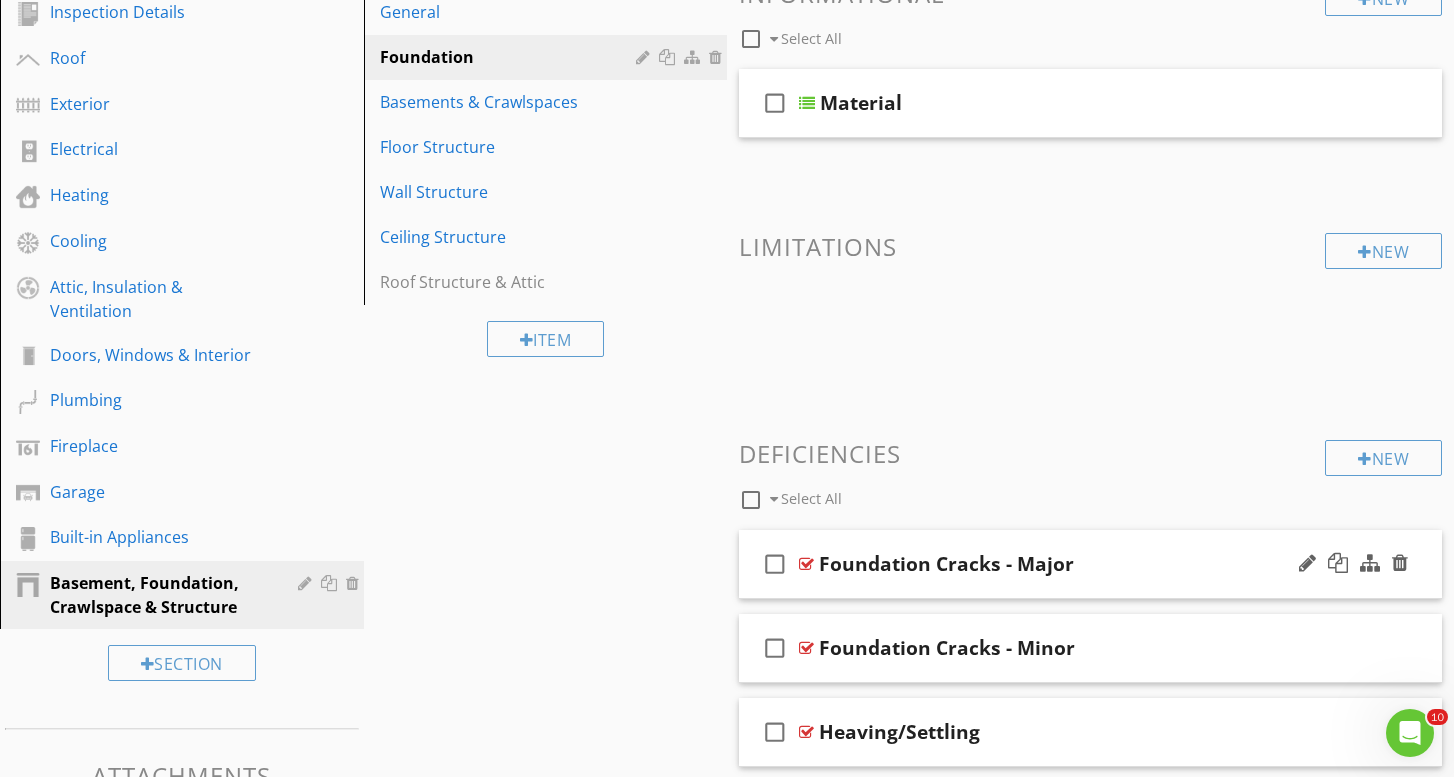 click on "check_box_outline_blank
Foundation Cracks - Major" at bounding box center [1090, 564] 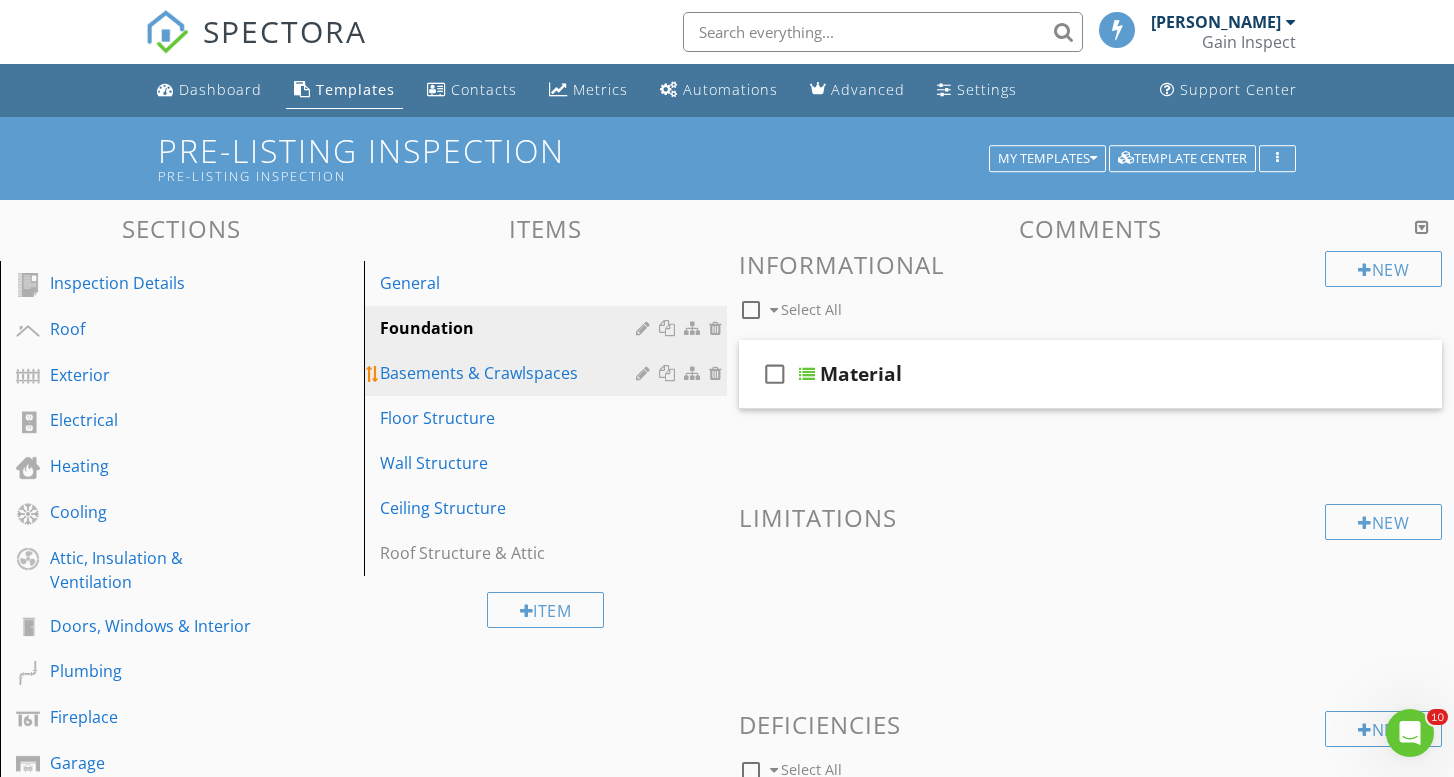 scroll, scrollTop: 0, scrollLeft: 0, axis: both 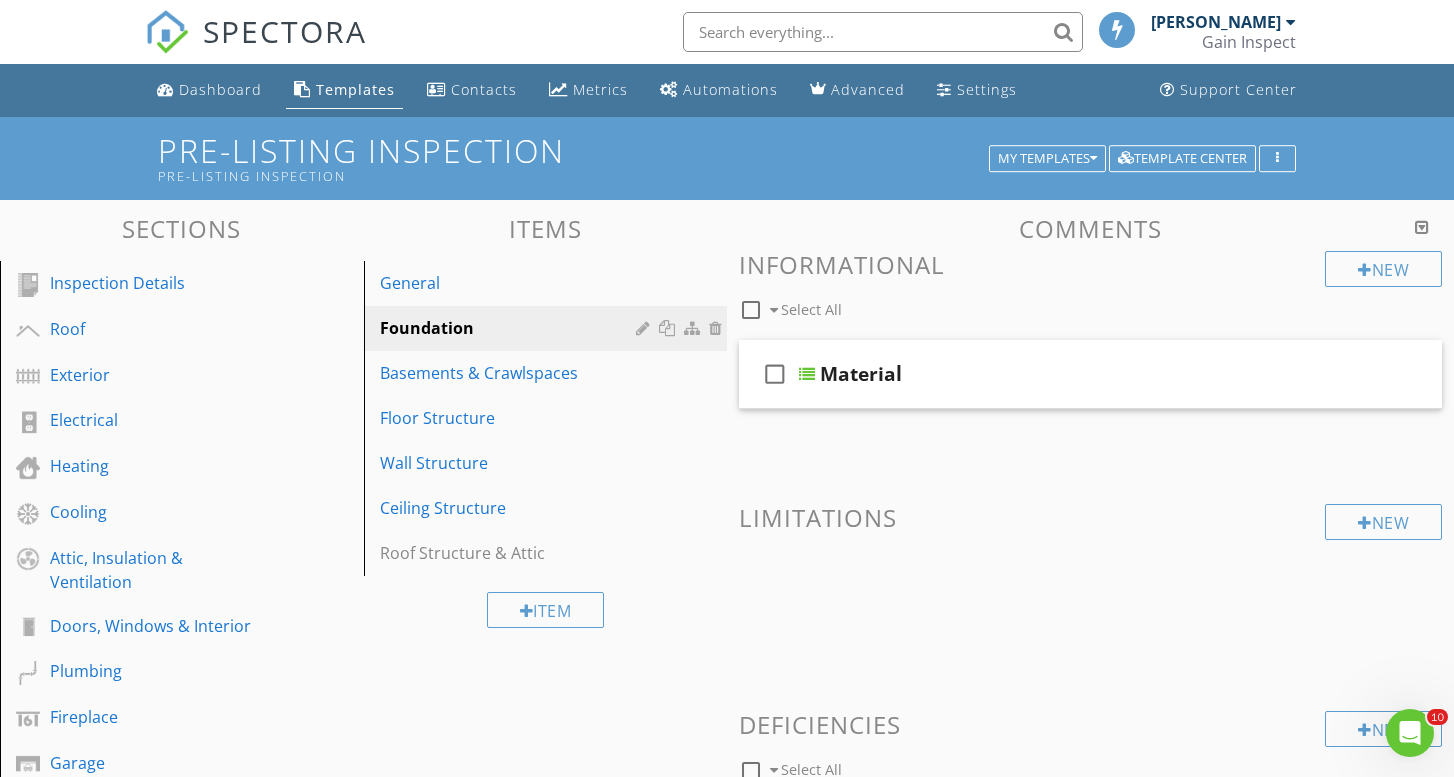 click on "[PERSON_NAME]" at bounding box center [1216, 22] 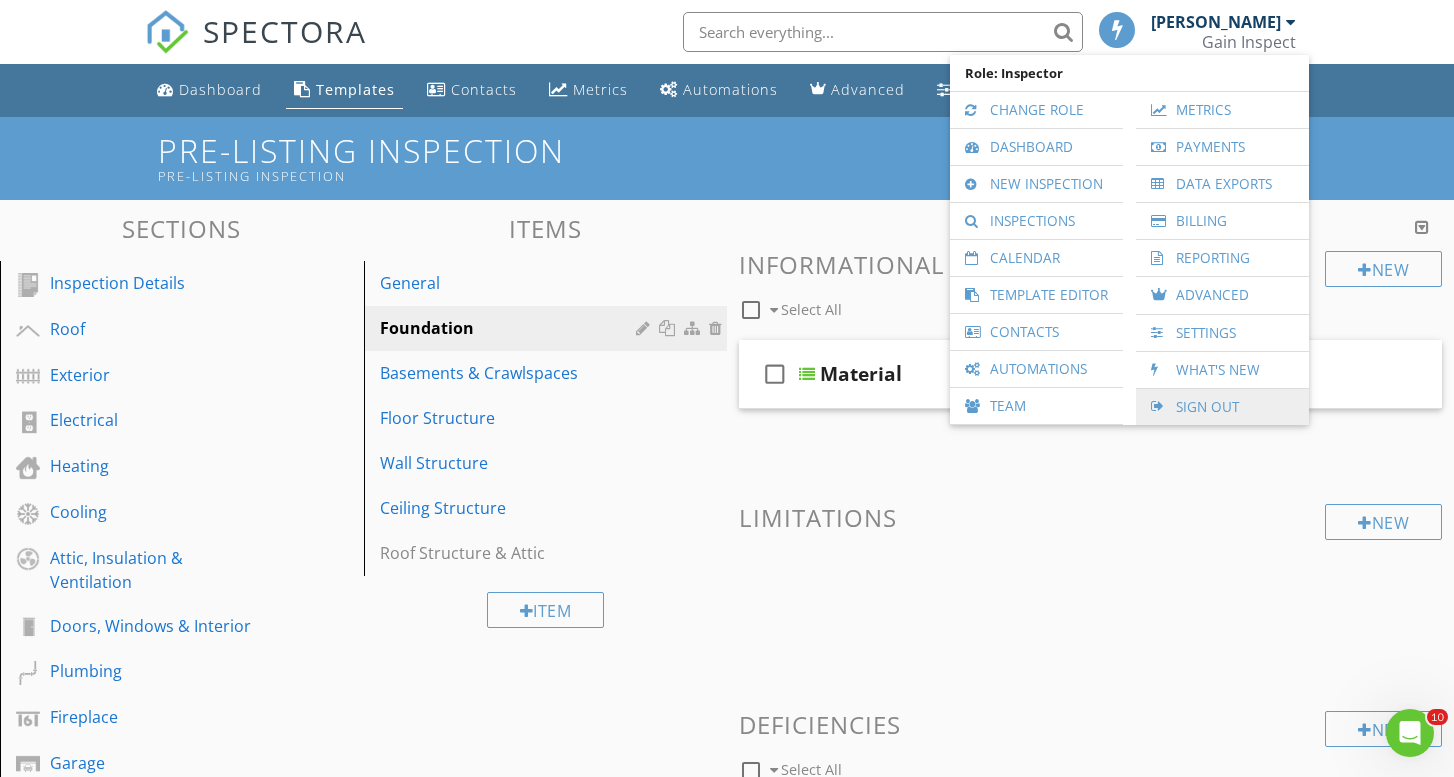click on "Sign Out" at bounding box center [1222, 407] 